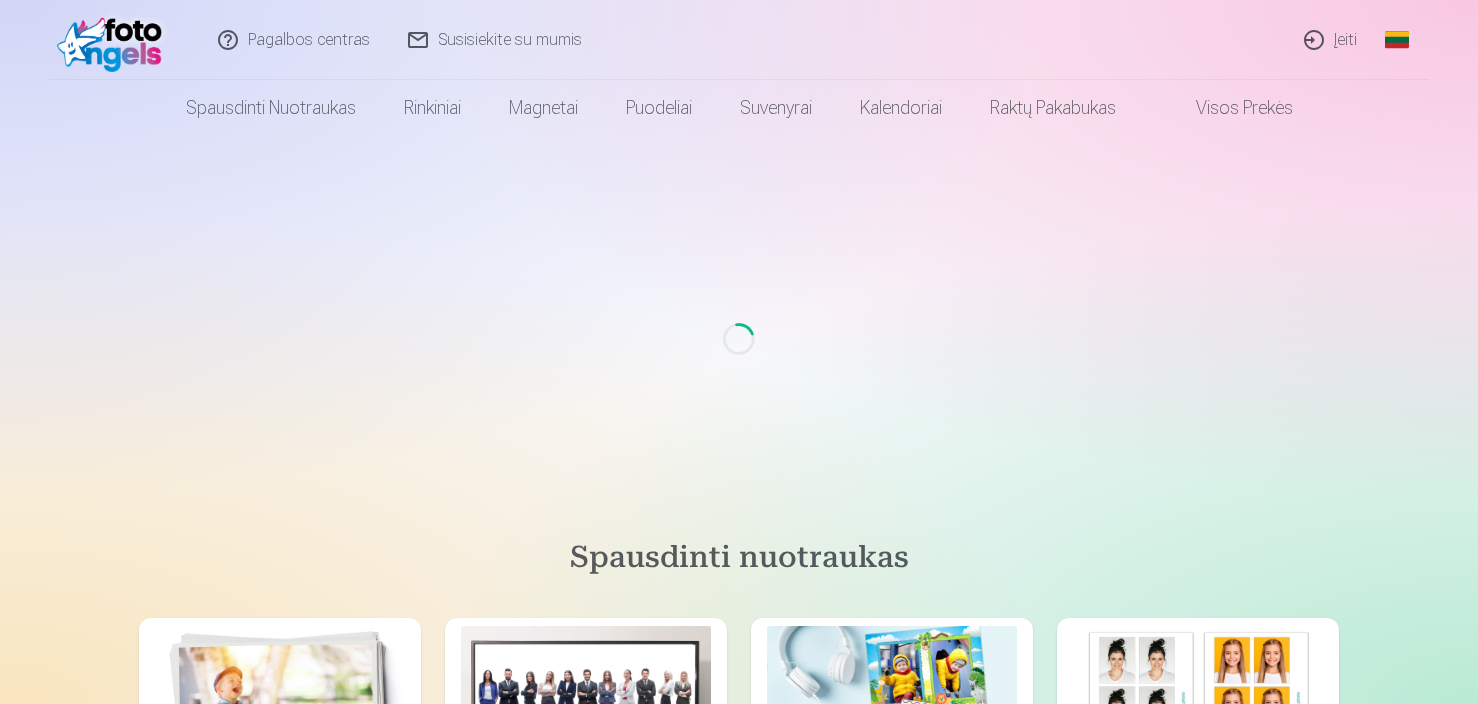 scroll, scrollTop: 0, scrollLeft: 0, axis: both 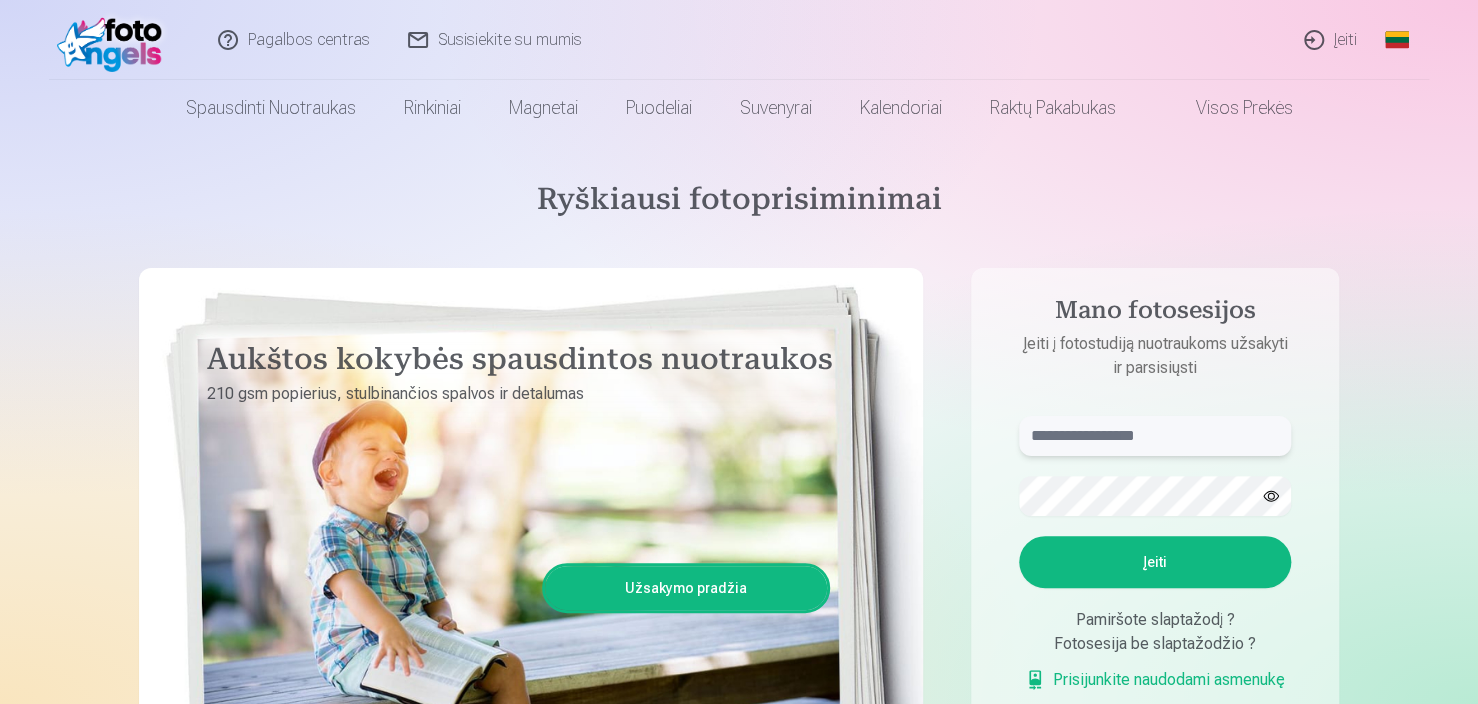 click at bounding box center (1155, 436) 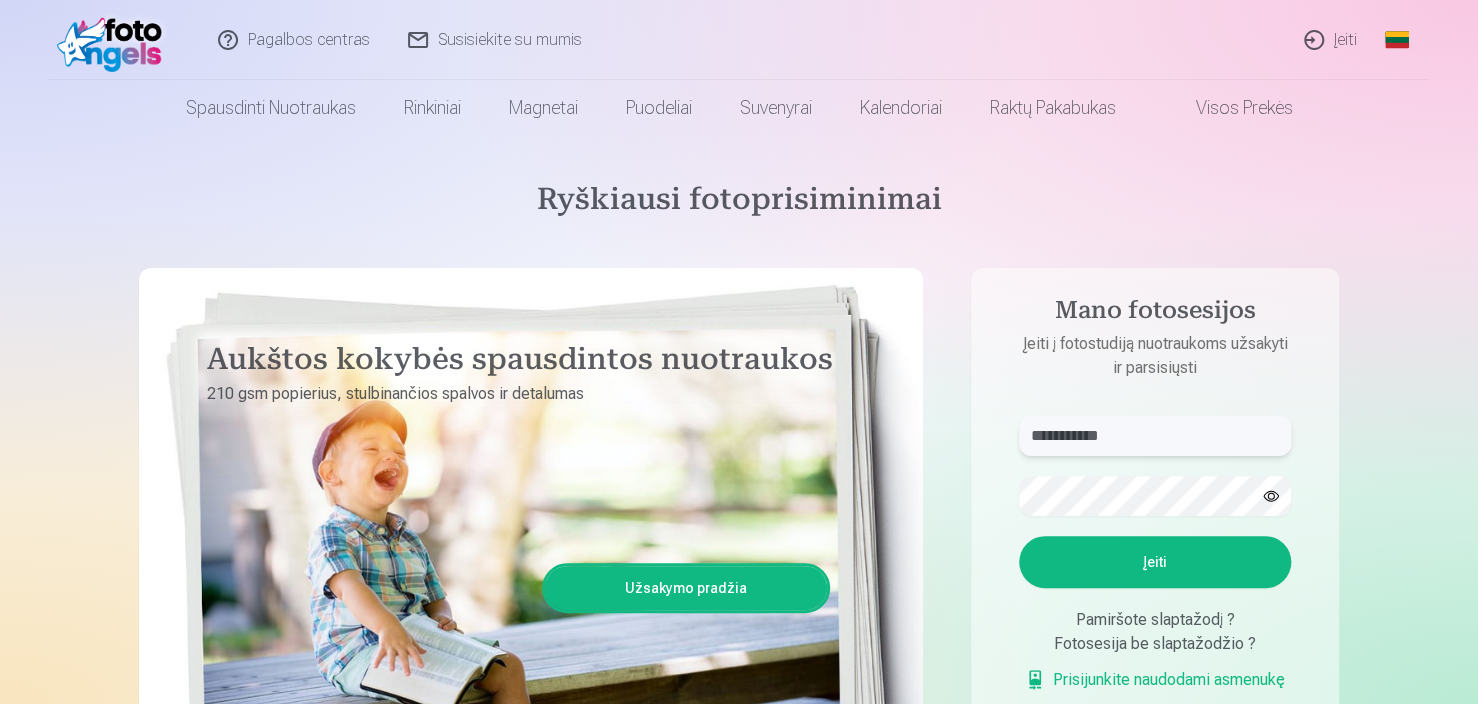 type on "**********" 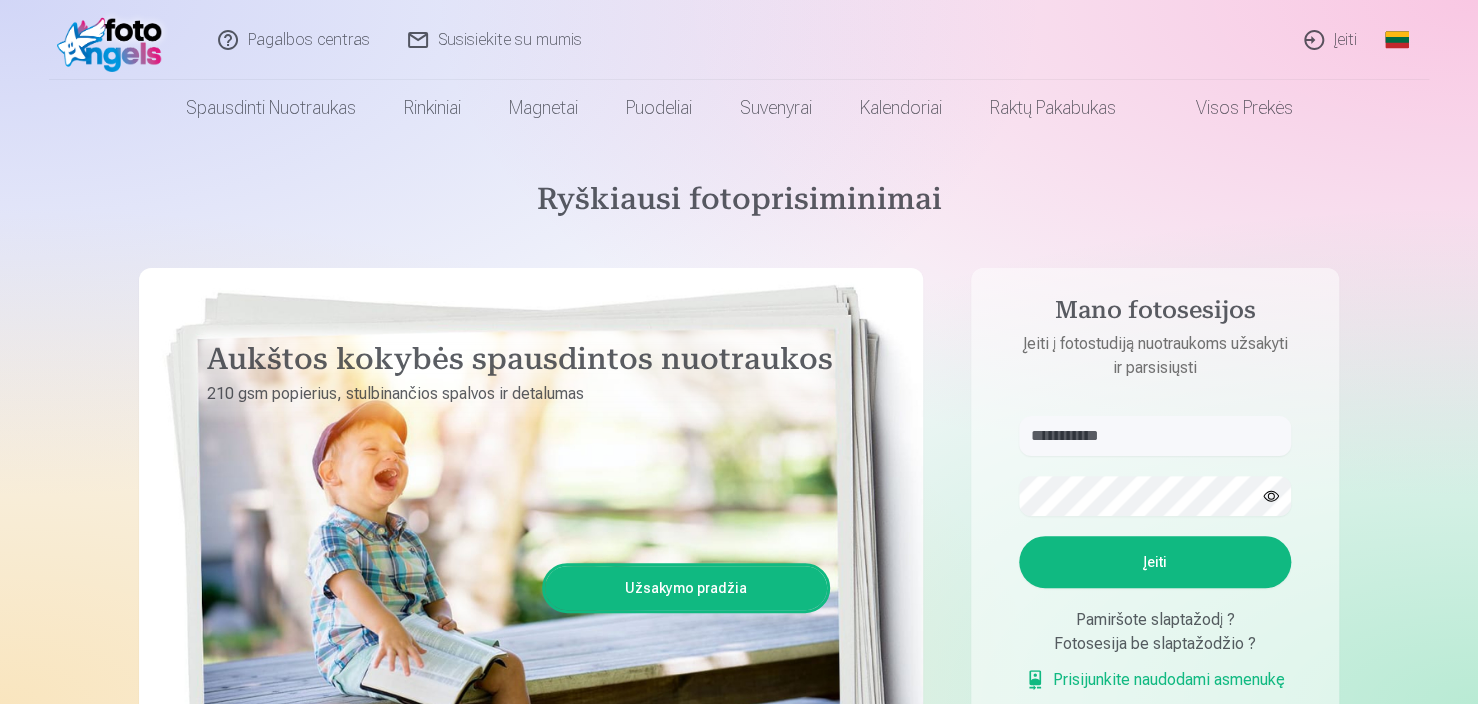 click on "Įeiti" at bounding box center [1155, 562] 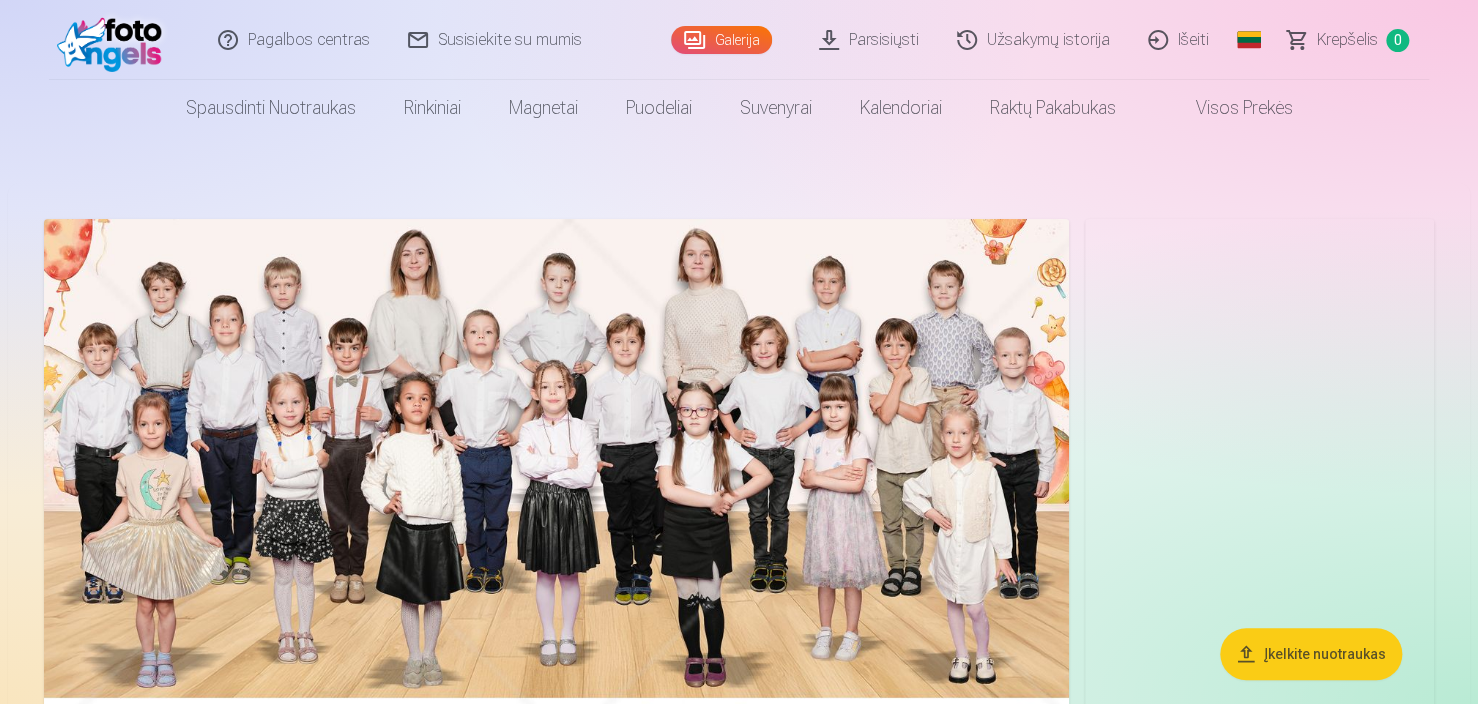 scroll, scrollTop: 0, scrollLeft: 0, axis: both 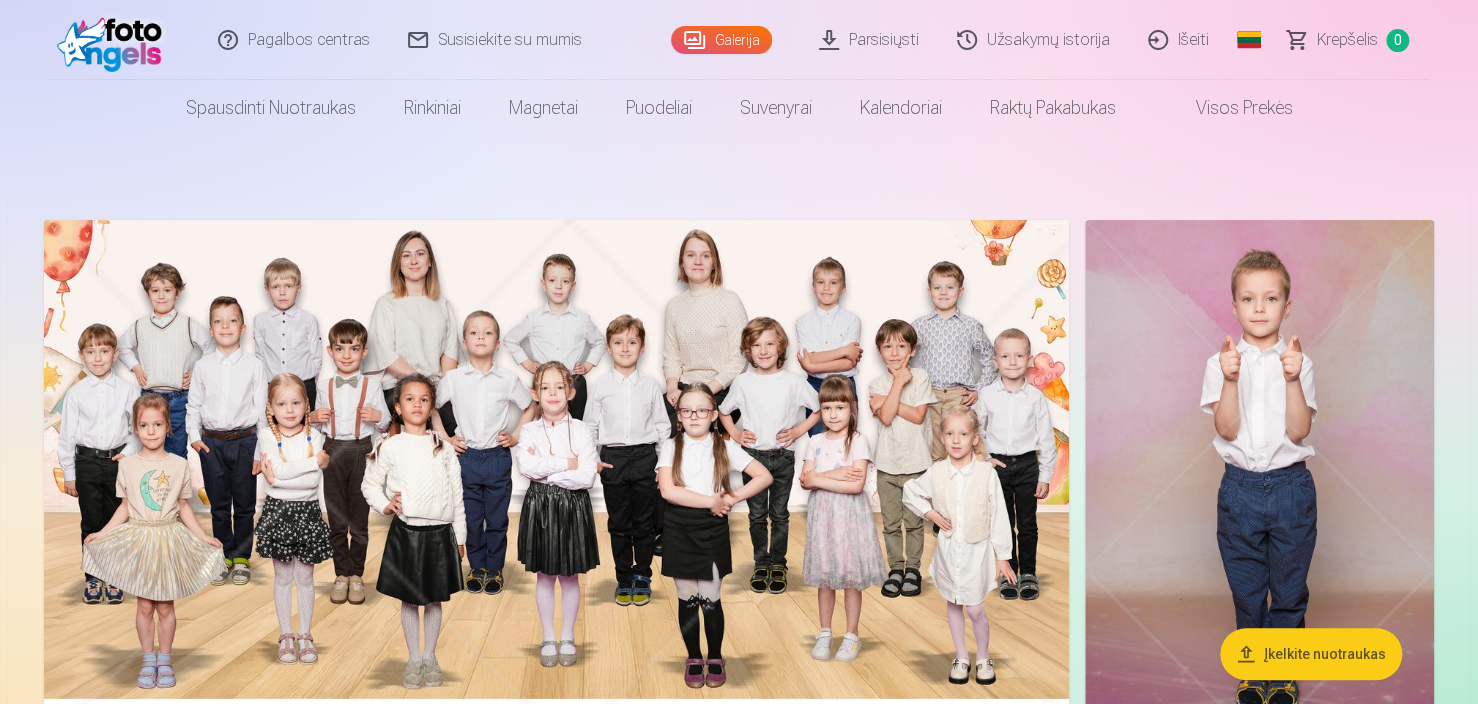 click on "Parsisiųsti" at bounding box center (870, 40) 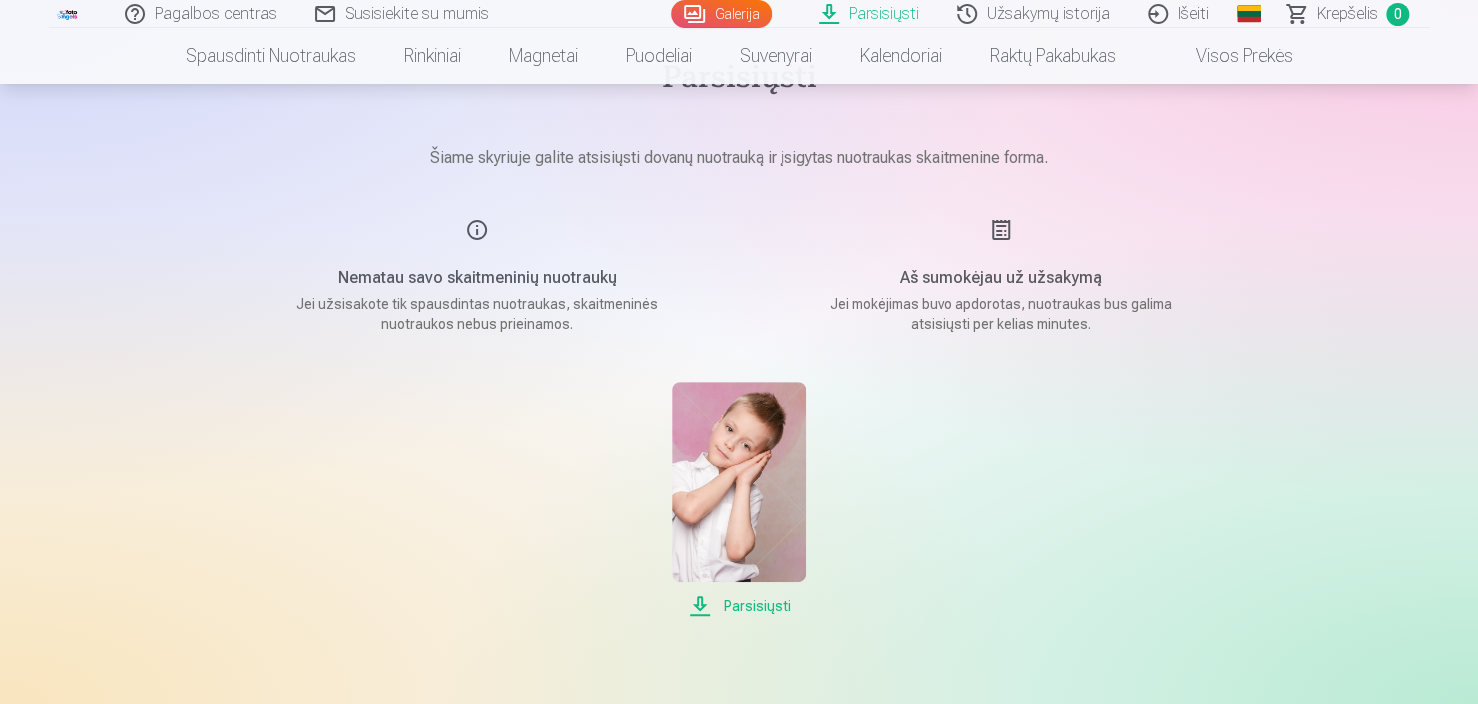 scroll, scrollTop: 120, scrollLeft: 0, axis: vertical 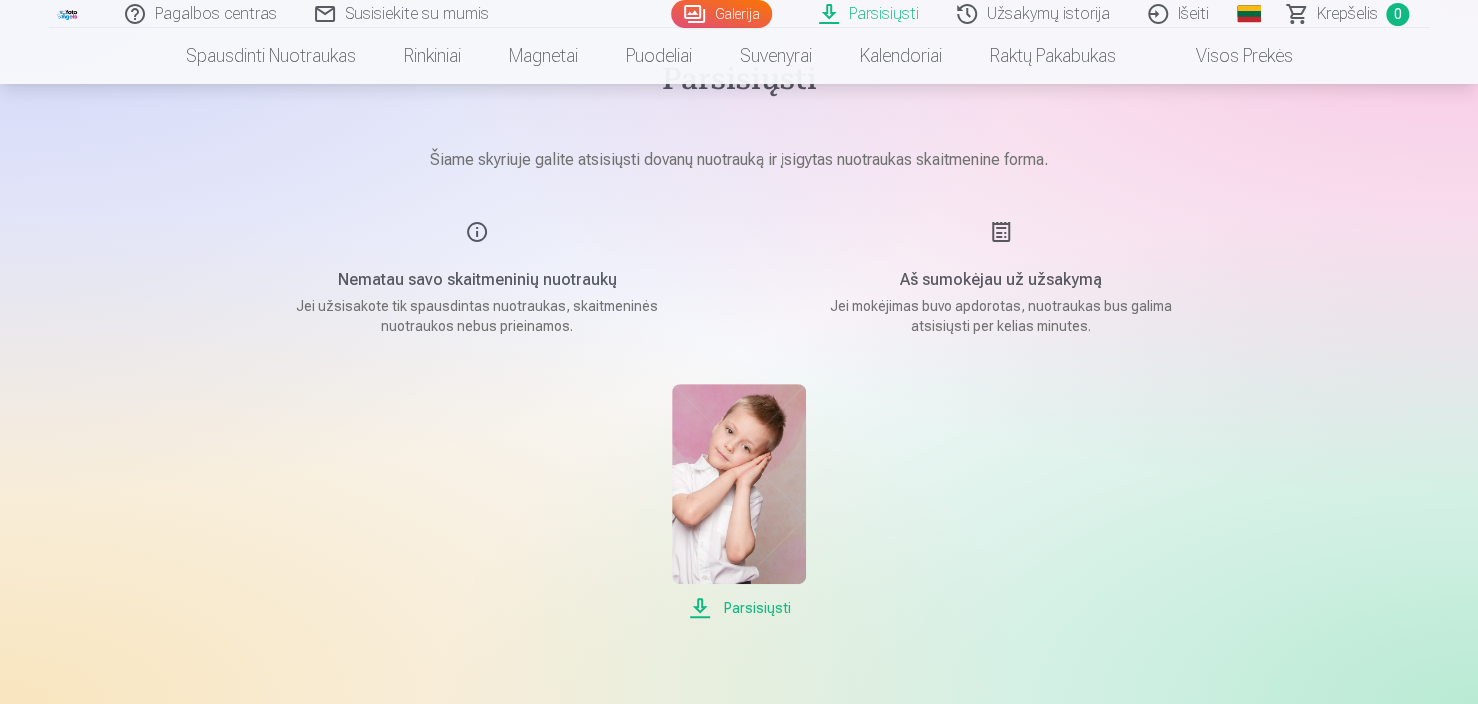 click at bounding box center [738, 484] 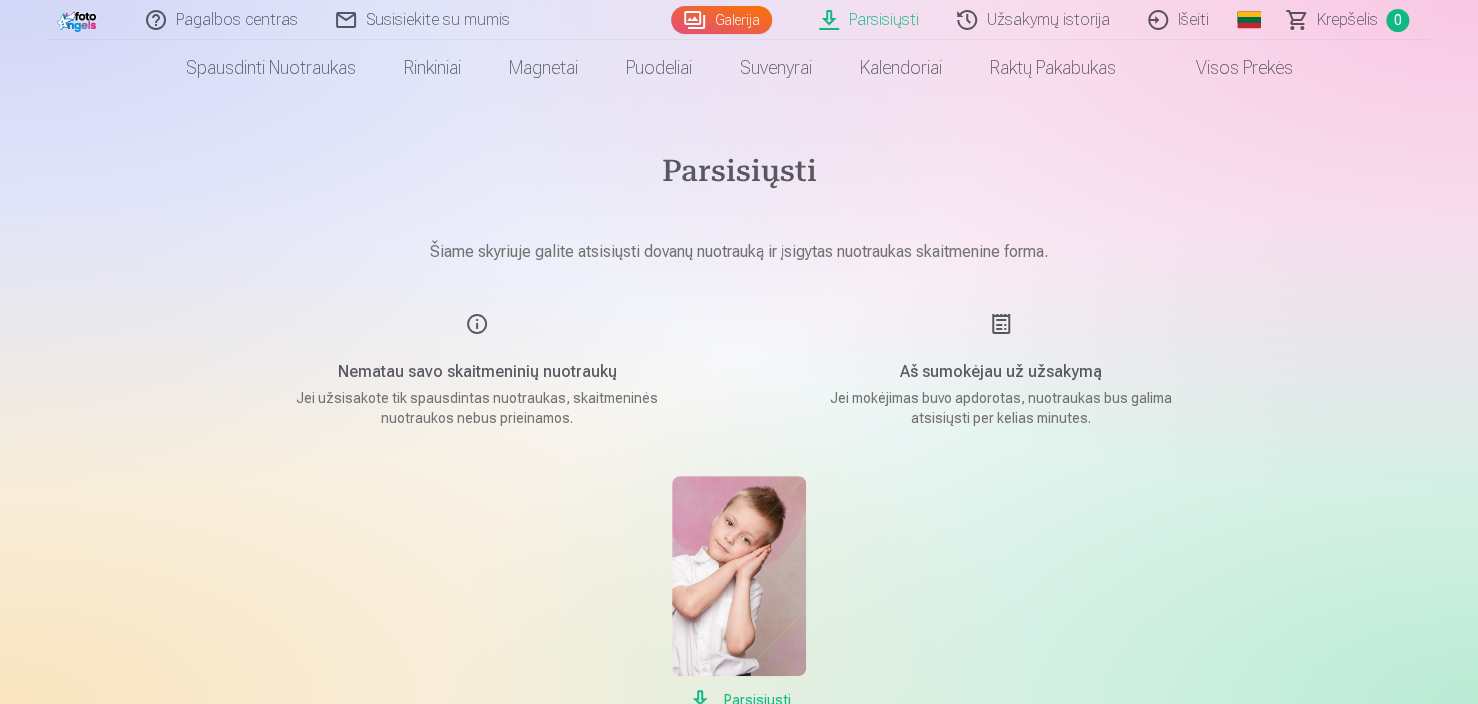 scroll, scrollTop: 0, scrollLeft: 0, axis: both 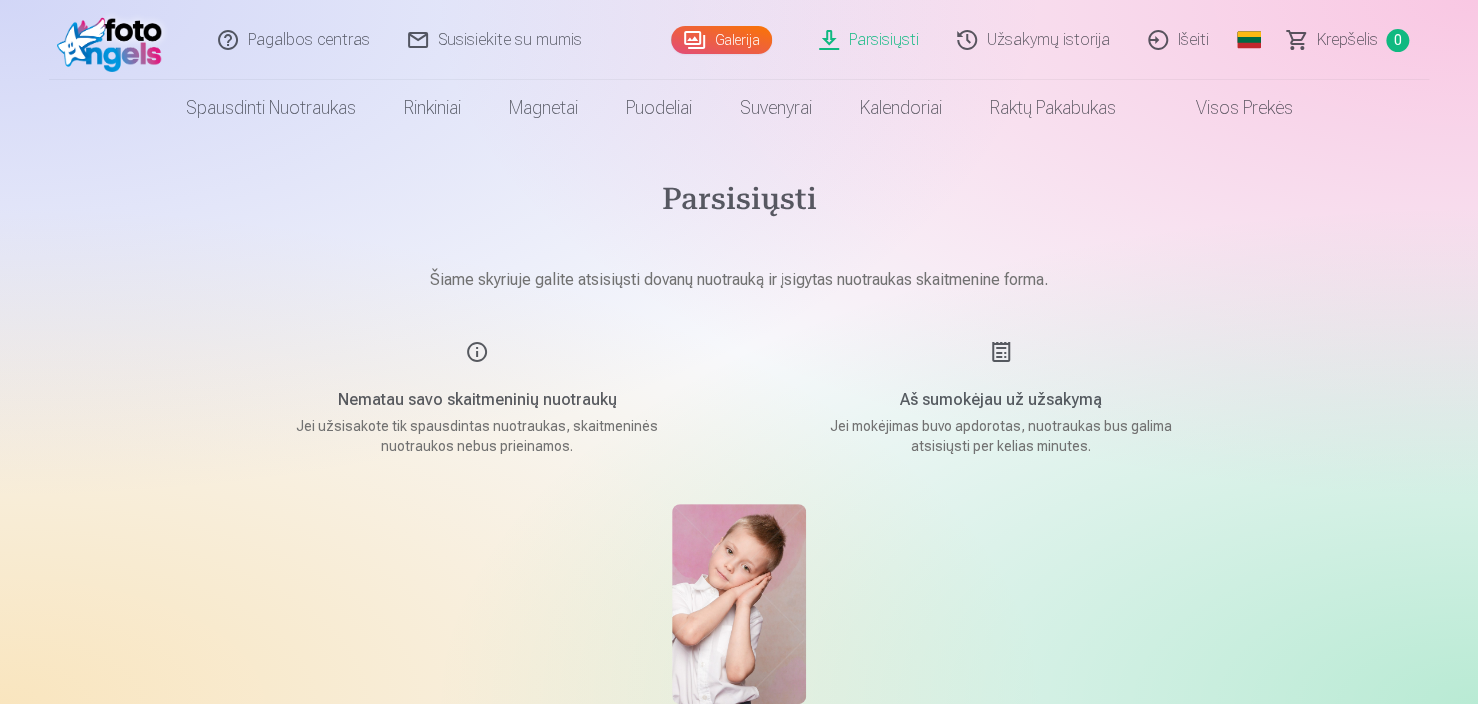 click on "Galerija" at bounding box center (721, 40) 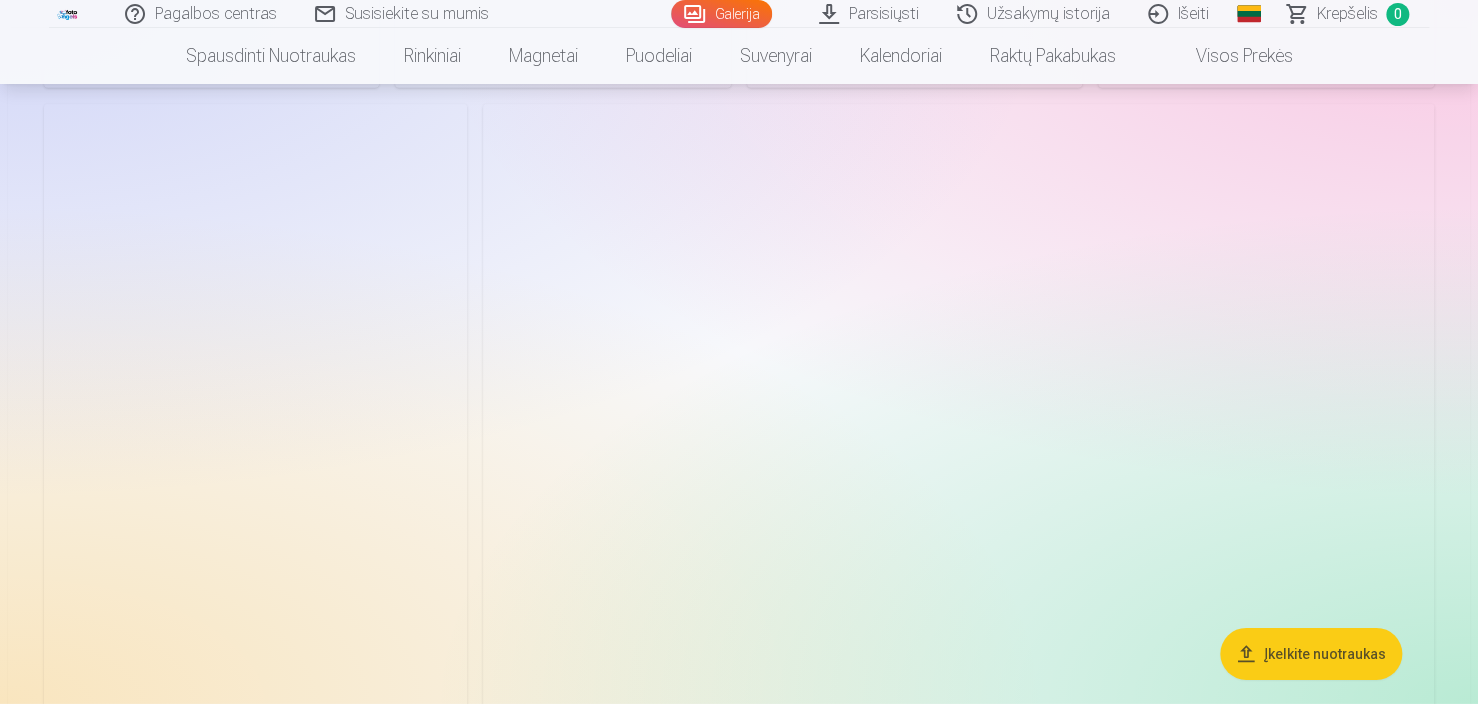 scroll, scrollTop: 10080, scrollLeft: 0, axis: vertical 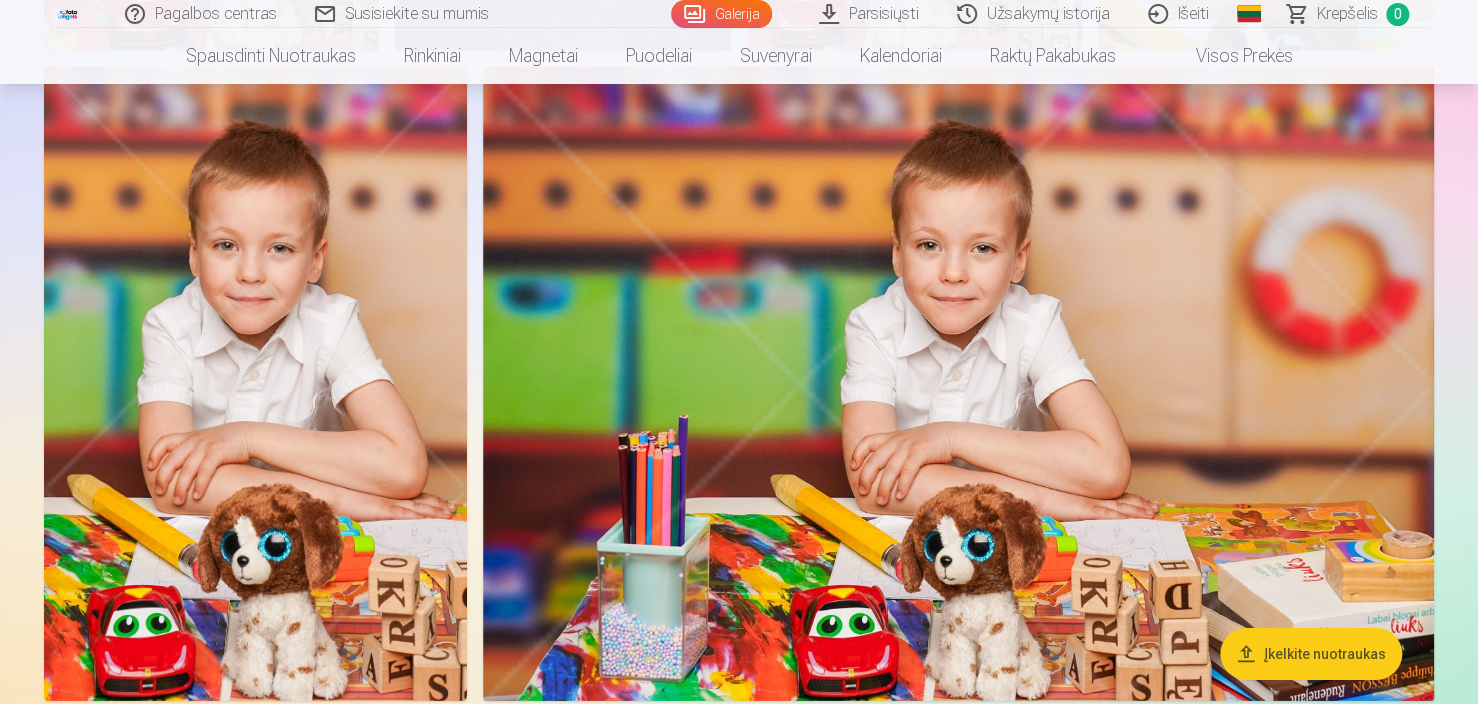 click on "Parsisiųsti" at bounding box center [870, 14] 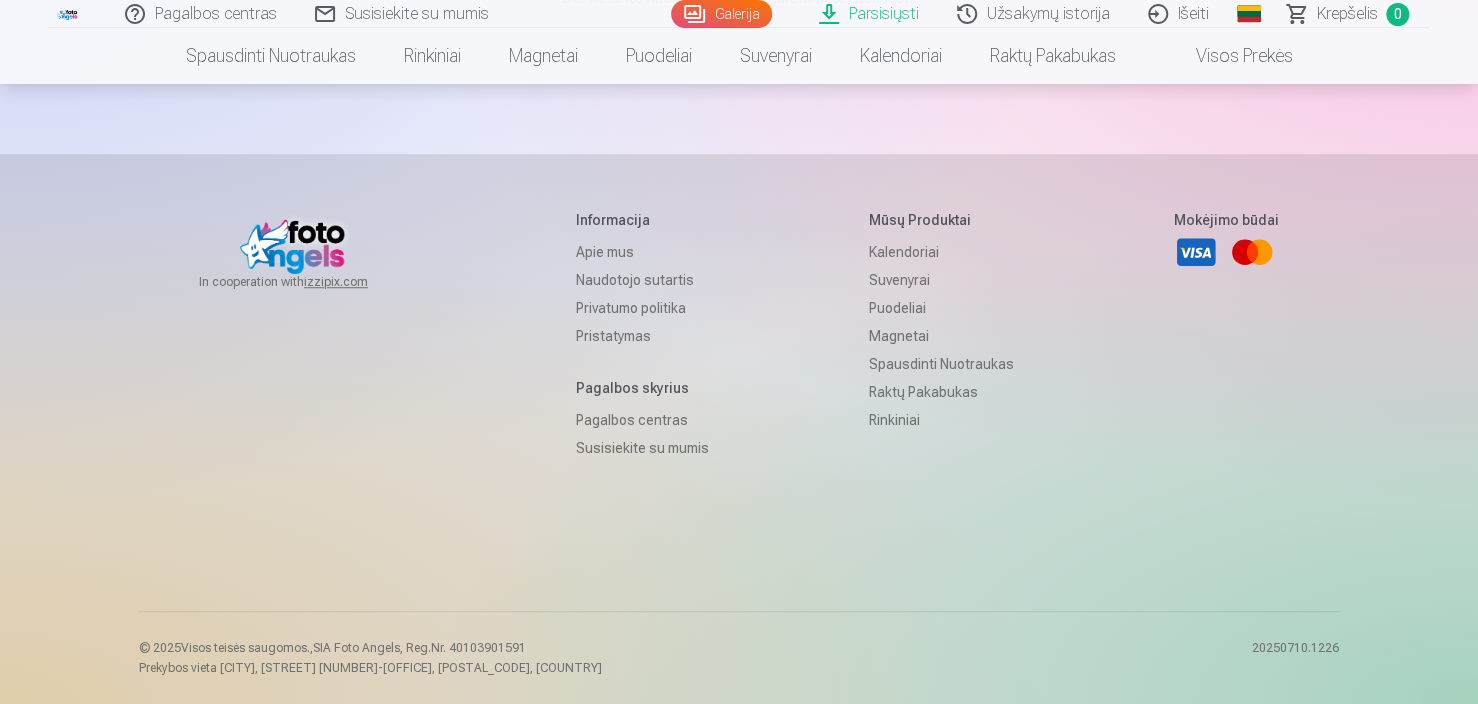 scroll, scrollTop: 0, scrollLeft: 0, axis: both 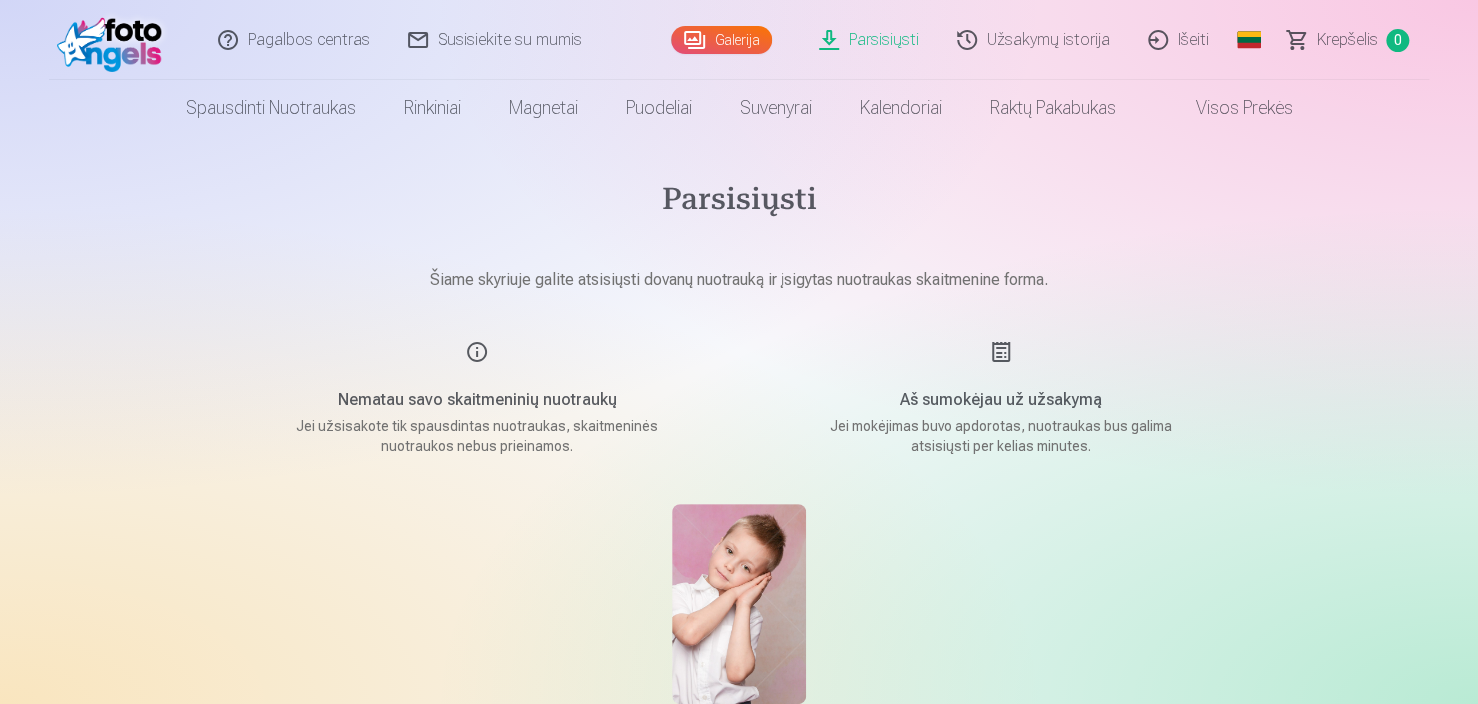 click on "Galerija" at bounding box center [721, 40] 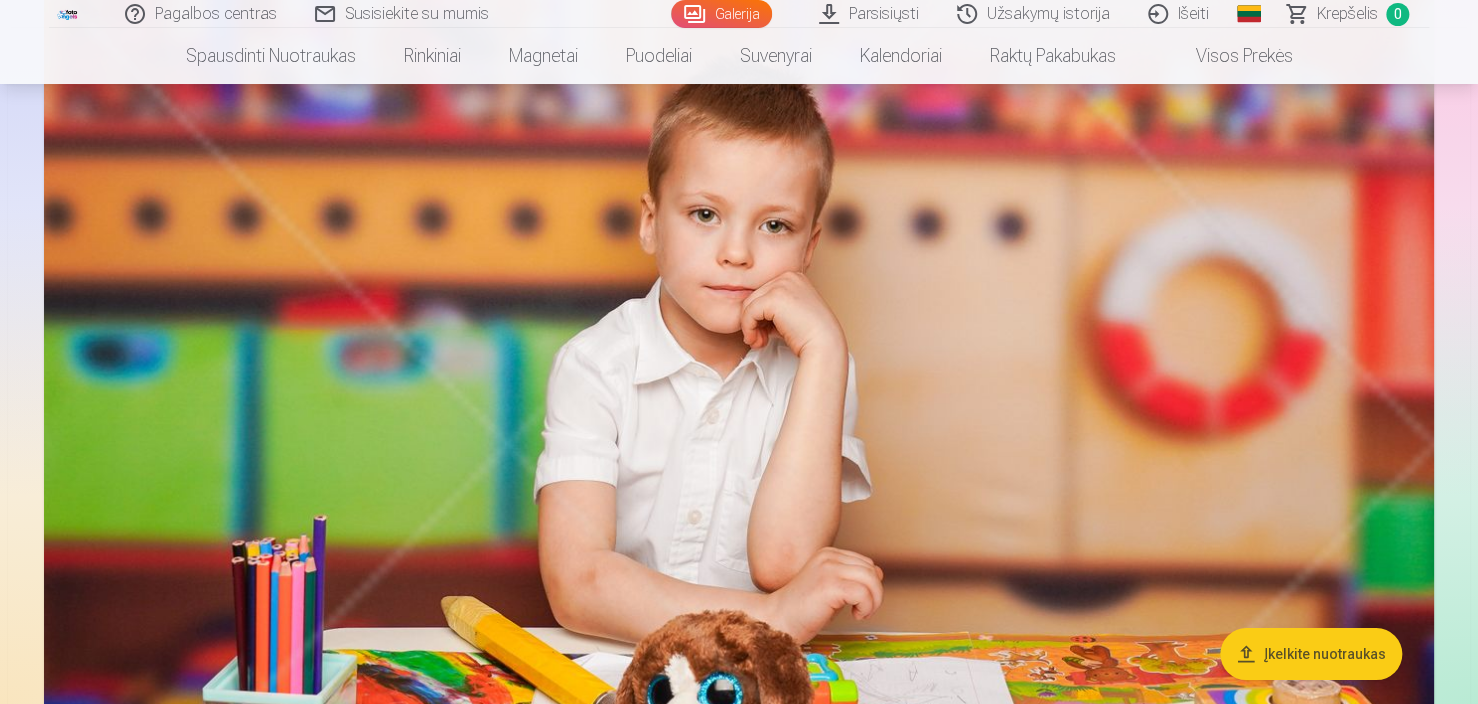 scroll, scrollTop: 10775, scrollLeft: 0, axis: vertical 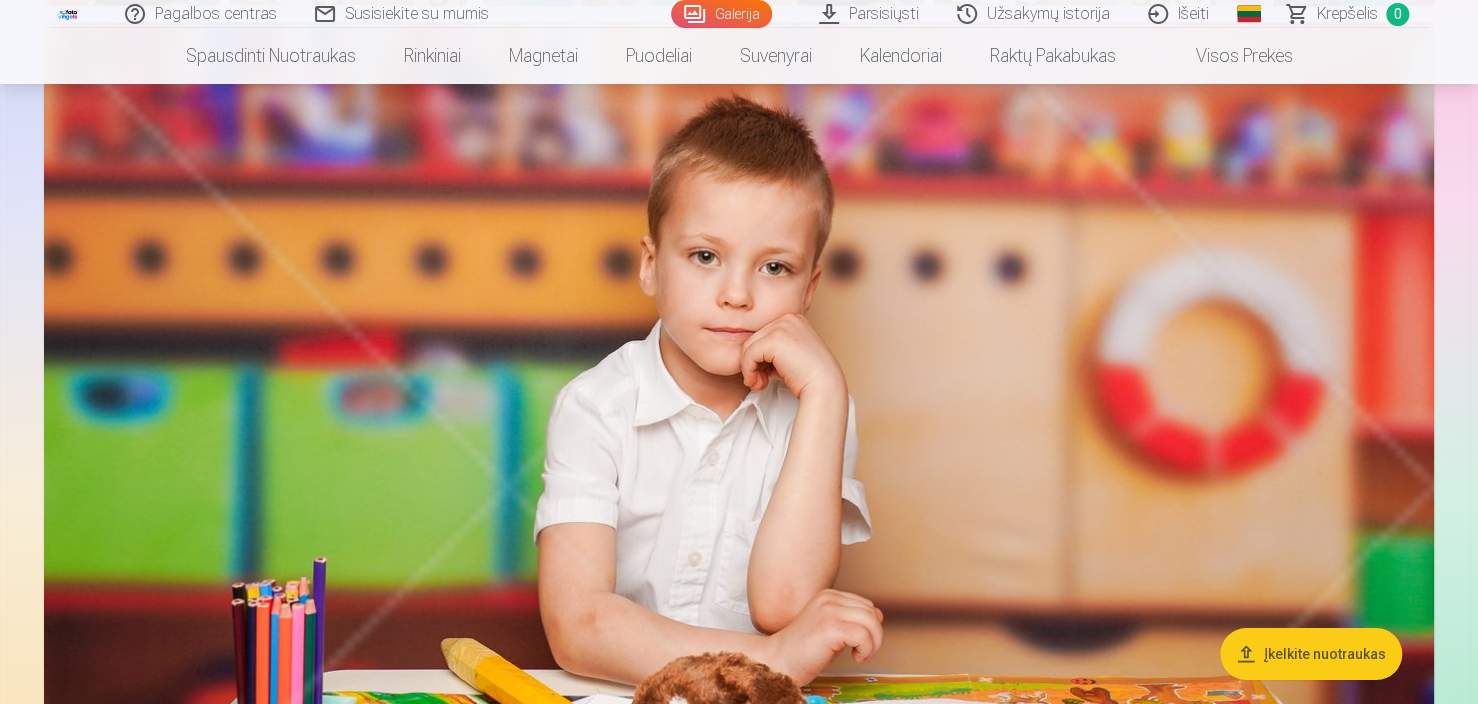 drag, startPoint x: 1470, startPoint y: 405, endPoint x: 1478, endPoint y: 353, distance: 52.611786 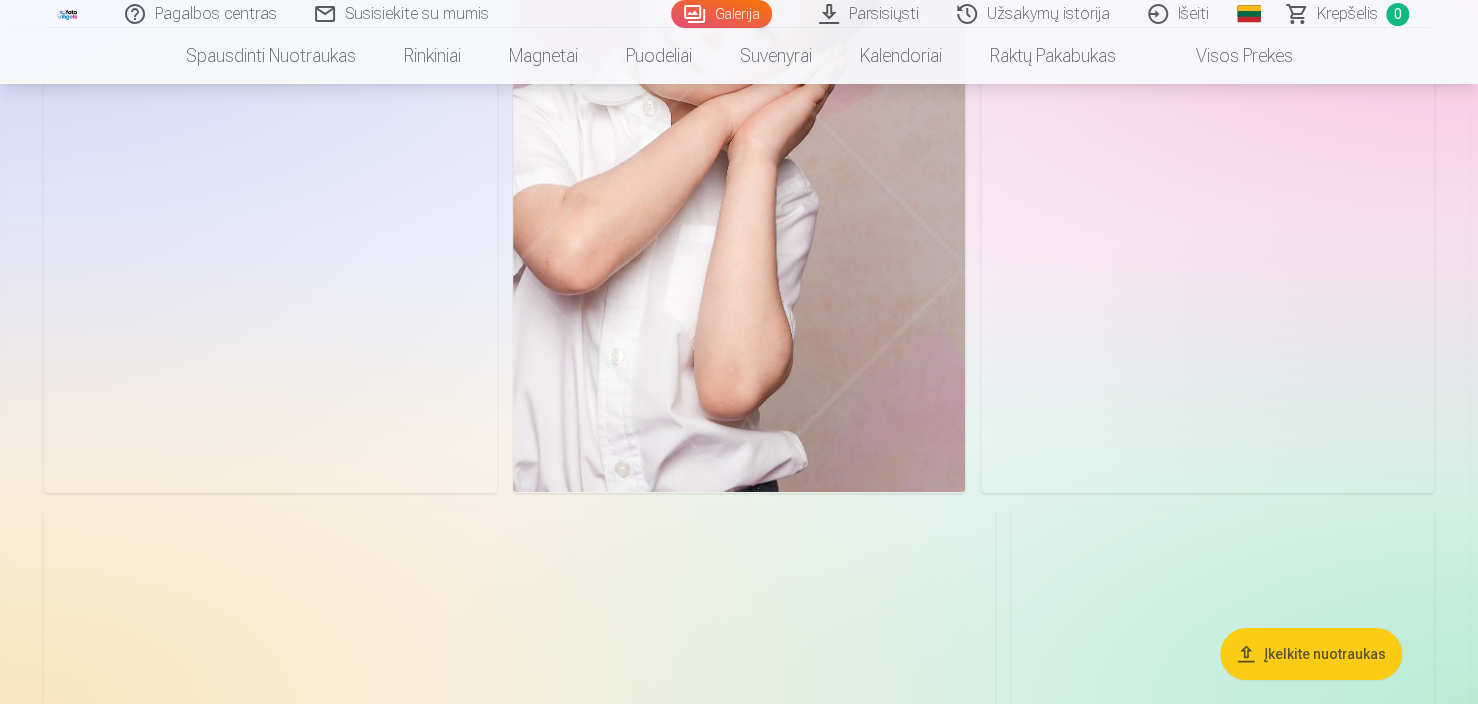 scroll, scrollTop: 6891, scrollLeft: 0, axis: vertical 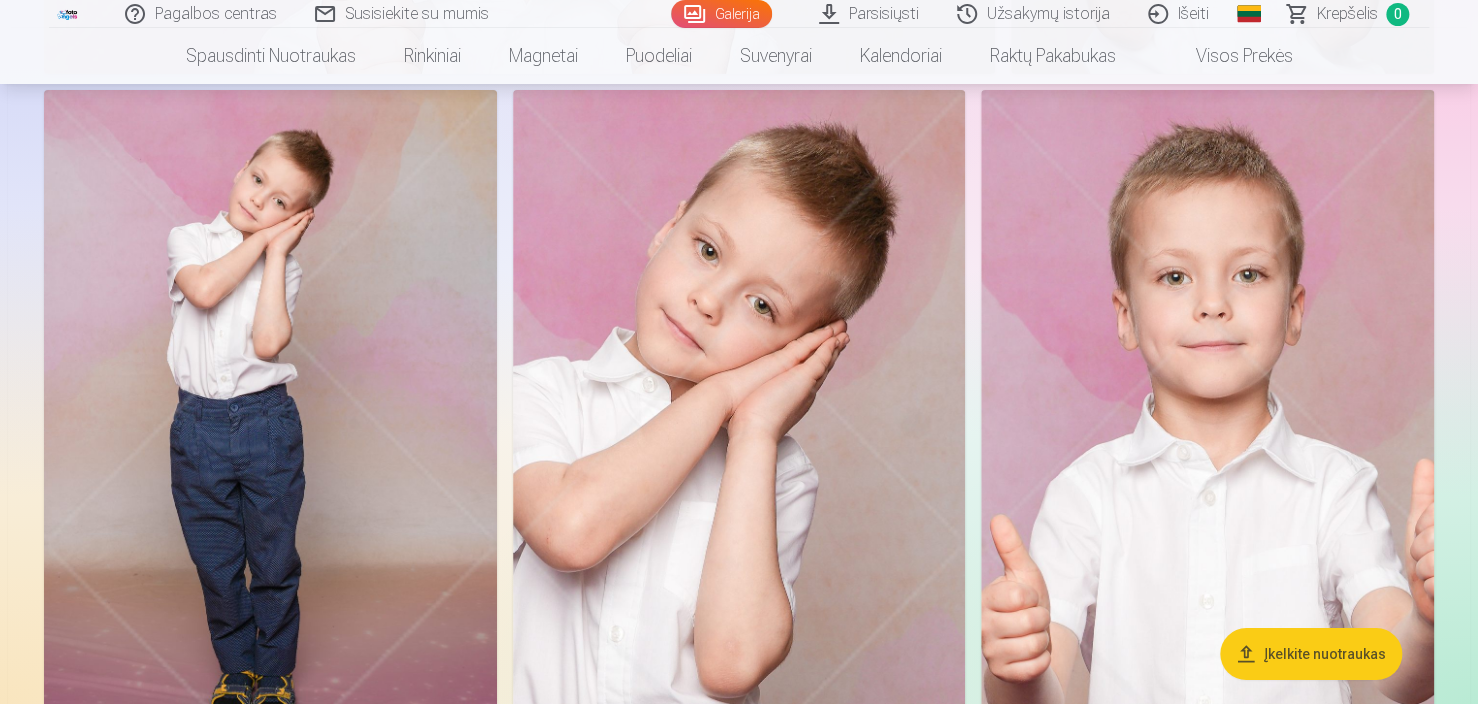 click at bounding box center (739, 429) 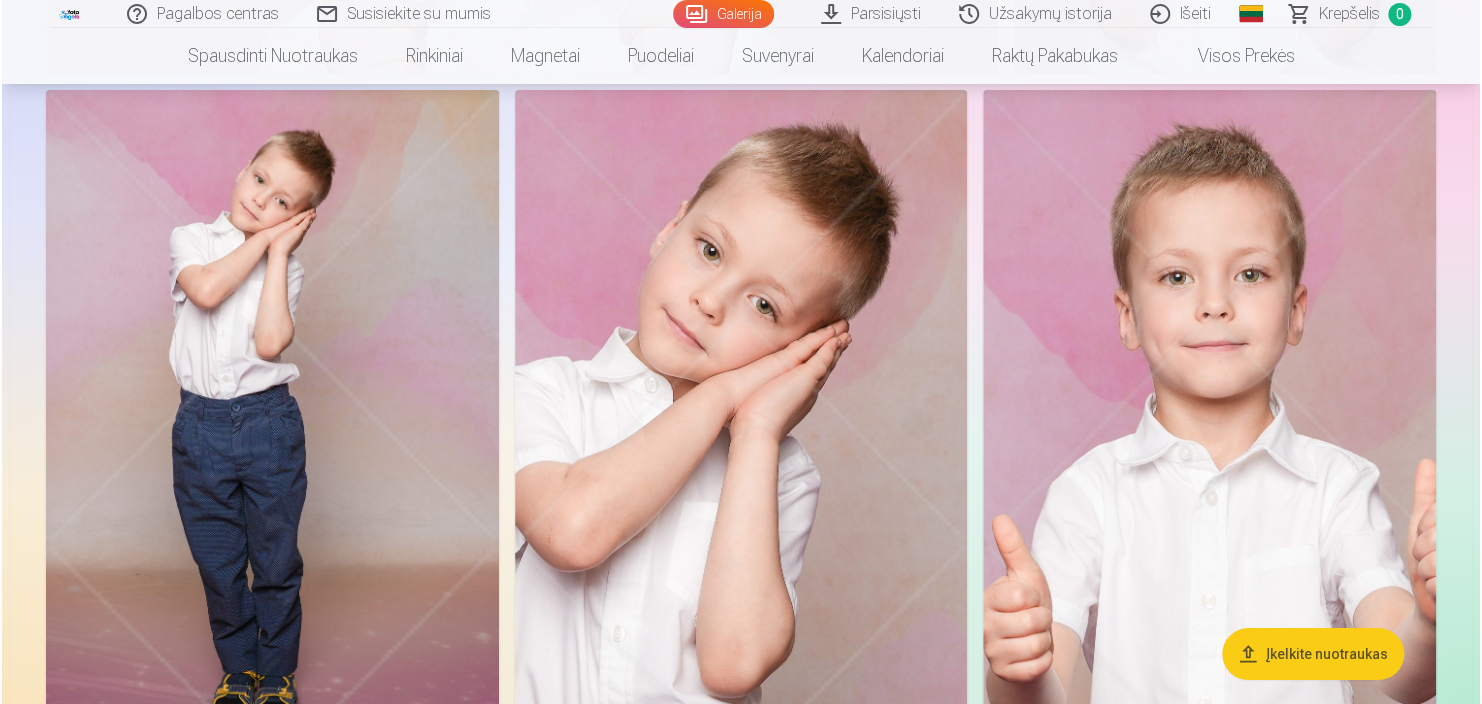 scroll, scrollTop: 5354, scrollLeft: 0, axis: vertical 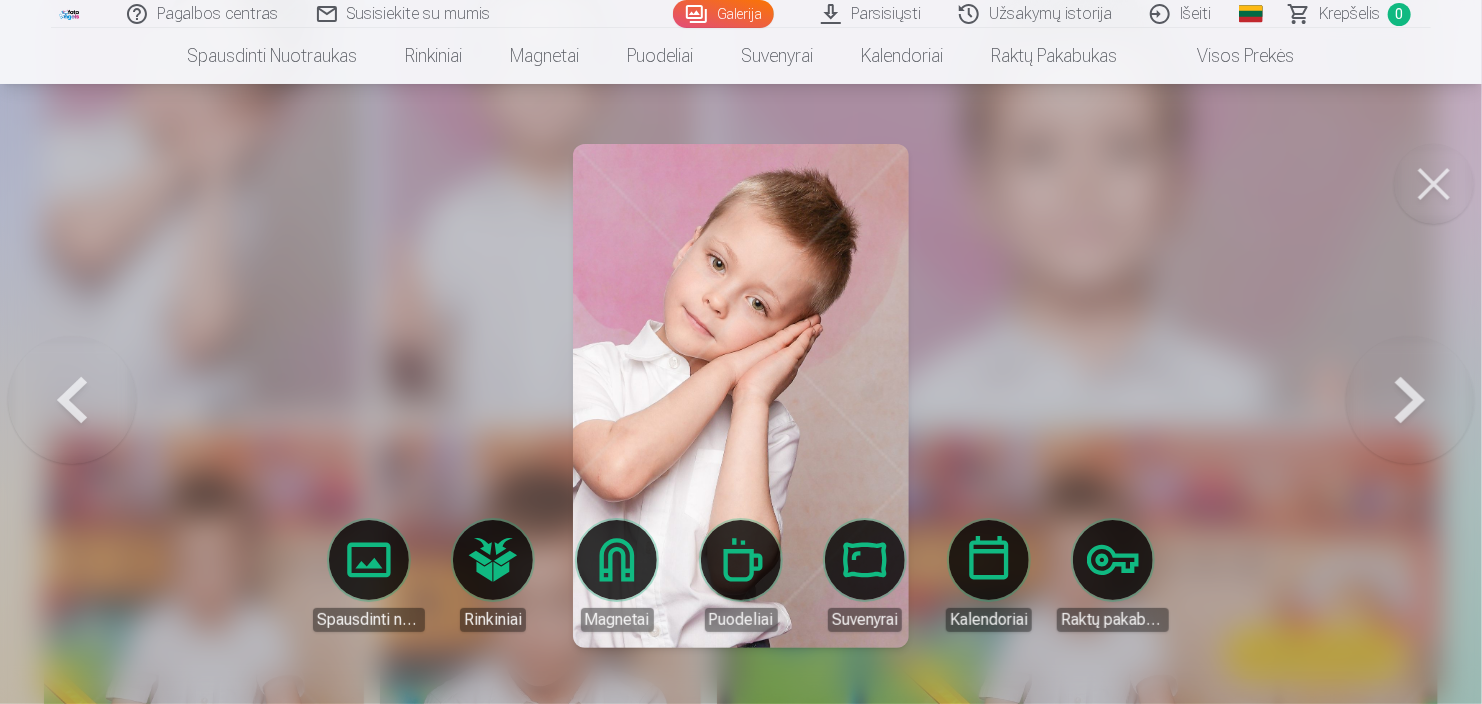 click at bounding box center (1434, 184) 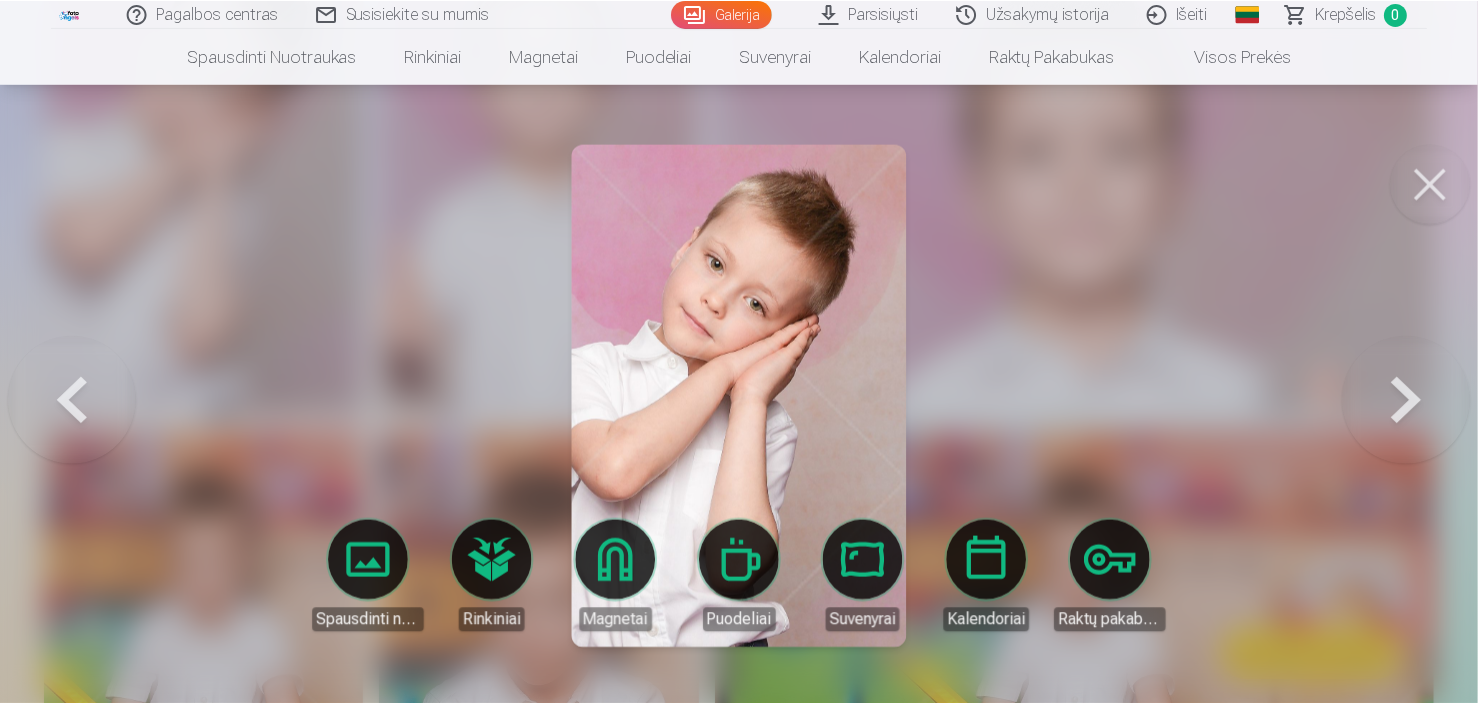 scroll, scrollTop: 7044, scrollLeft: 0, axis: vertical 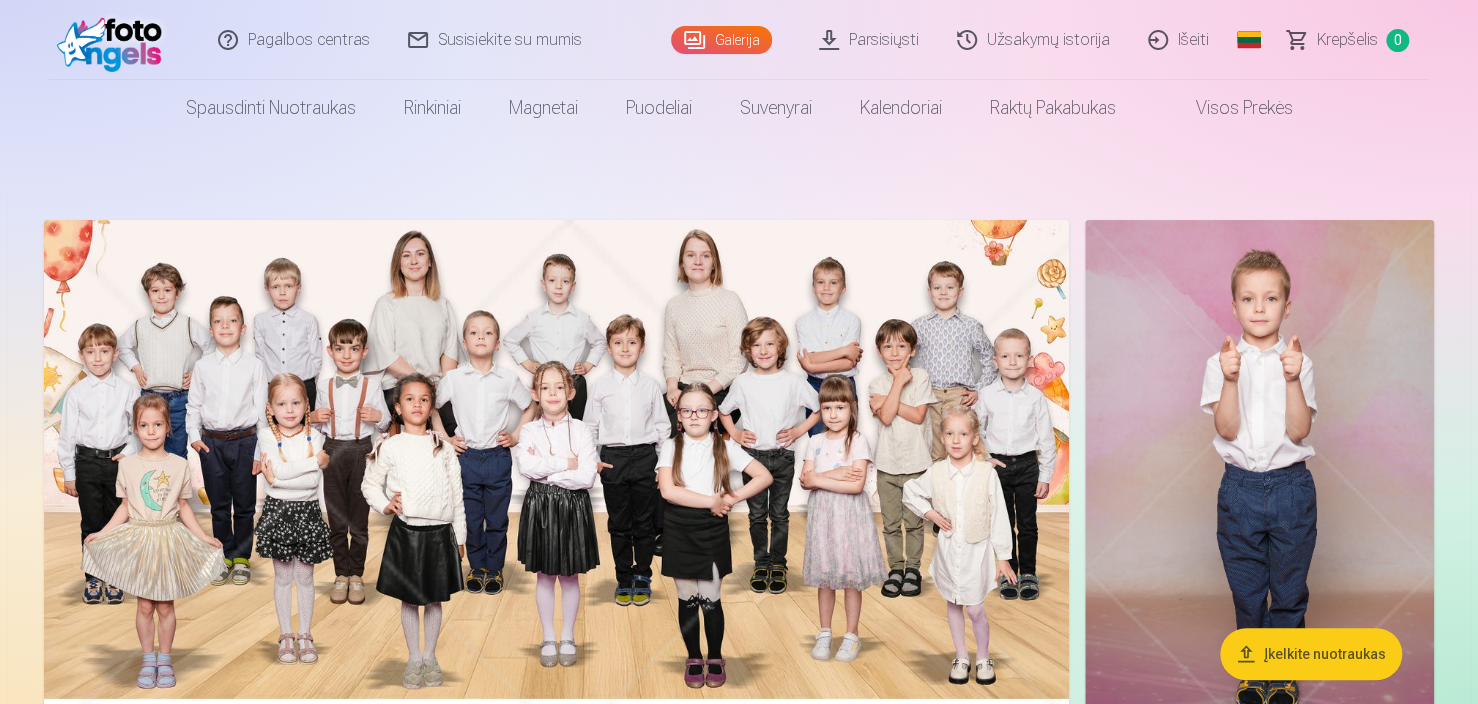 click on "Įkelkite nuotraukas" at bounding box center (1311, 654) 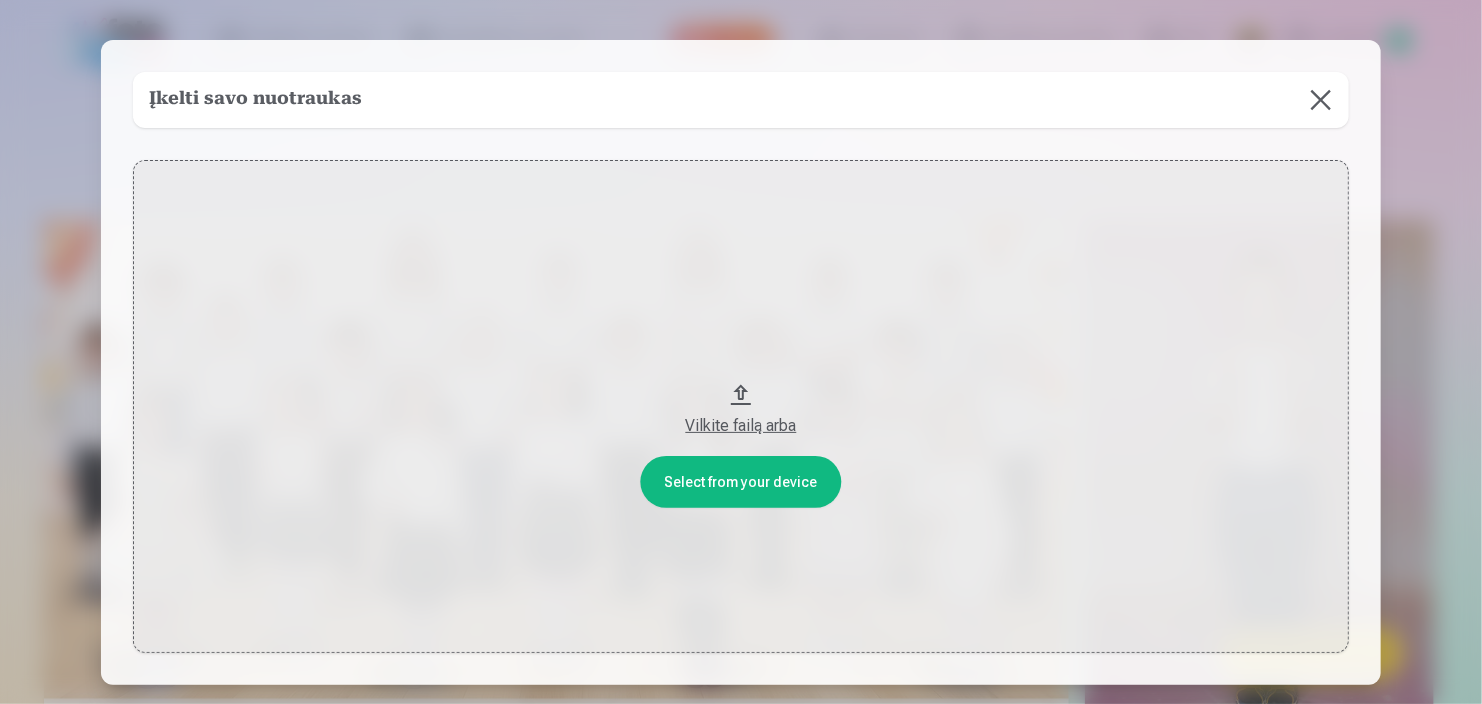 click at bounding box center (1321, 100) 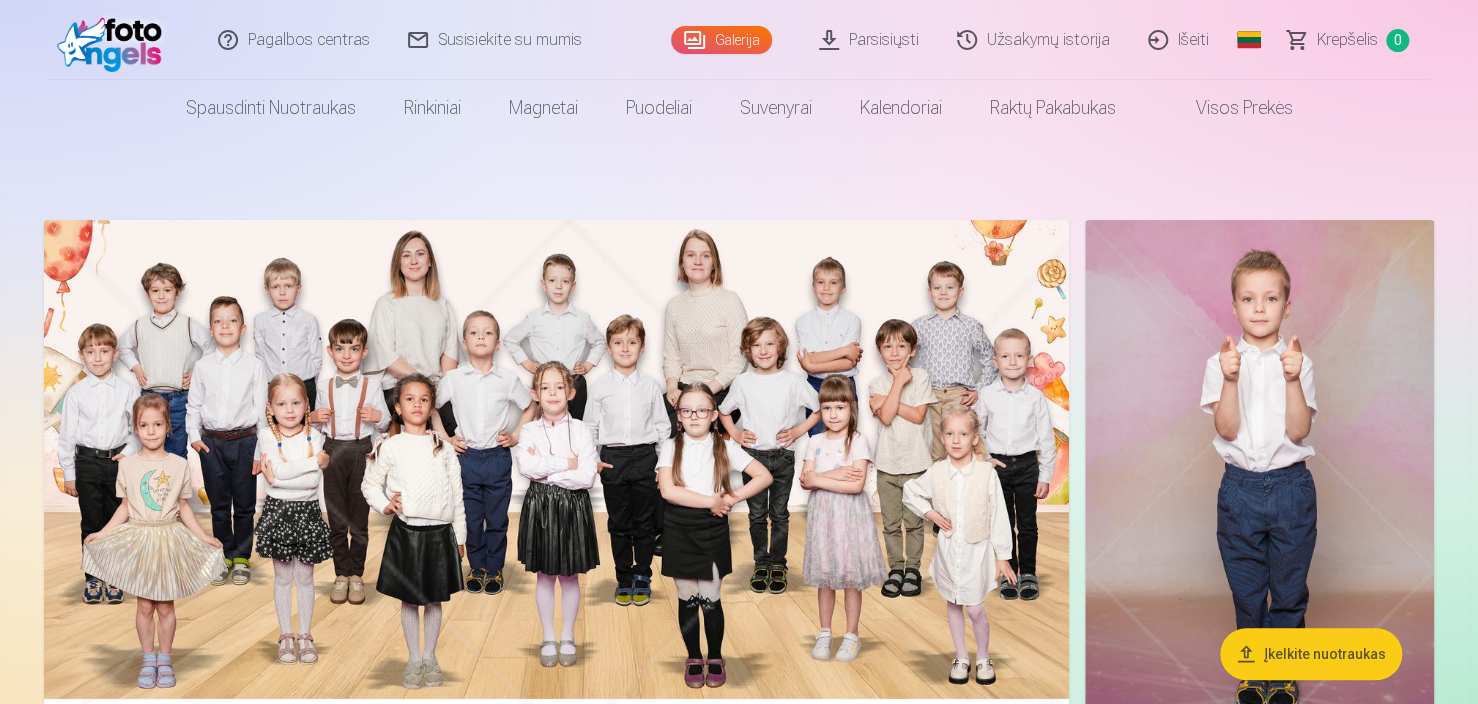 click on "Pagalbos centras" at bounding box center (295, 40) 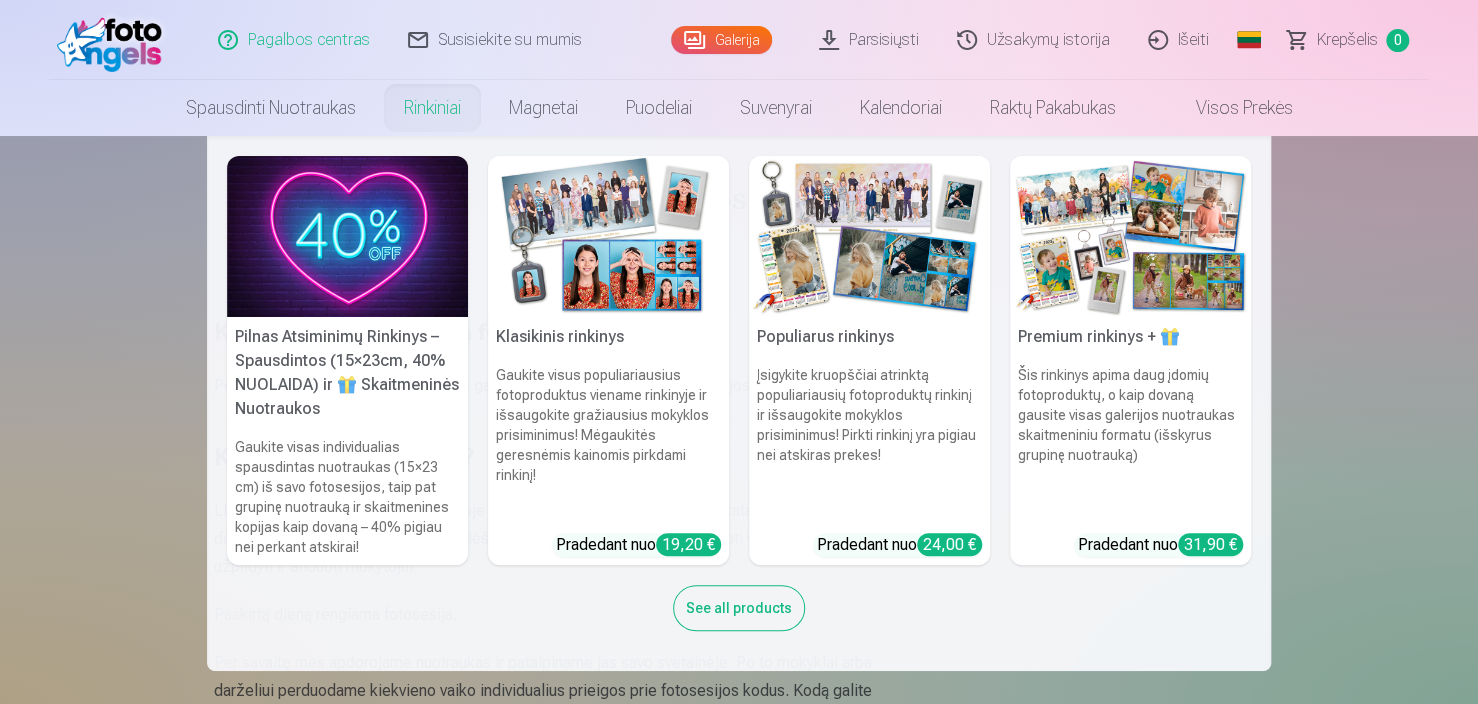 click on "Rinkiniai" at bounding box center (432, 108) 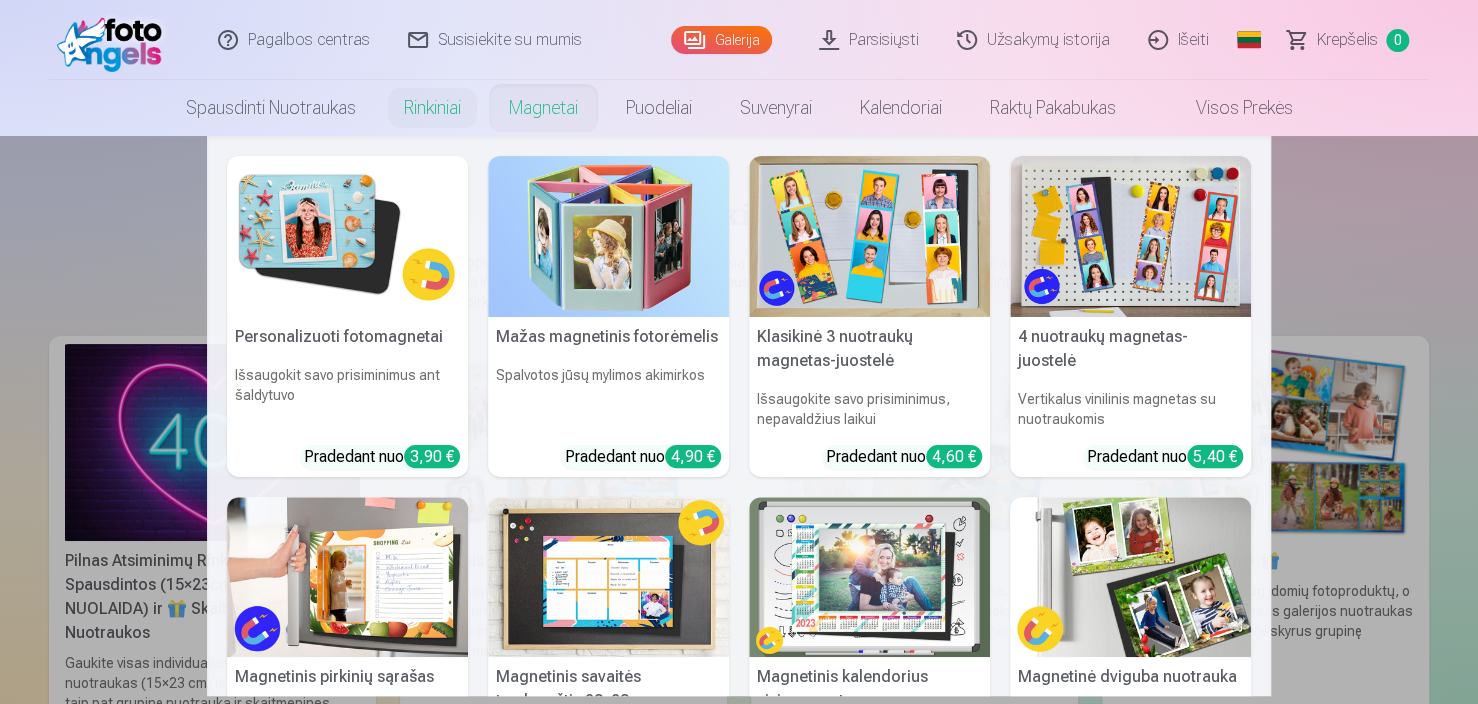 click on "Magnetai" at bounding box center [543, 108] 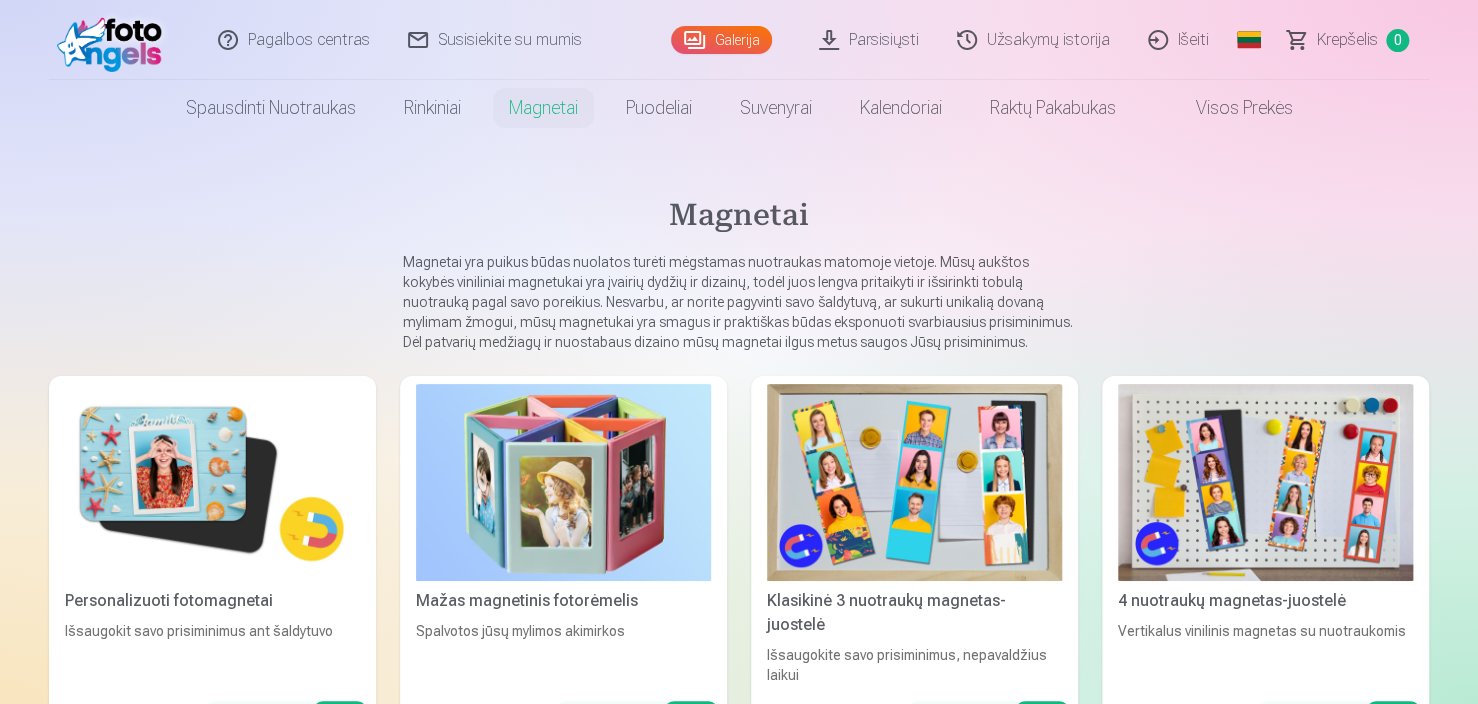 click on "Pagalbos centras" at bounding box center [295, 40] 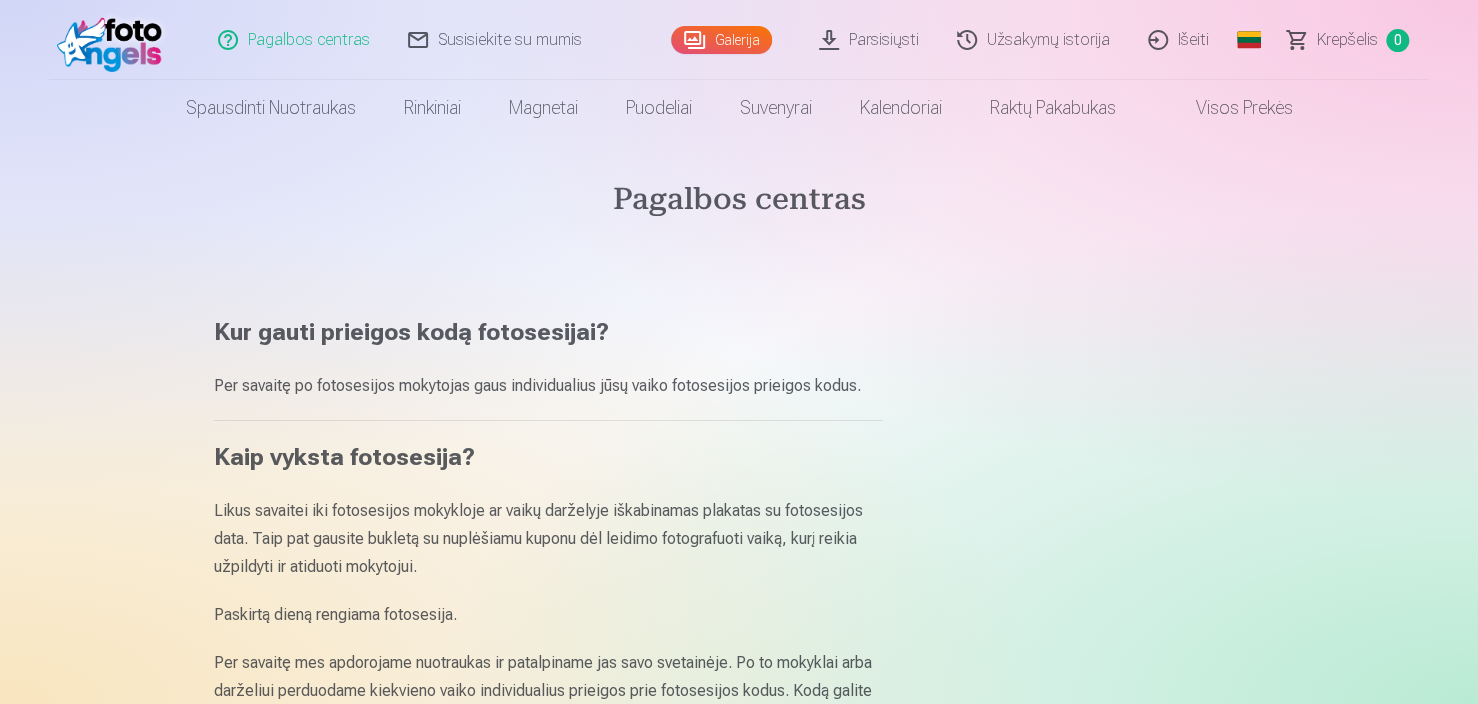 click at bounding box center [114, 40] 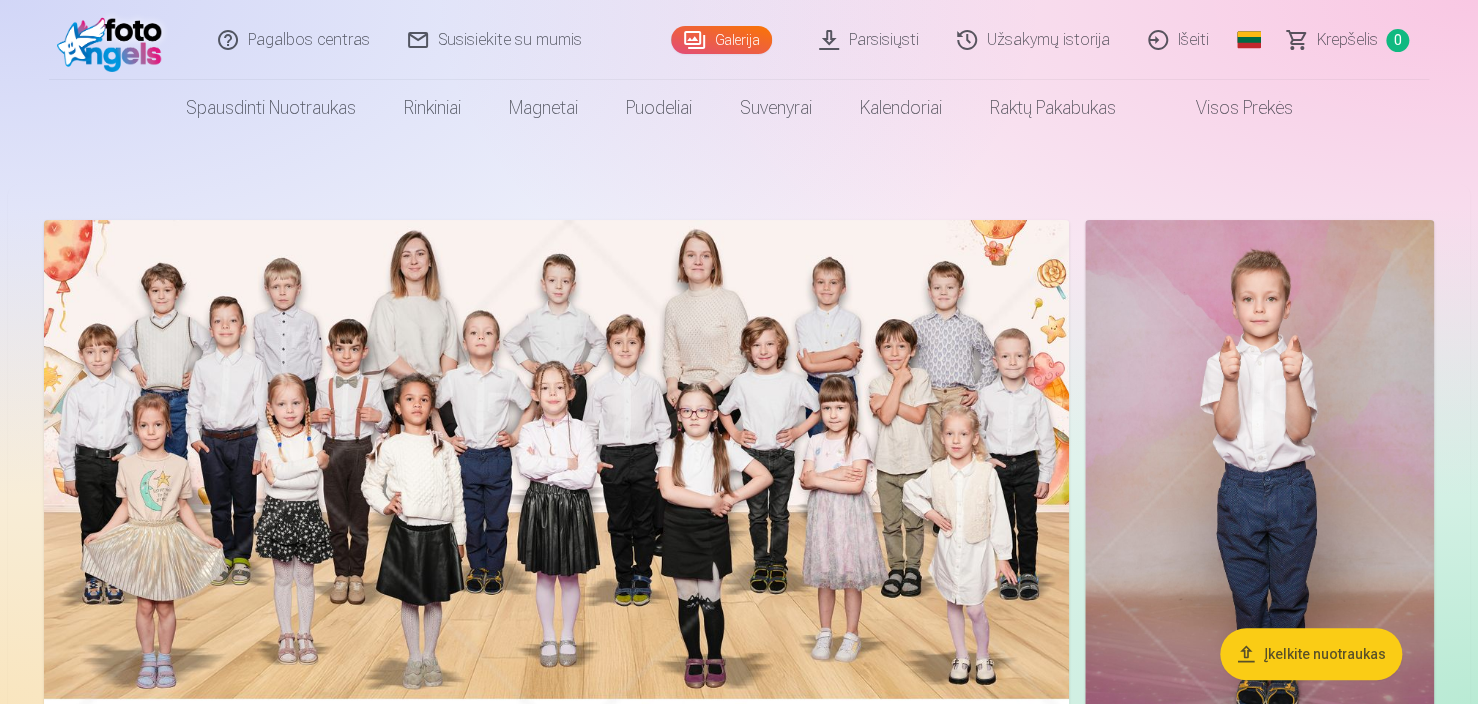 click at bounding box center (114, 40) 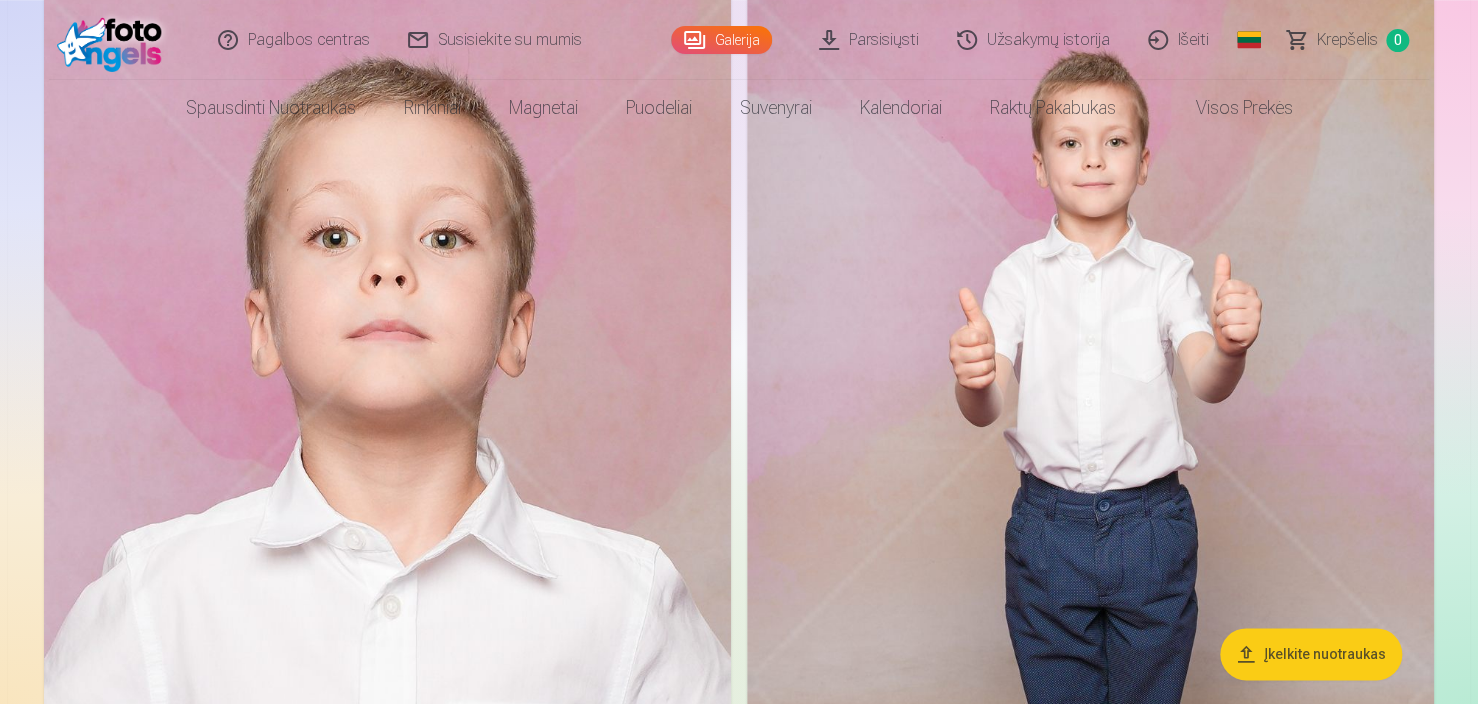 scroll, scrollTop: 0, scrollLeft: 0, axis: both 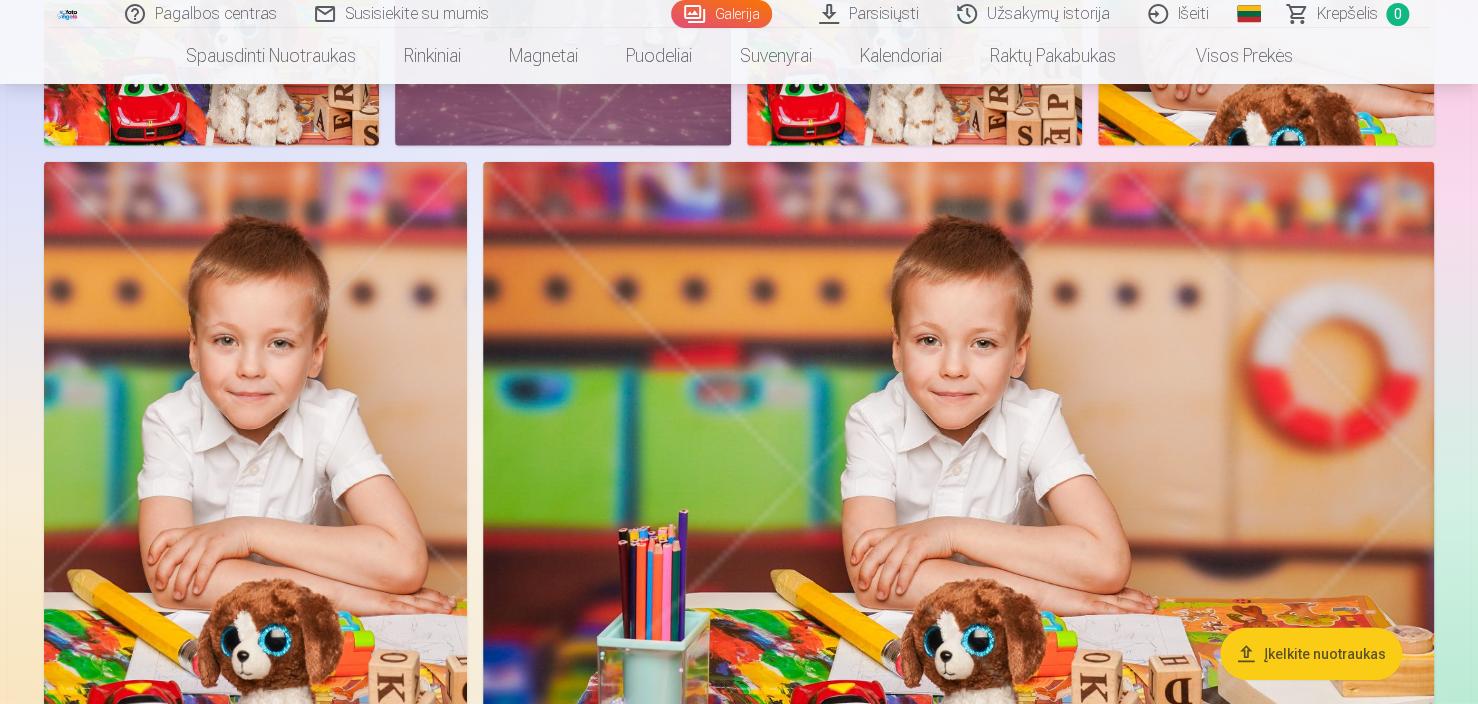 drag, startPoint x: 1013, startPoint y: 441, endPoint x: 1260, endPoint y: 521, distance: 259.63245 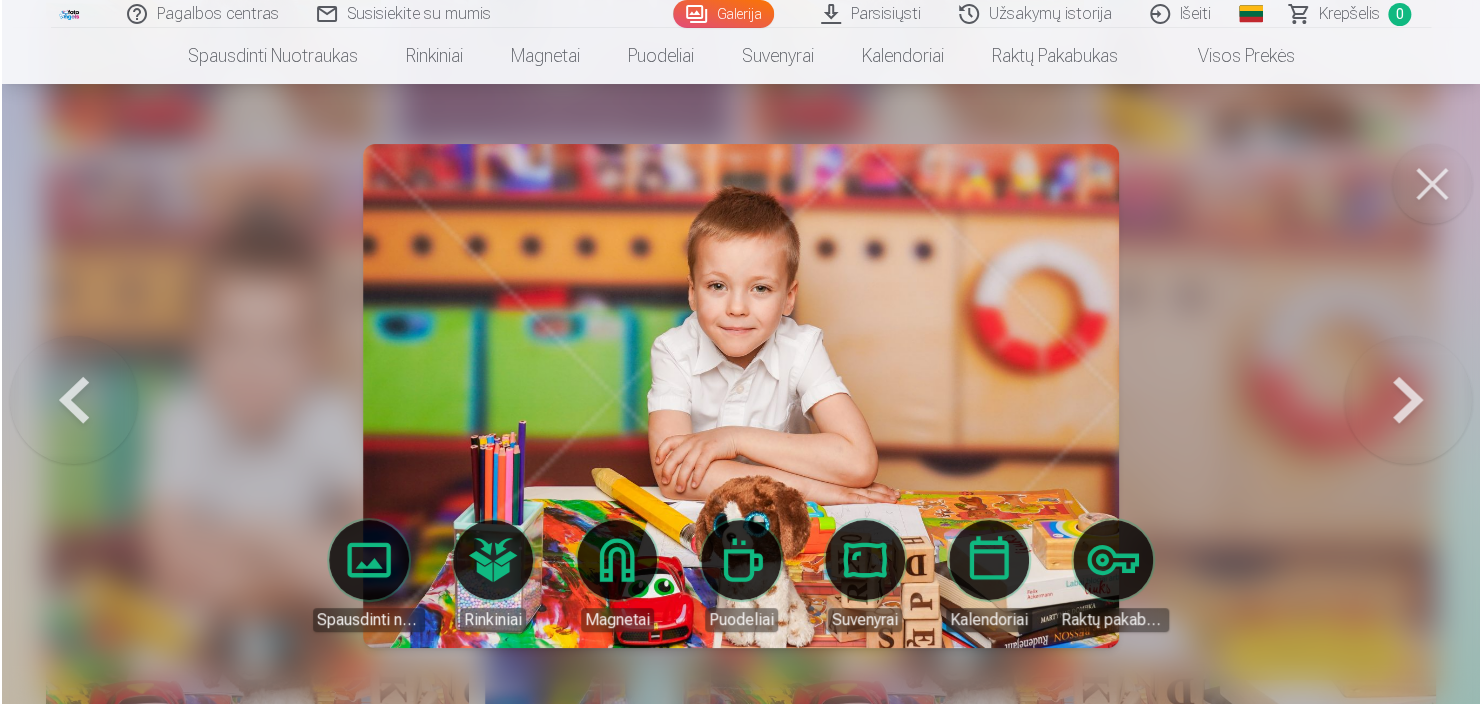 scroll, scrollTop: 6644, scrollLeft: 0, axis: vertical 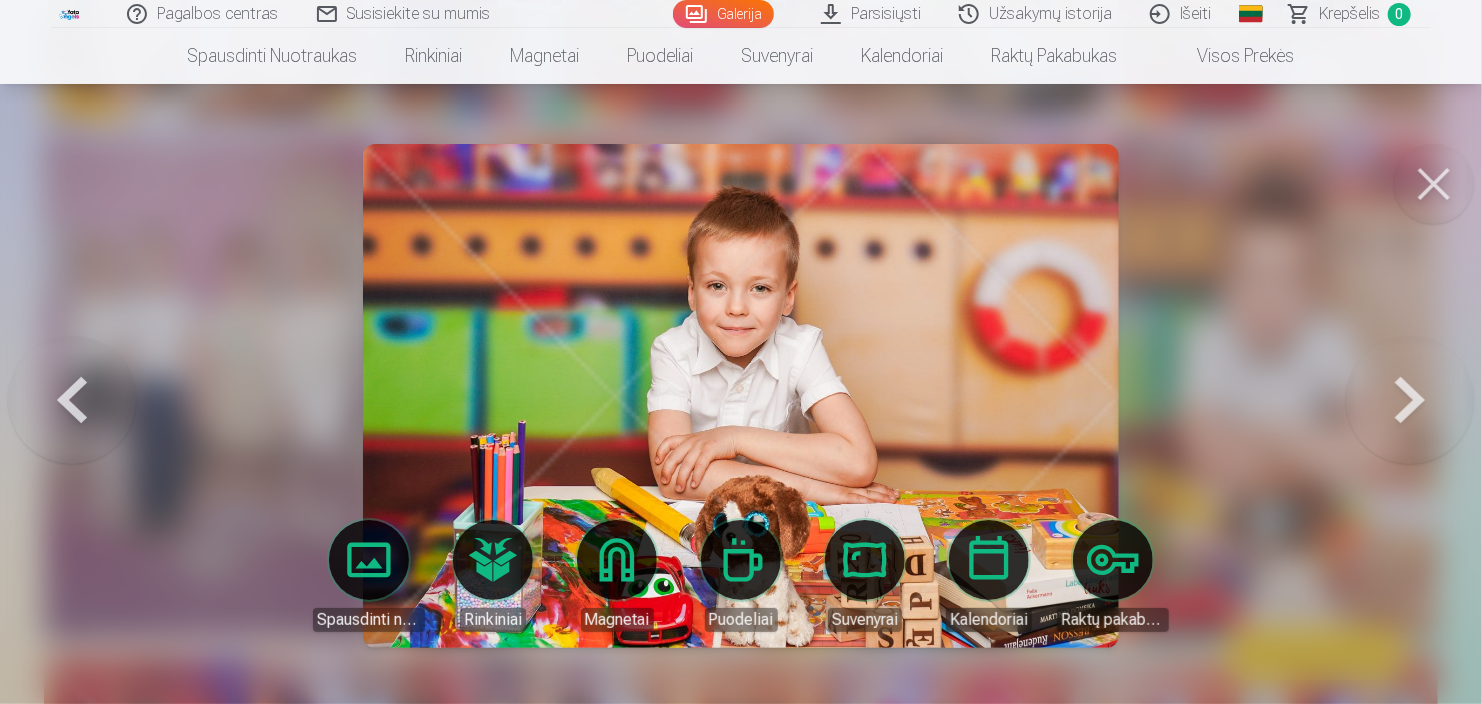 click at bounding box center (741, 396) 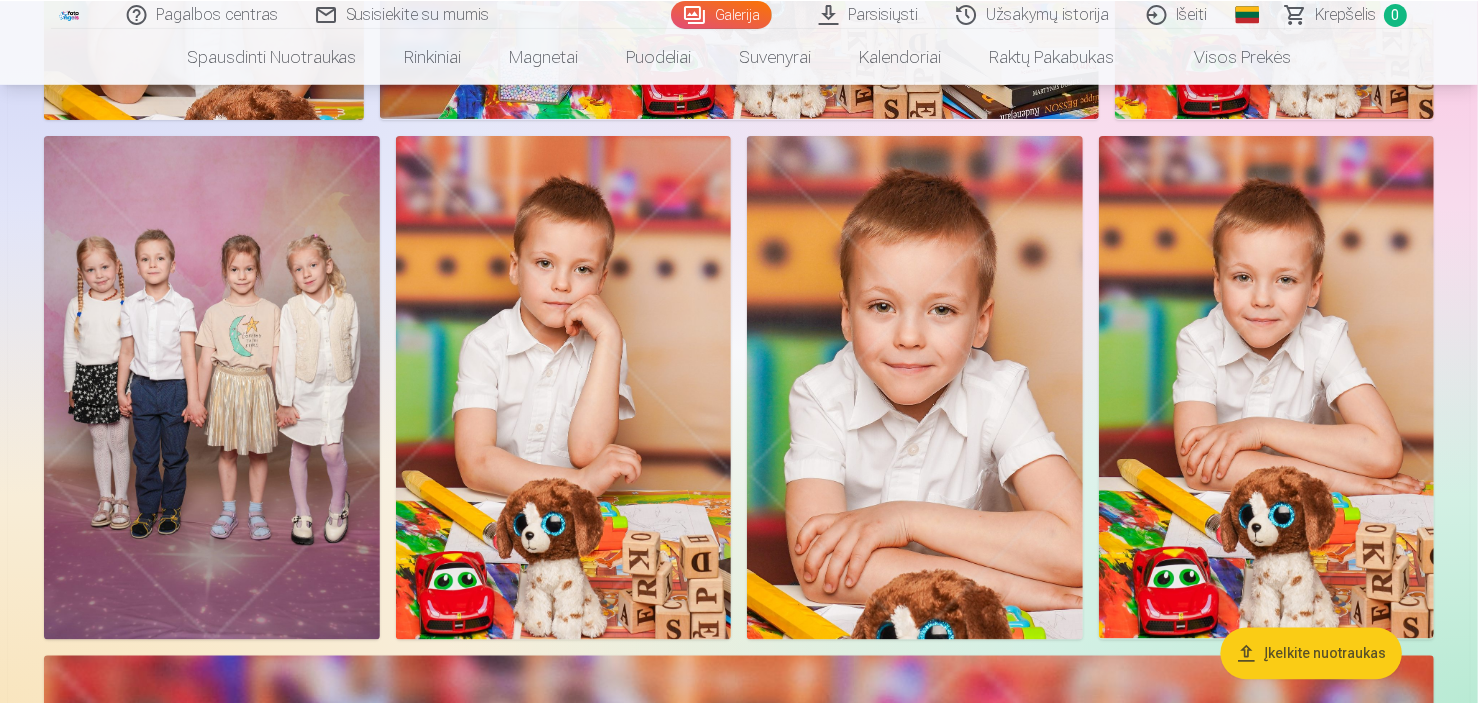 scroll, scrollTop: 9336, scrollLeft: 0, axis: vertical 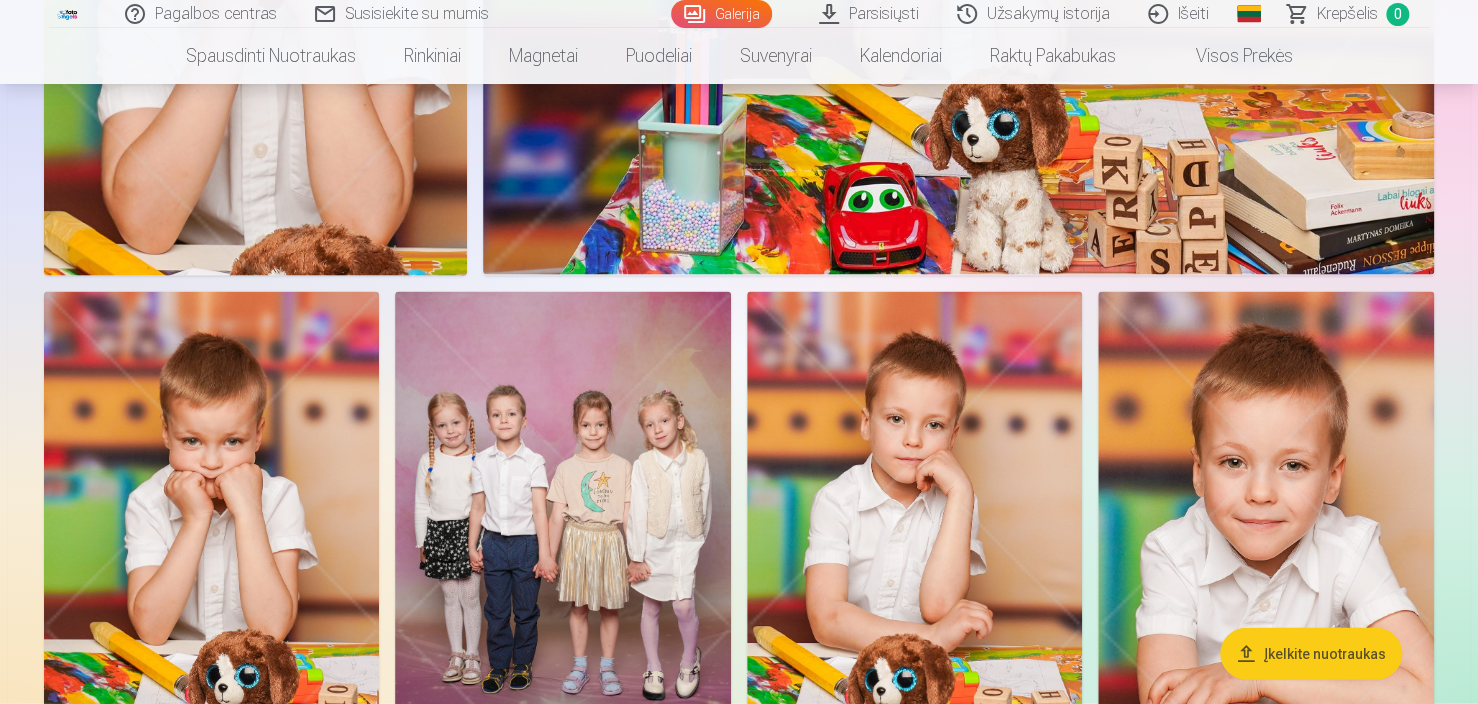 click on "Įkelkite nuotraukas" at bounding box center [1311, 654] 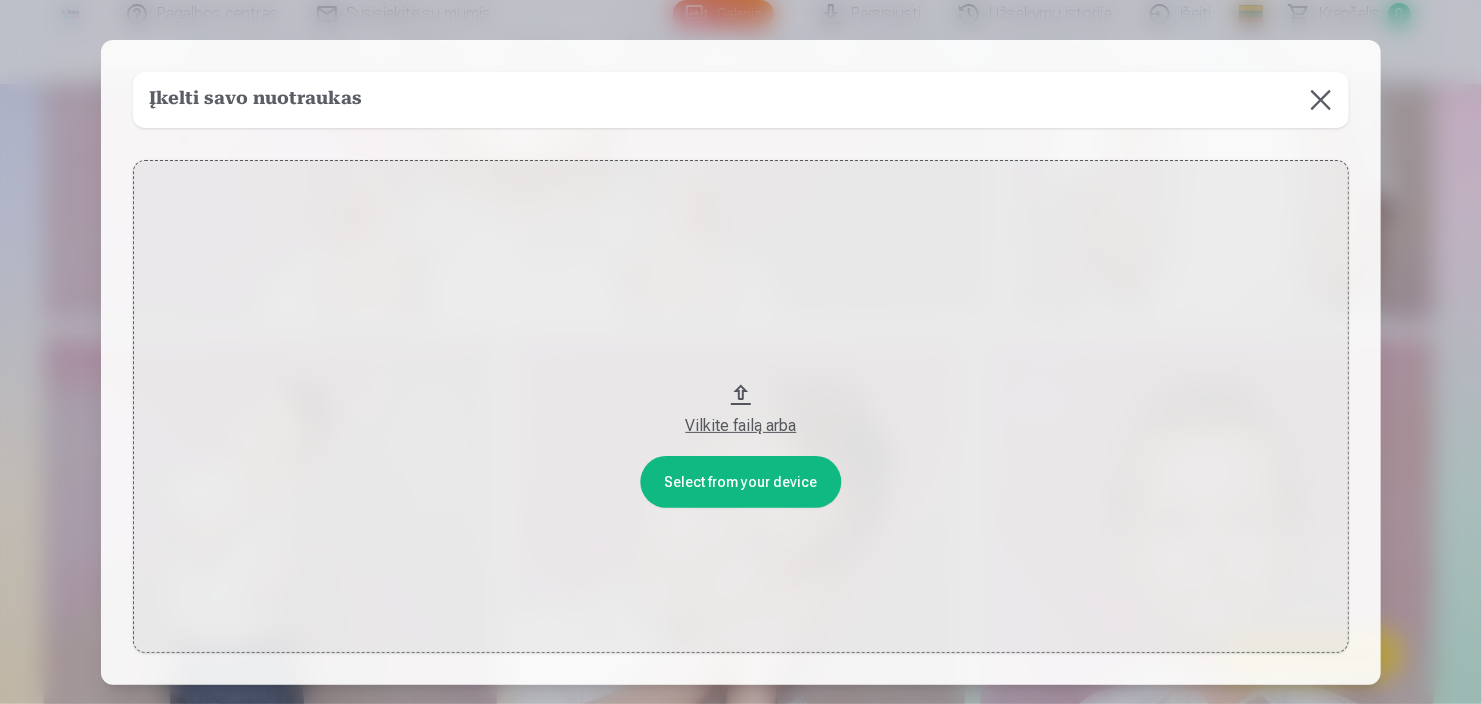 click on "Vilkite failą arba" at bounding box center (741, 406) 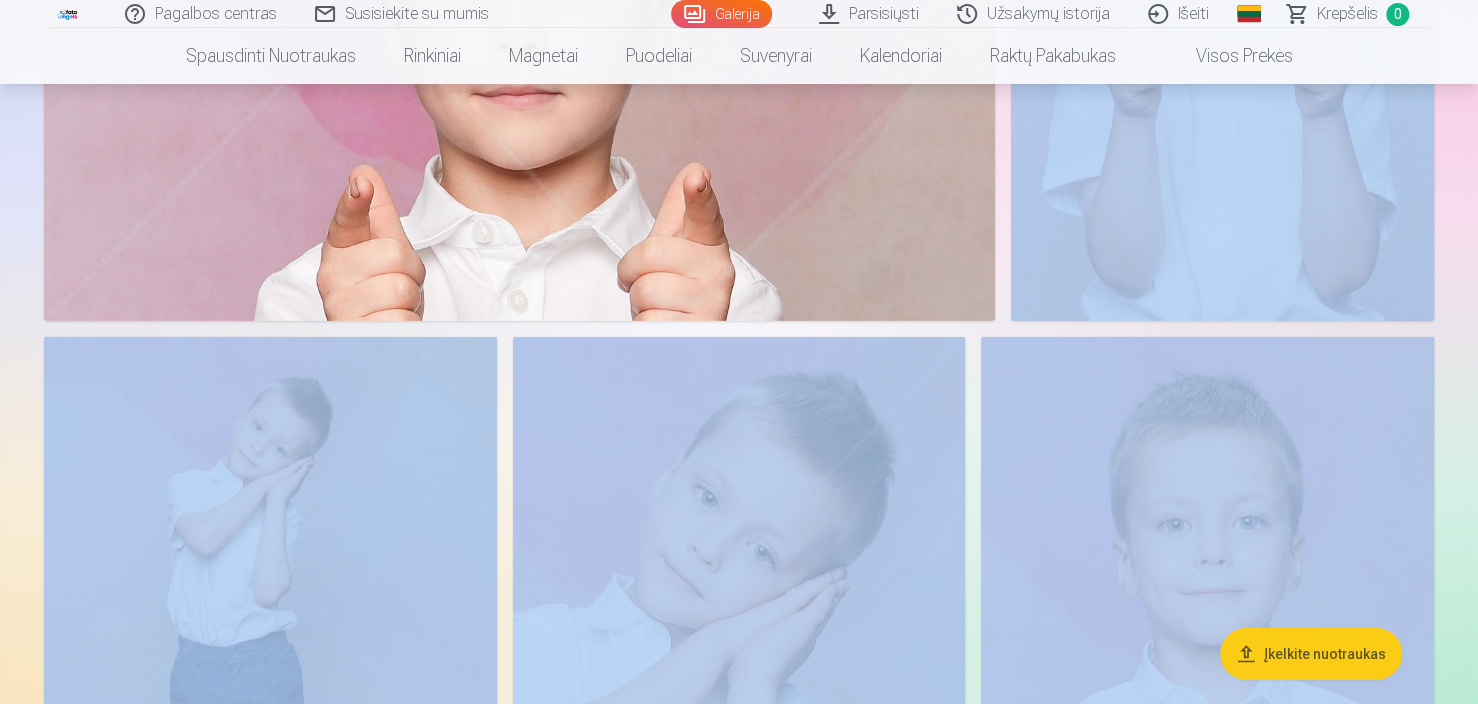 drag, startPoint x: 1476, startPoint y: 269, endPoint x: 1476, endPoint y: 330, distance: 61 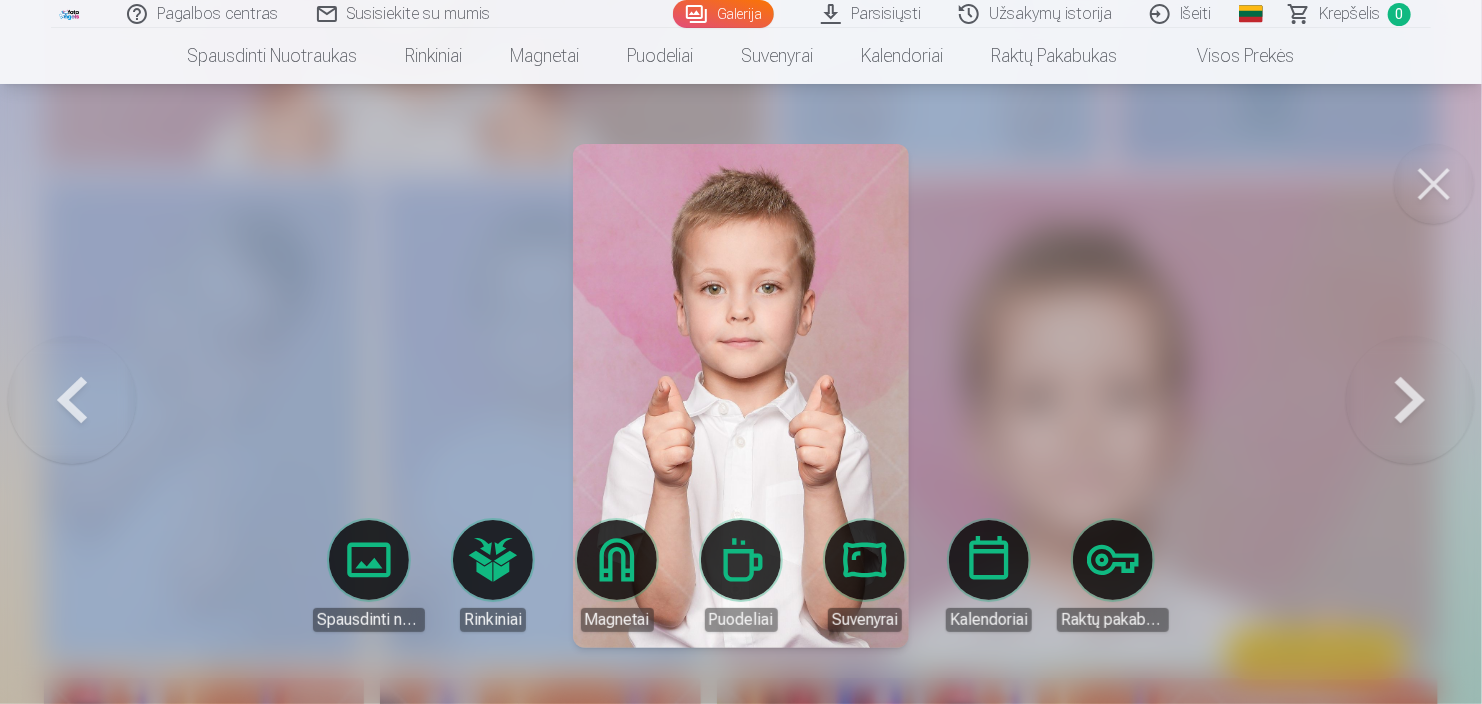 click at bounding box center [1434, 184] 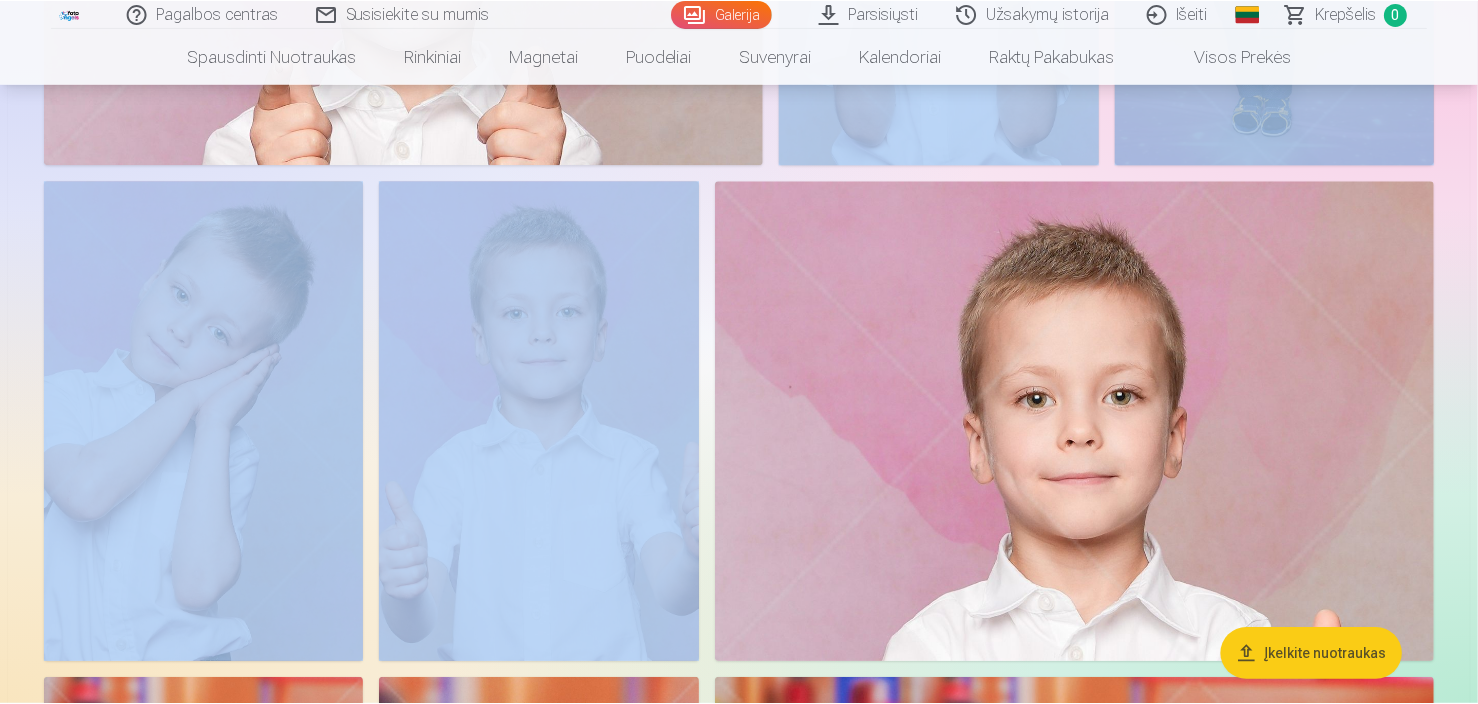 scroll, scrollTop: 6644, scrollLeft: 0, axis: vertical 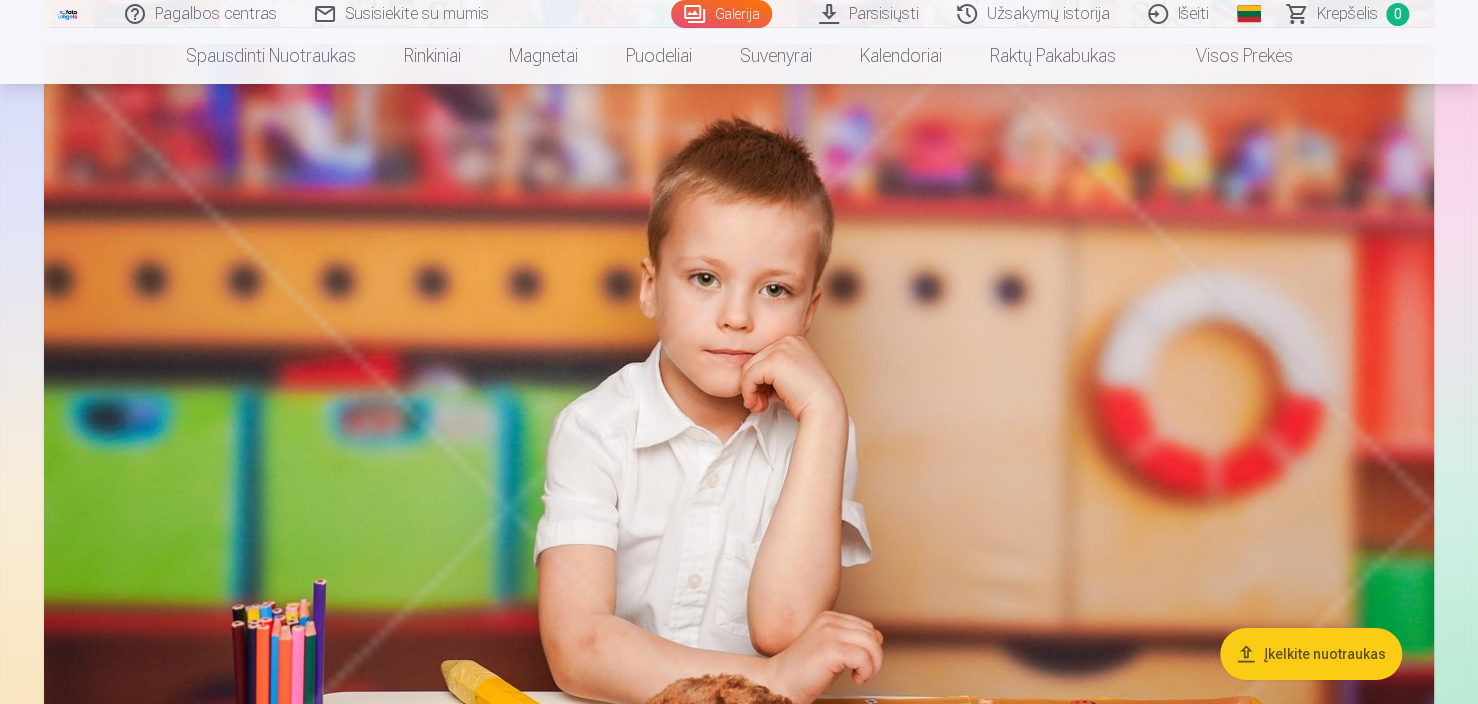 click at bounding box center (739, 507) 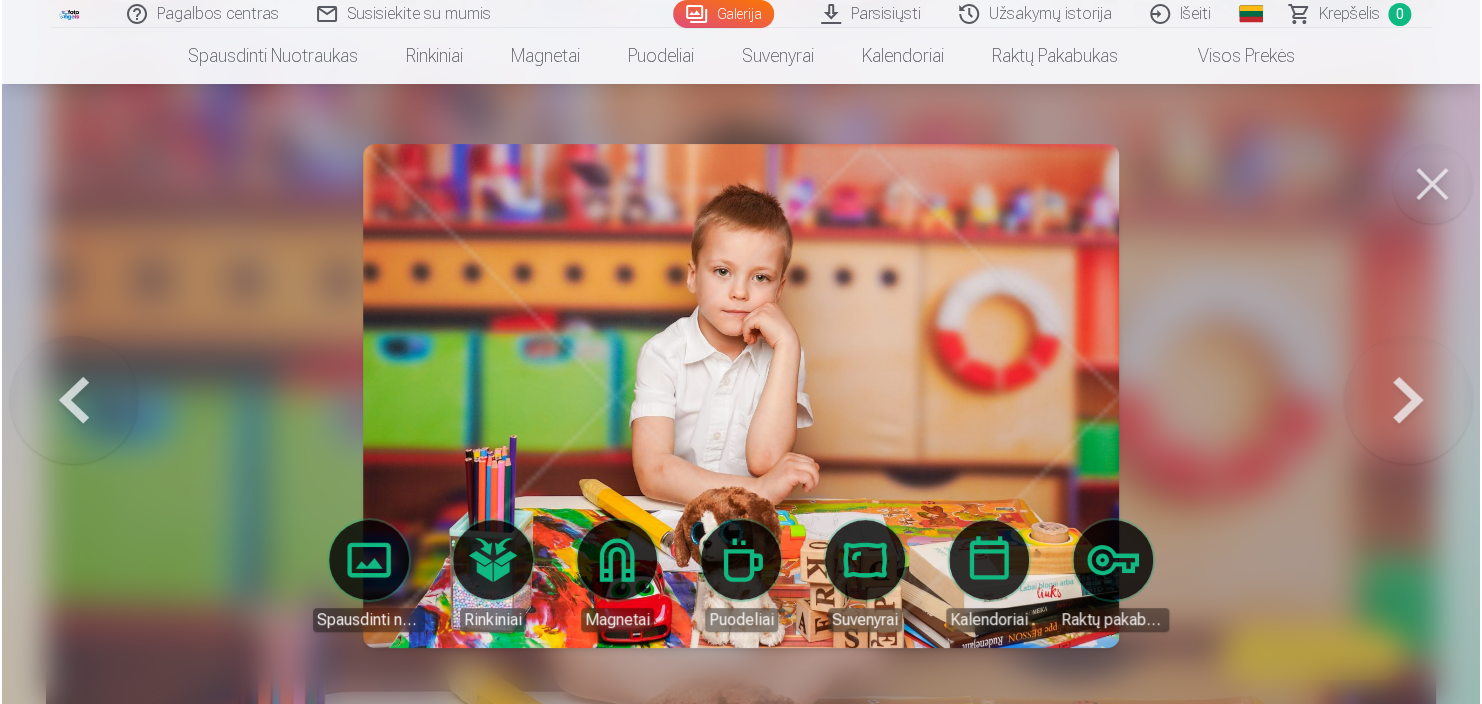 scroll, scrollTop: 7389, scrollLeft: 0, axis: vertical 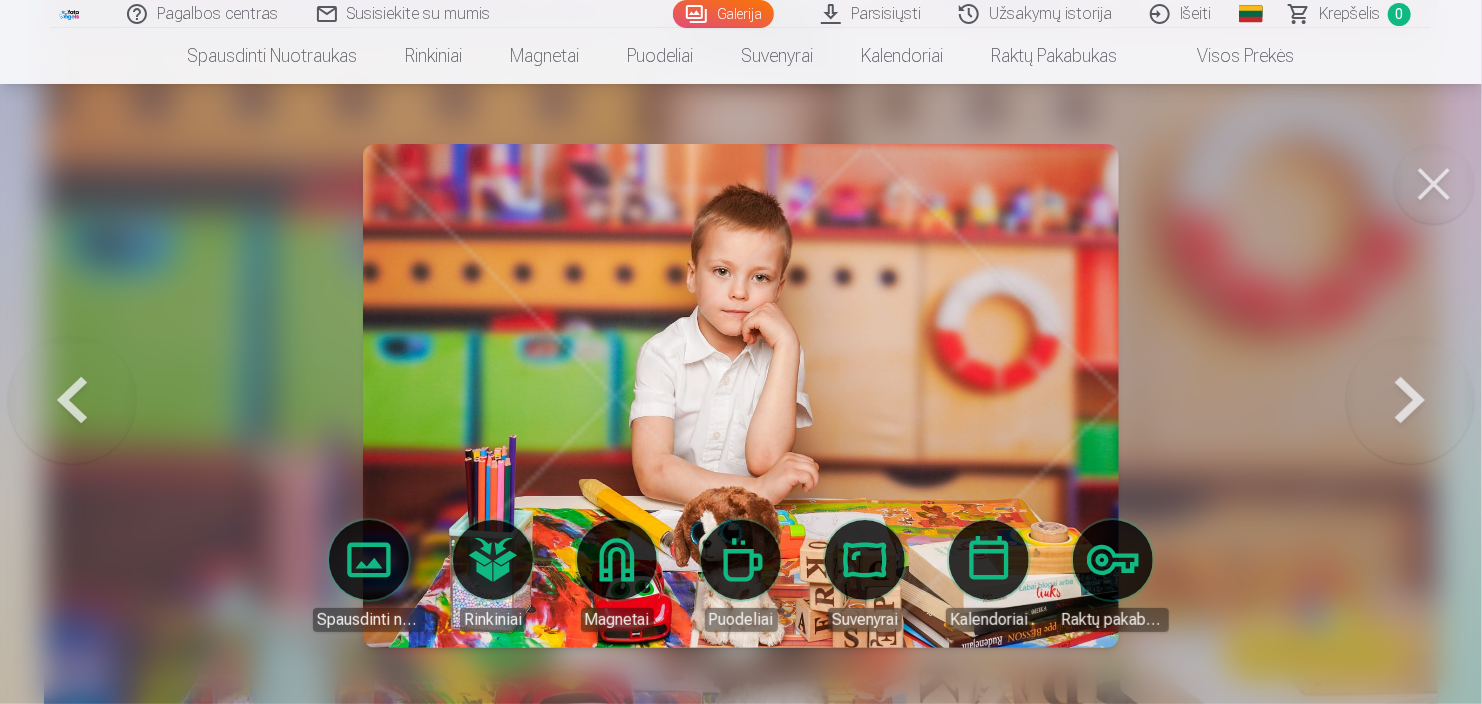 click at bounding box center [741, 396] 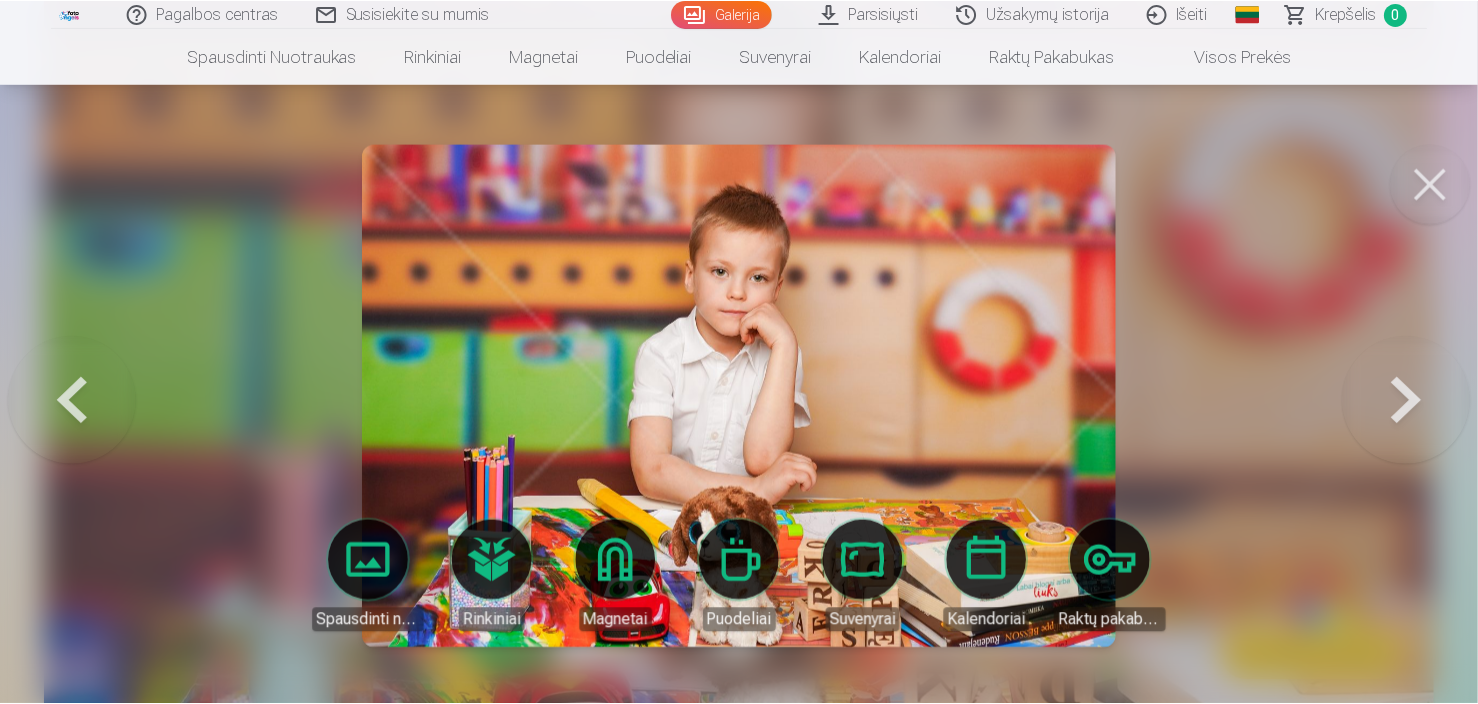 scroll, scrollTop: 10232, scrollLeft: 0, axis: vertical 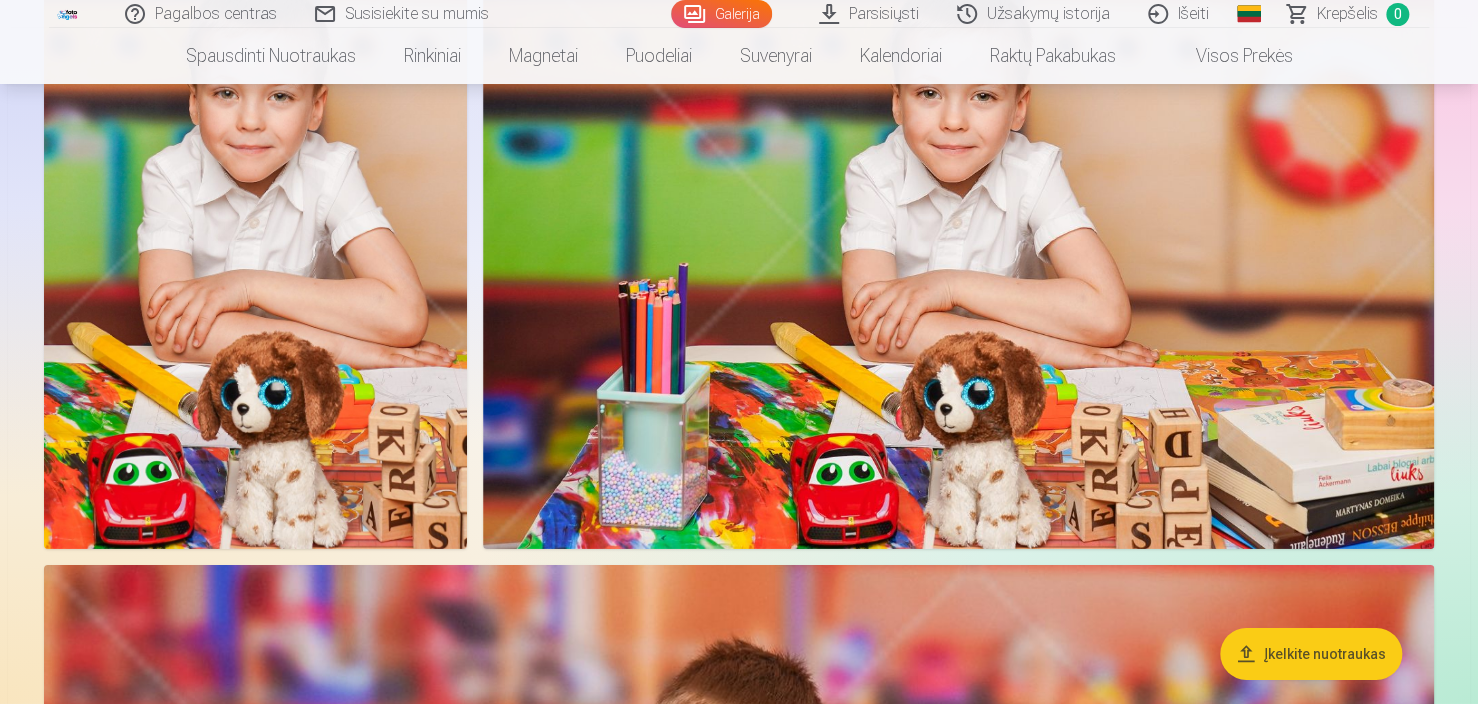 drag, startPoint x: 1475, startPoint y: 403, endPoint x: 1476, endPoint y: 389, distance: 14.035668 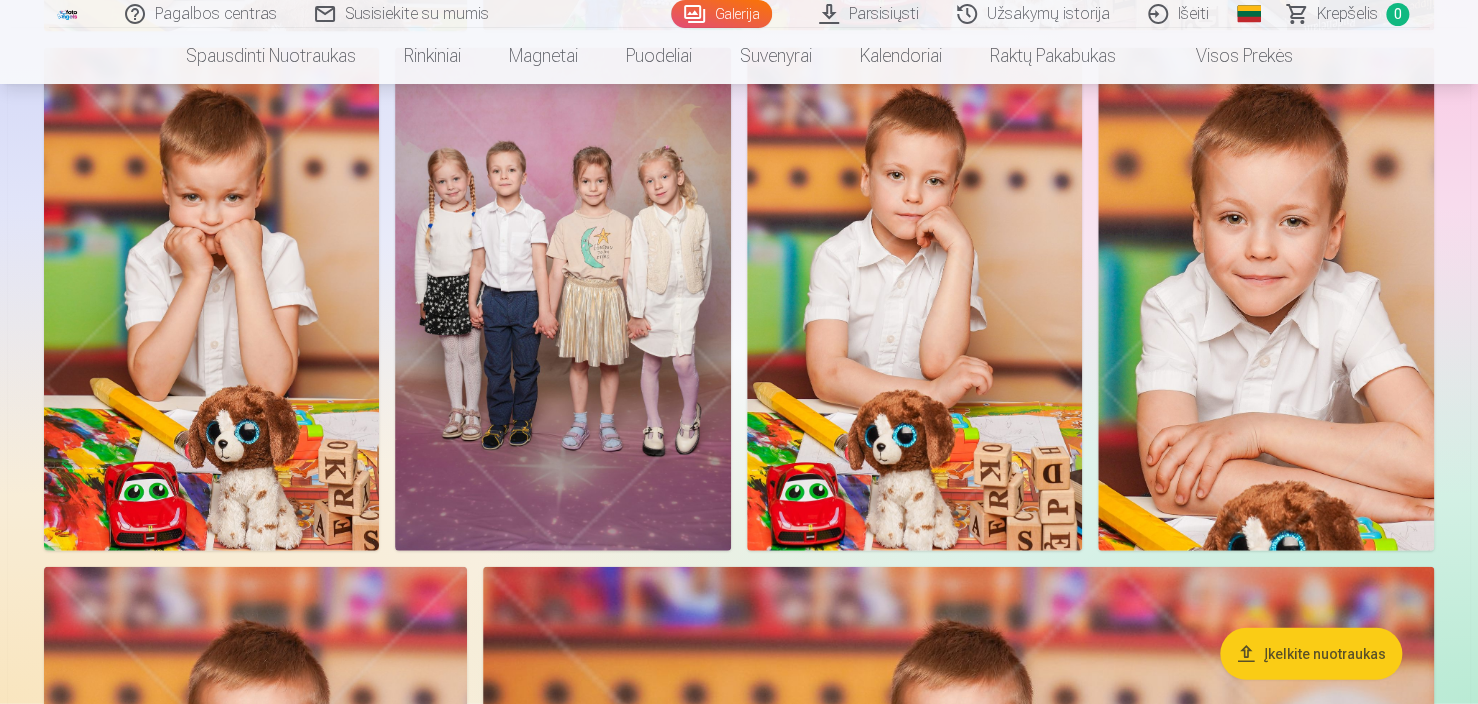 scroll, scrollTop: 9537, scrollLeft: 0, axis: vertical 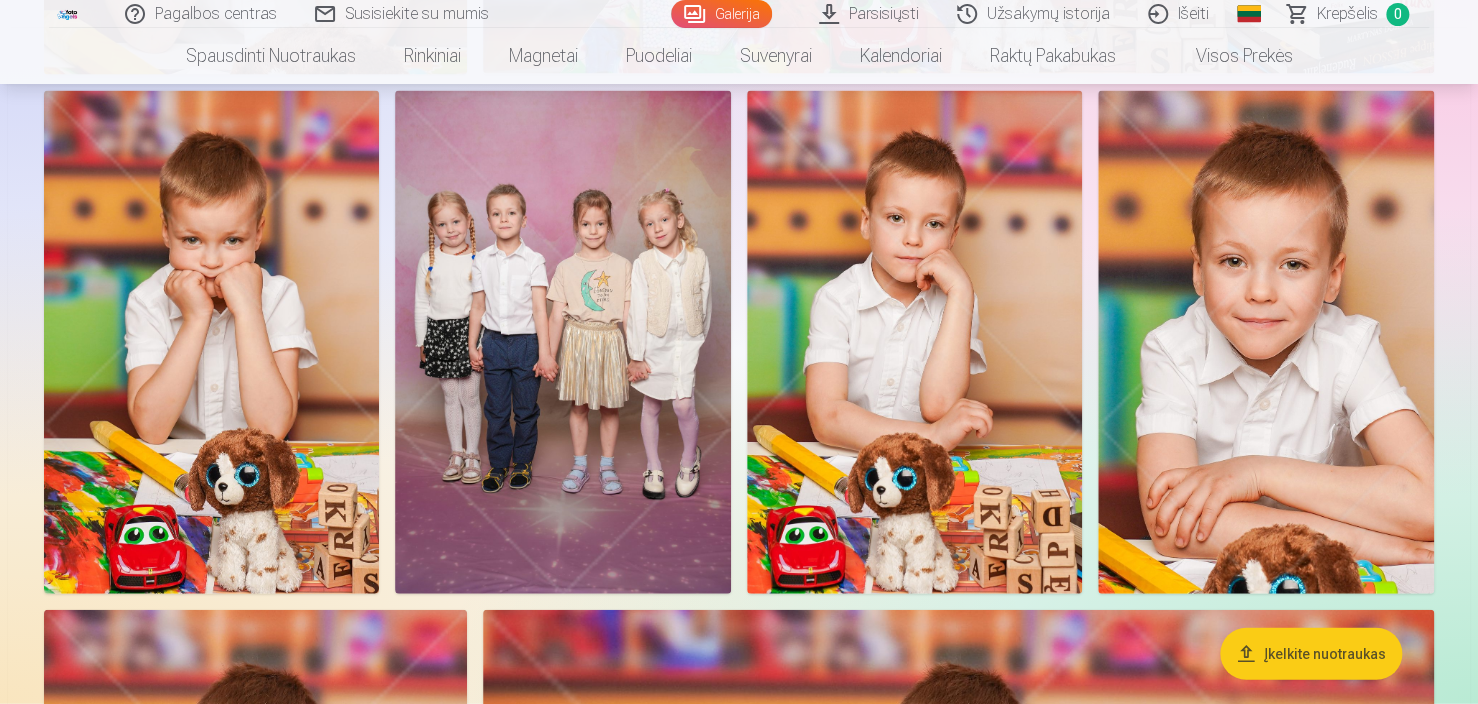 click at bounding box center (915, 342) 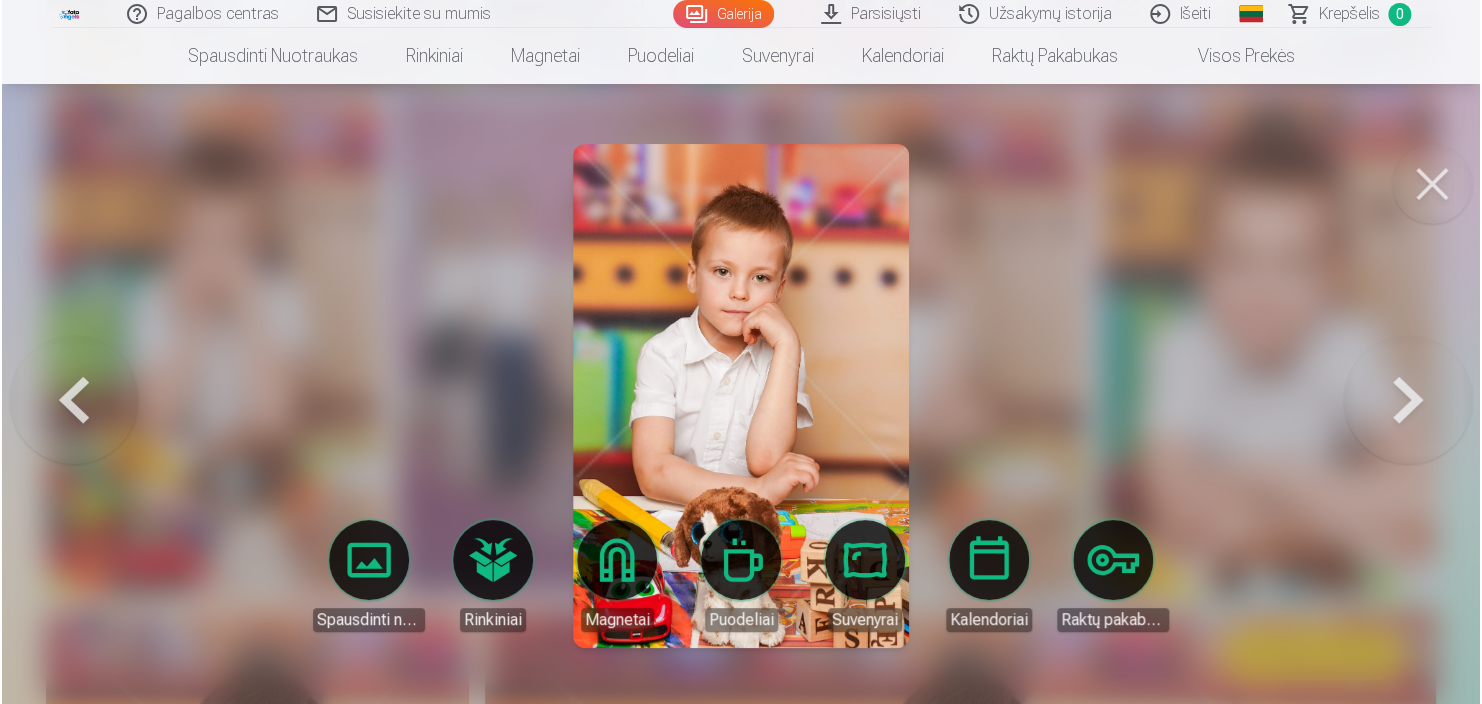 scroll, scrollTop: 6845, scrollLeft: 0, axis: vertical 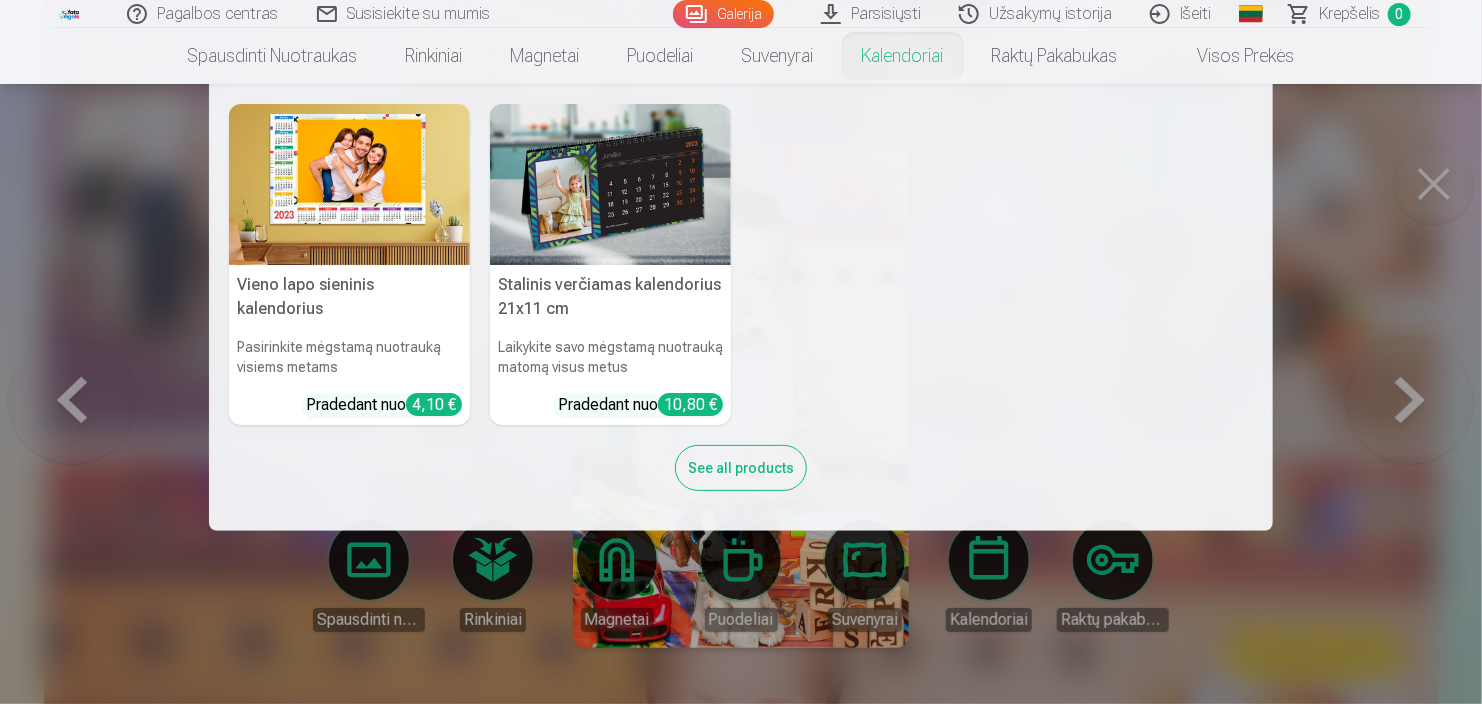click on "Vieno lapo sieninis kalendorius Pasirinkite mėgstamą nuotrauką visiems metams Pradedant nuo  4,10 € Stalinis verčiamas kalendorius 21x11 cm Laikykite savo mėgstamą nuotrauką matomą visus metus Pradedant nuo  10,80 € See all products" at bounding box center (741, 307) 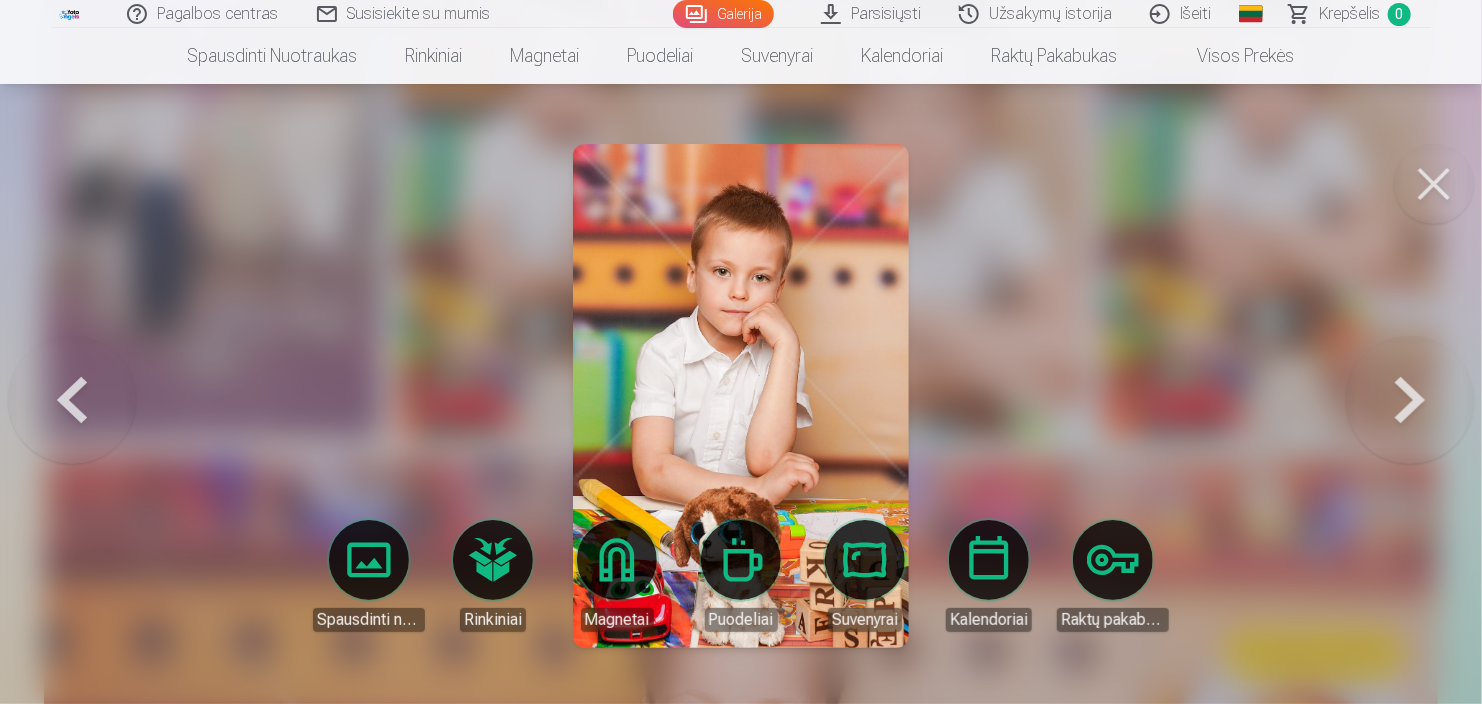 click on "Parsisiųsti" at bounding box center [872, 14] 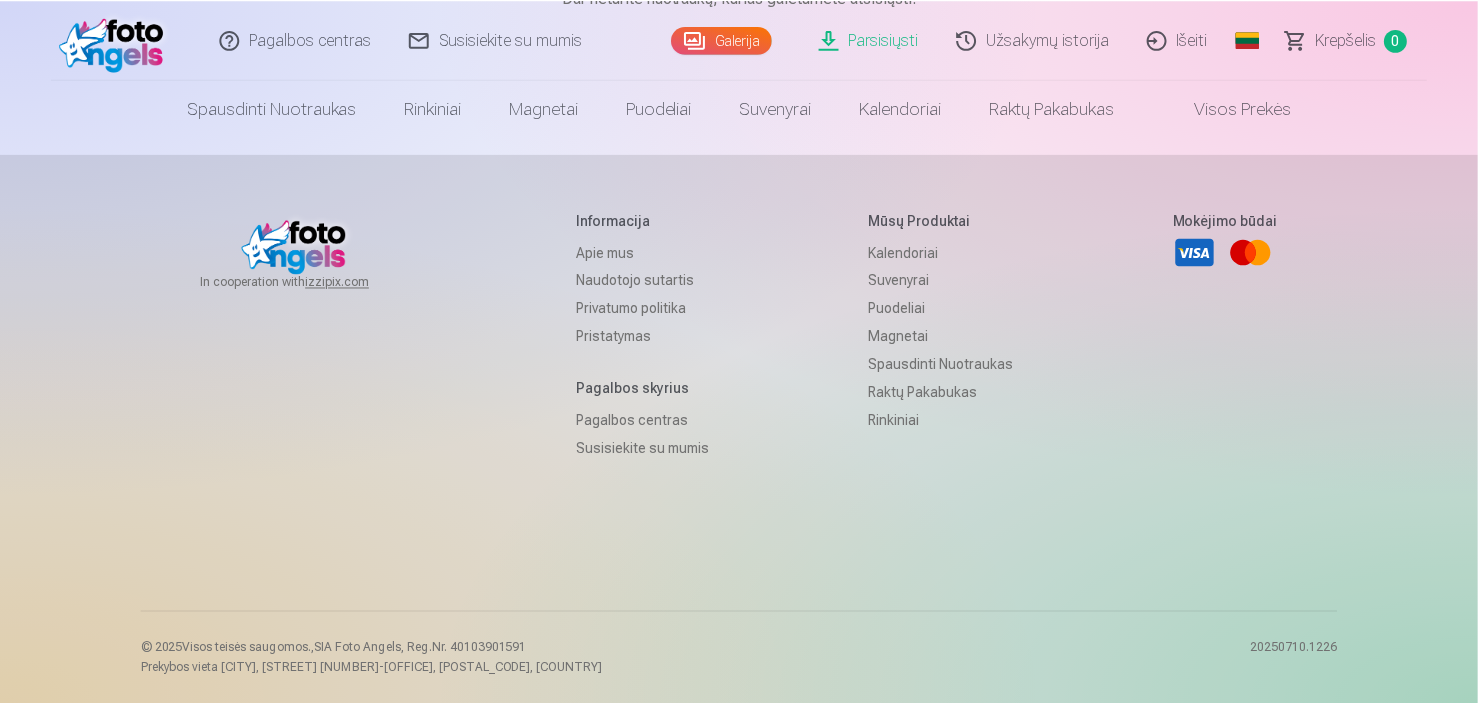 scroll, scrollTop: 0, scrollLeft: 0, axis: both 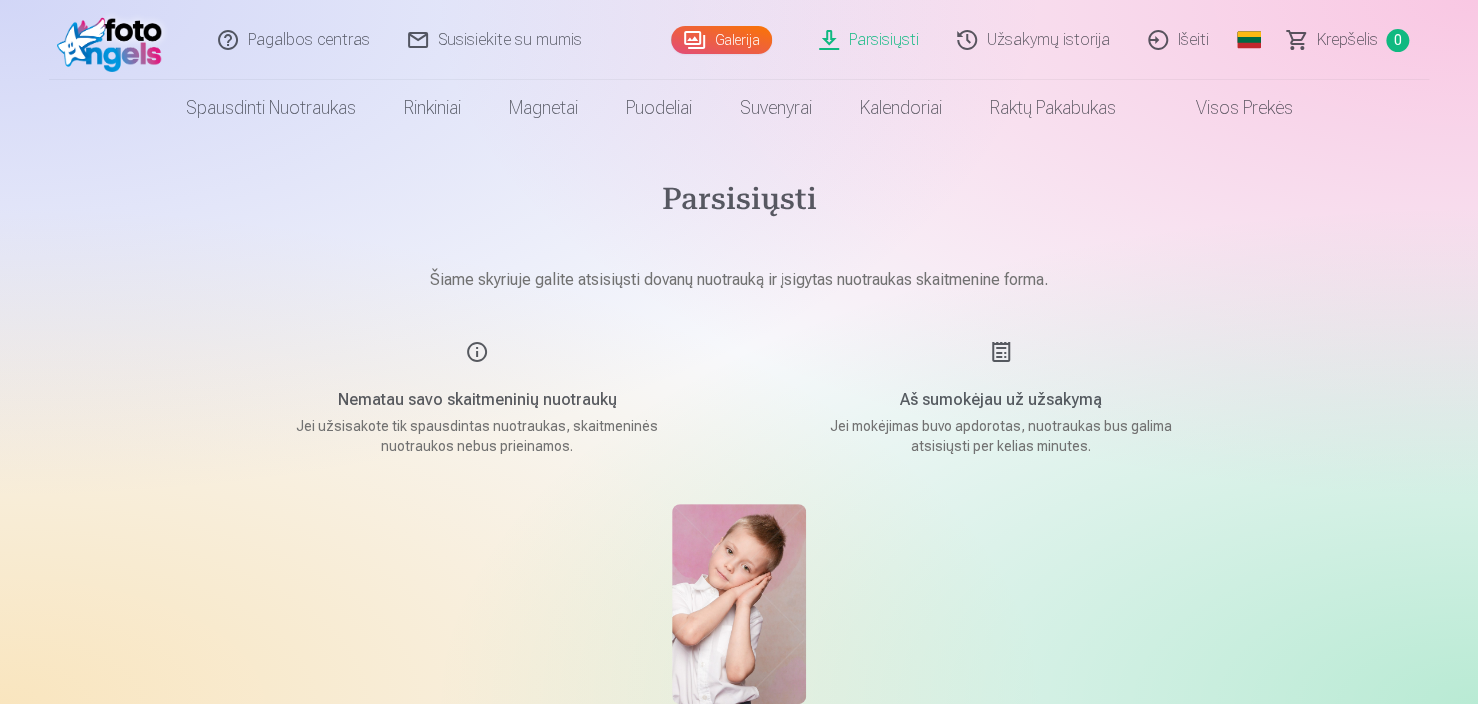 click on "Aš sumokėjau už užsakymą Jei mokėjimas buvo apdorotas, nuotraukas bus galima atsisiųsti per kelias minutes." at bounding box center (1001, 398) 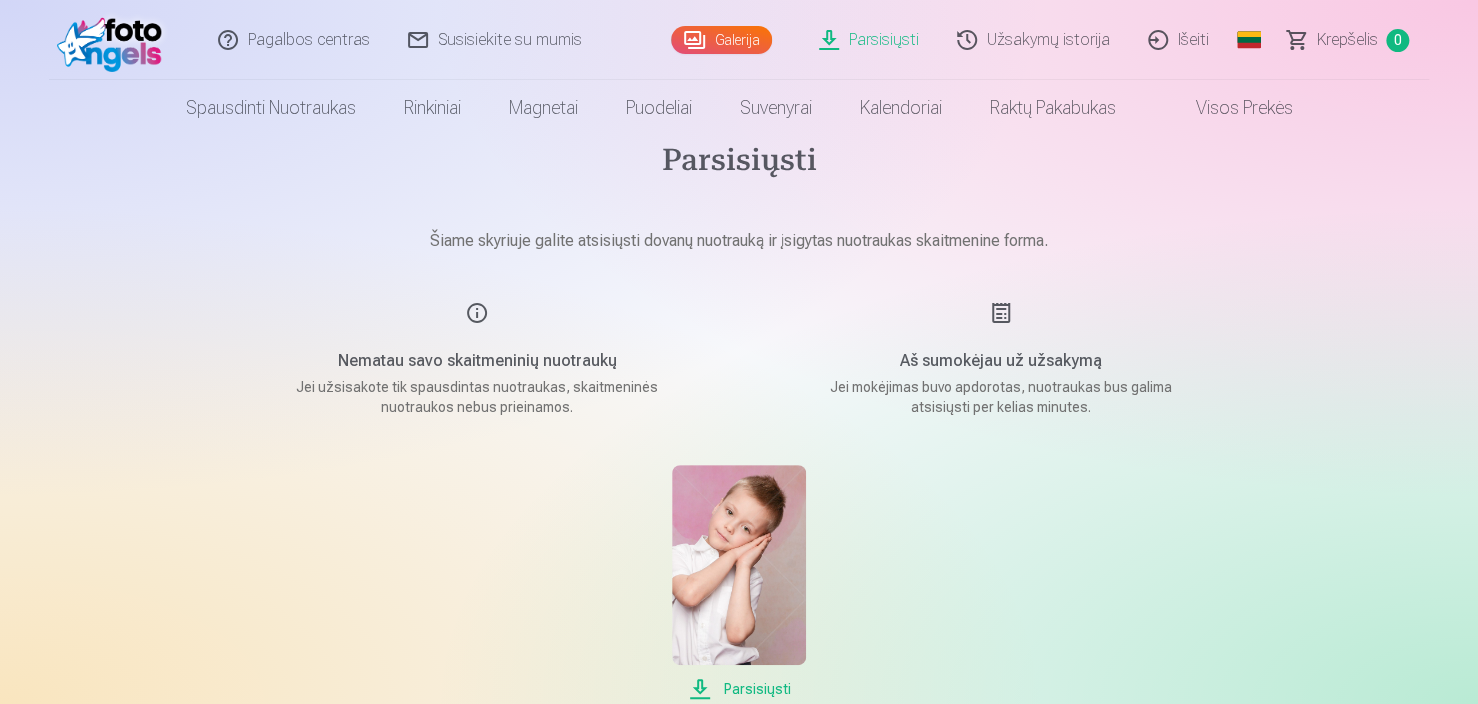 scroll, scrollTop: 0, scrollLeft: 0, axis: both 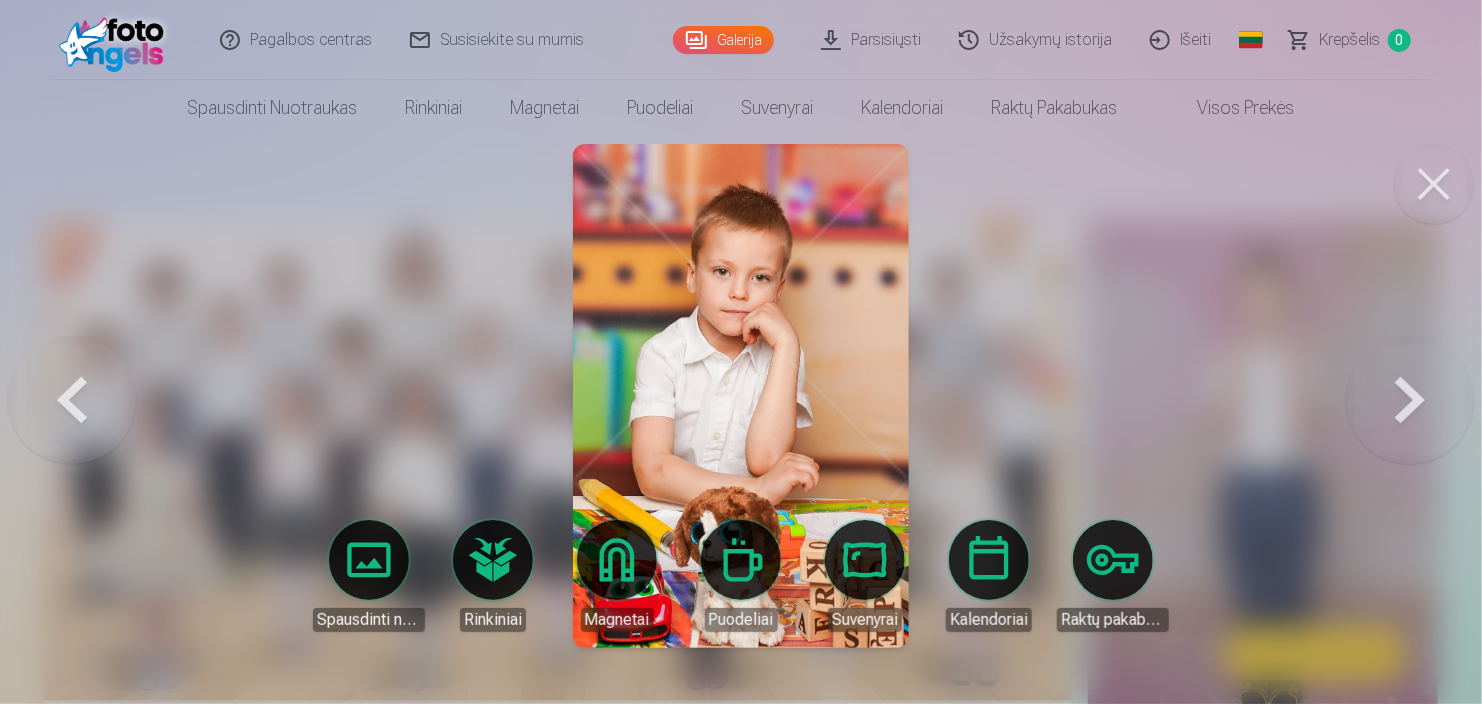 click at bounding box center (1434, 184) 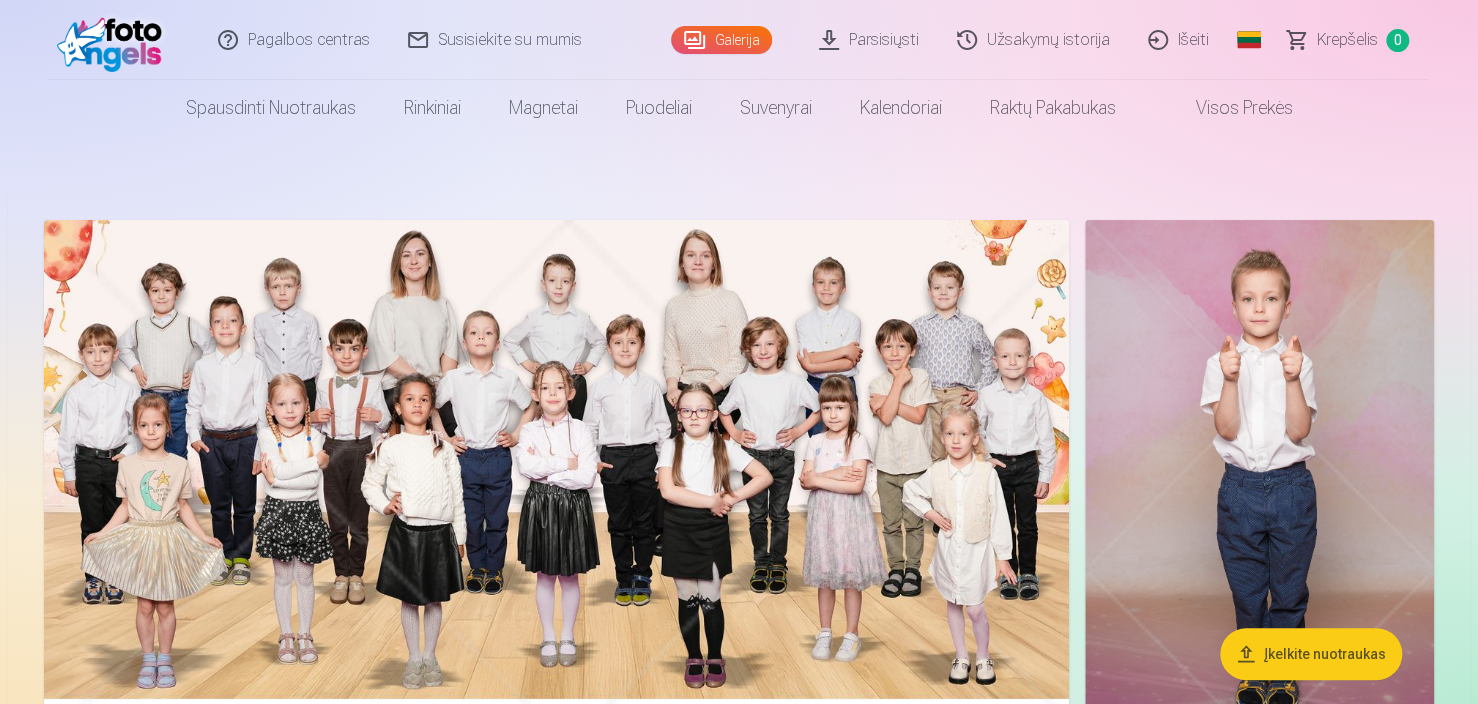 click at bounding box center (556, 482) 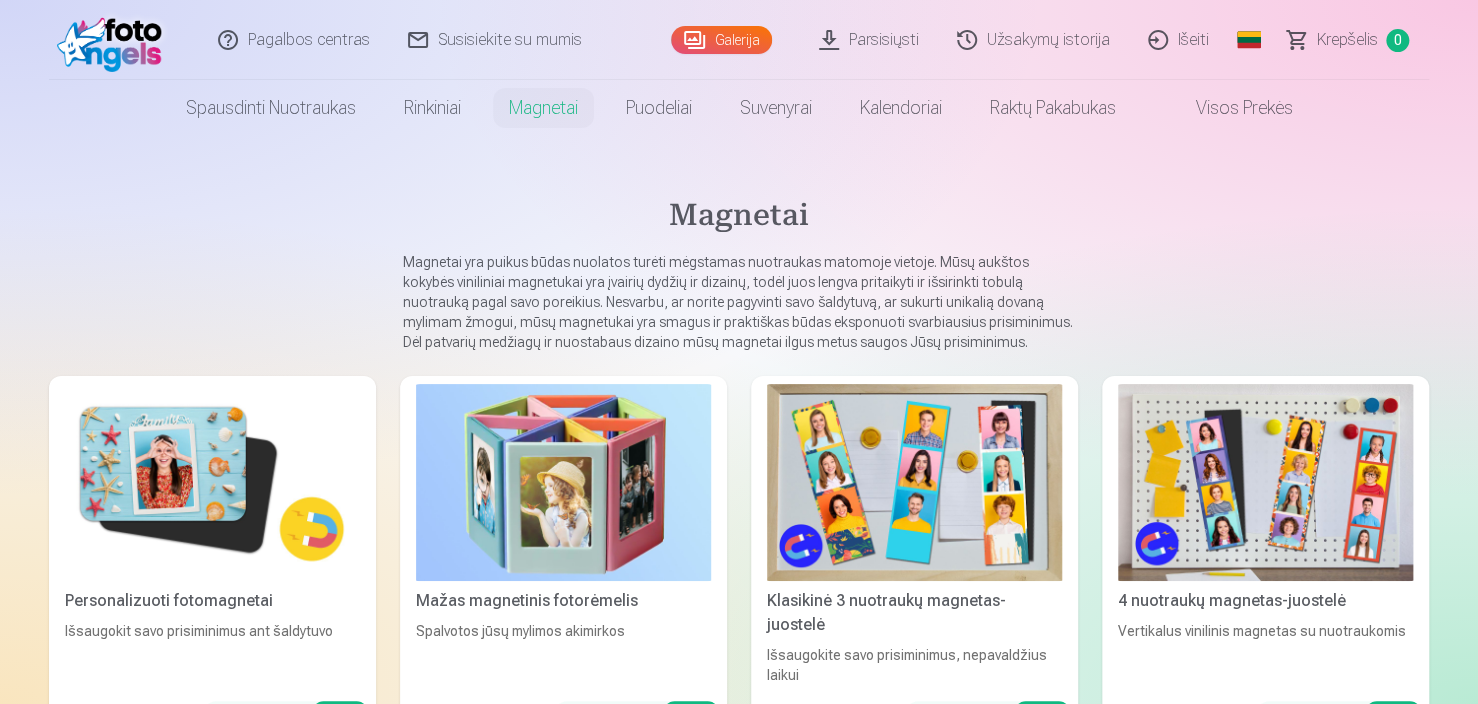 click on "Galerija" at bounding box center [721, 40] 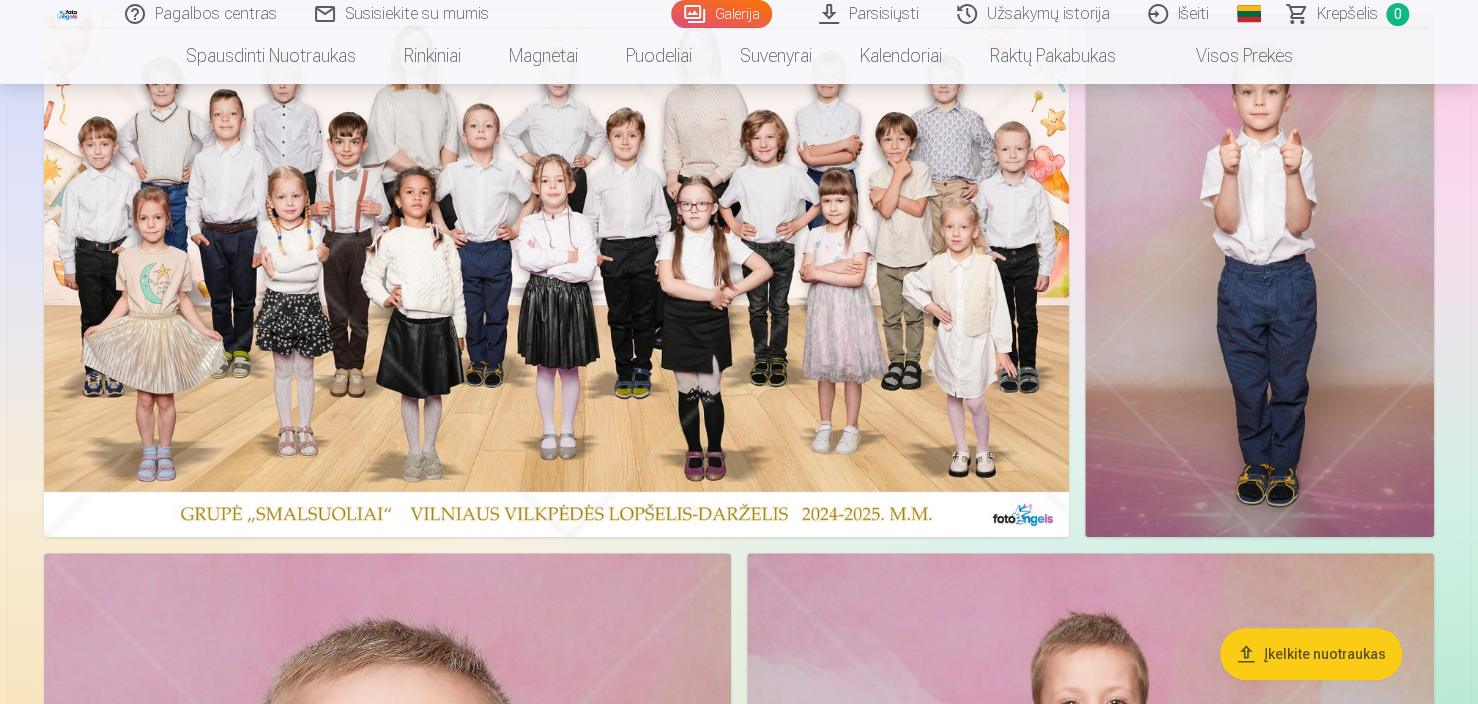 scroll, scrollTop: 0, scrollLeft: 0, axis: both 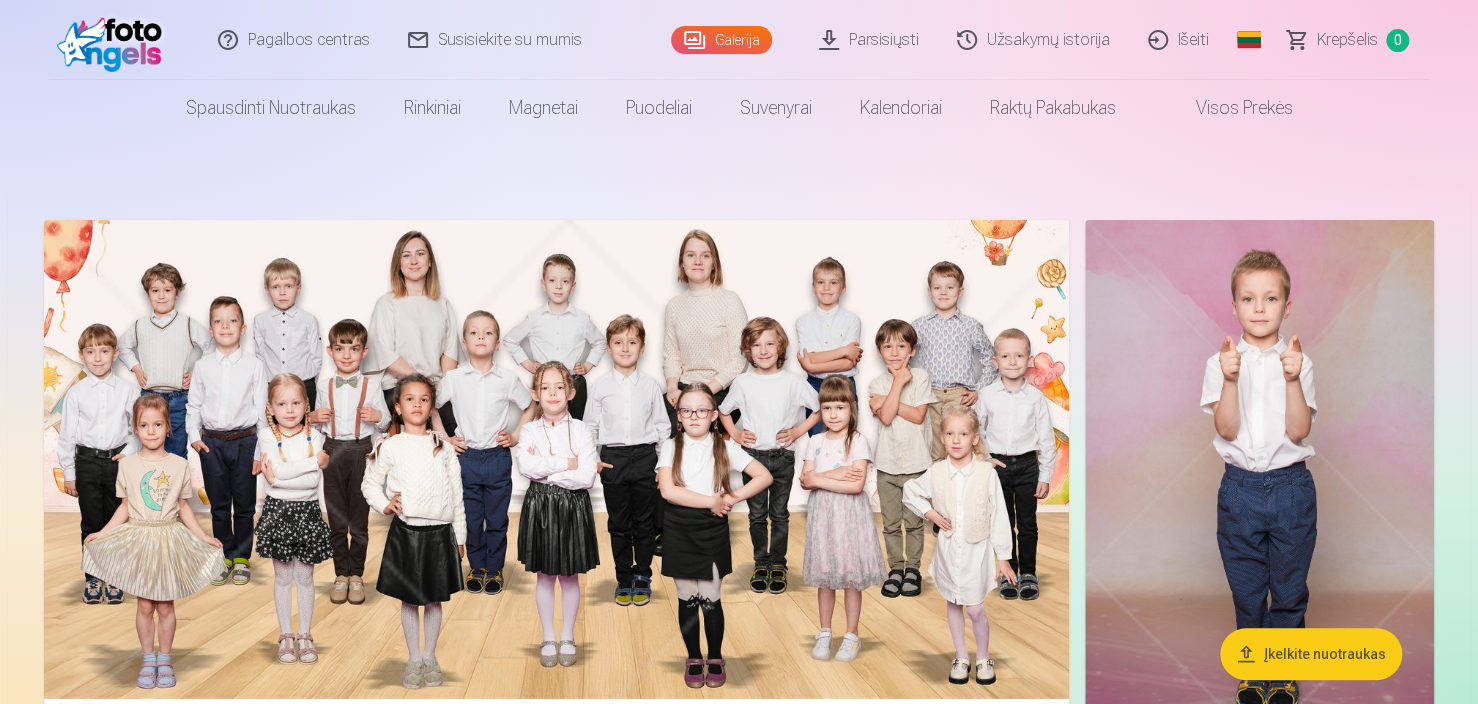 click at bounding box center (114, 40) 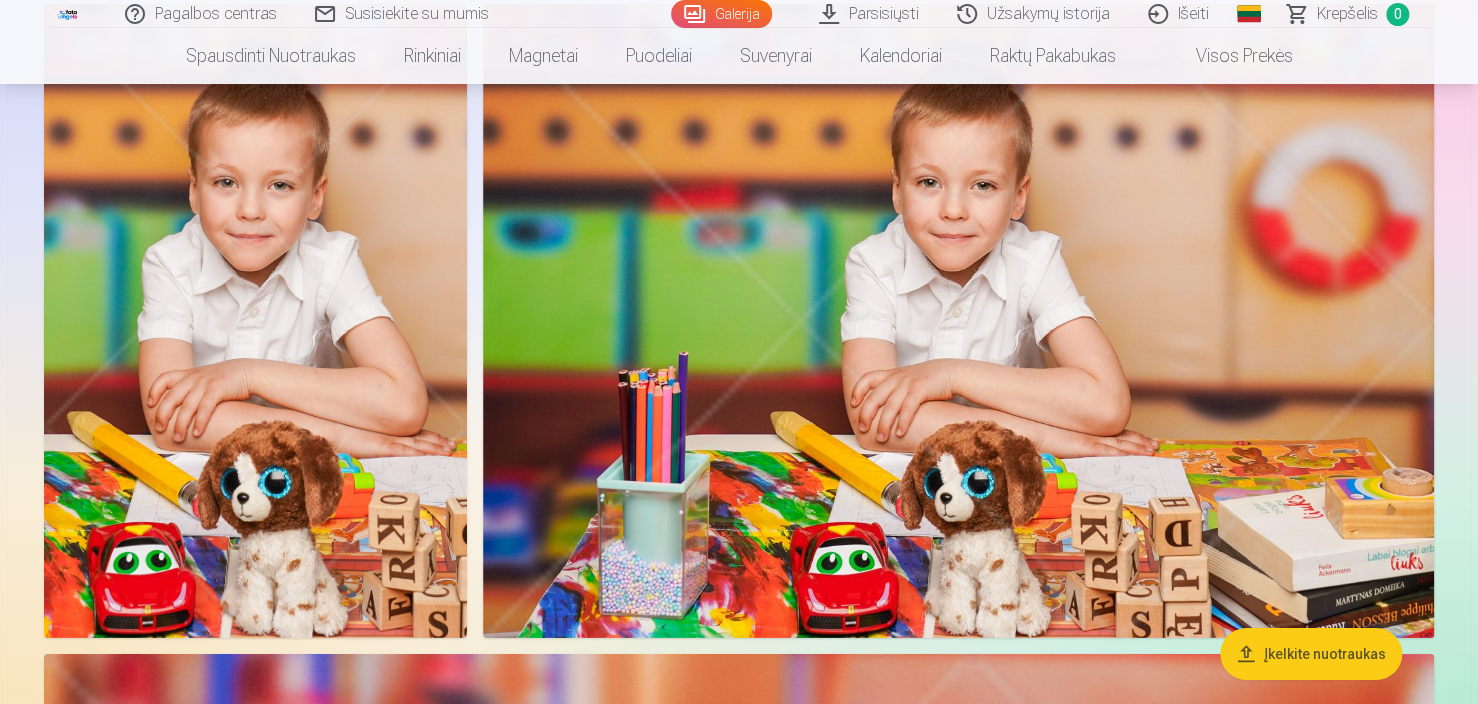 scroll, scrollTop: 10160, scrollLeft: 0, axis: vertical 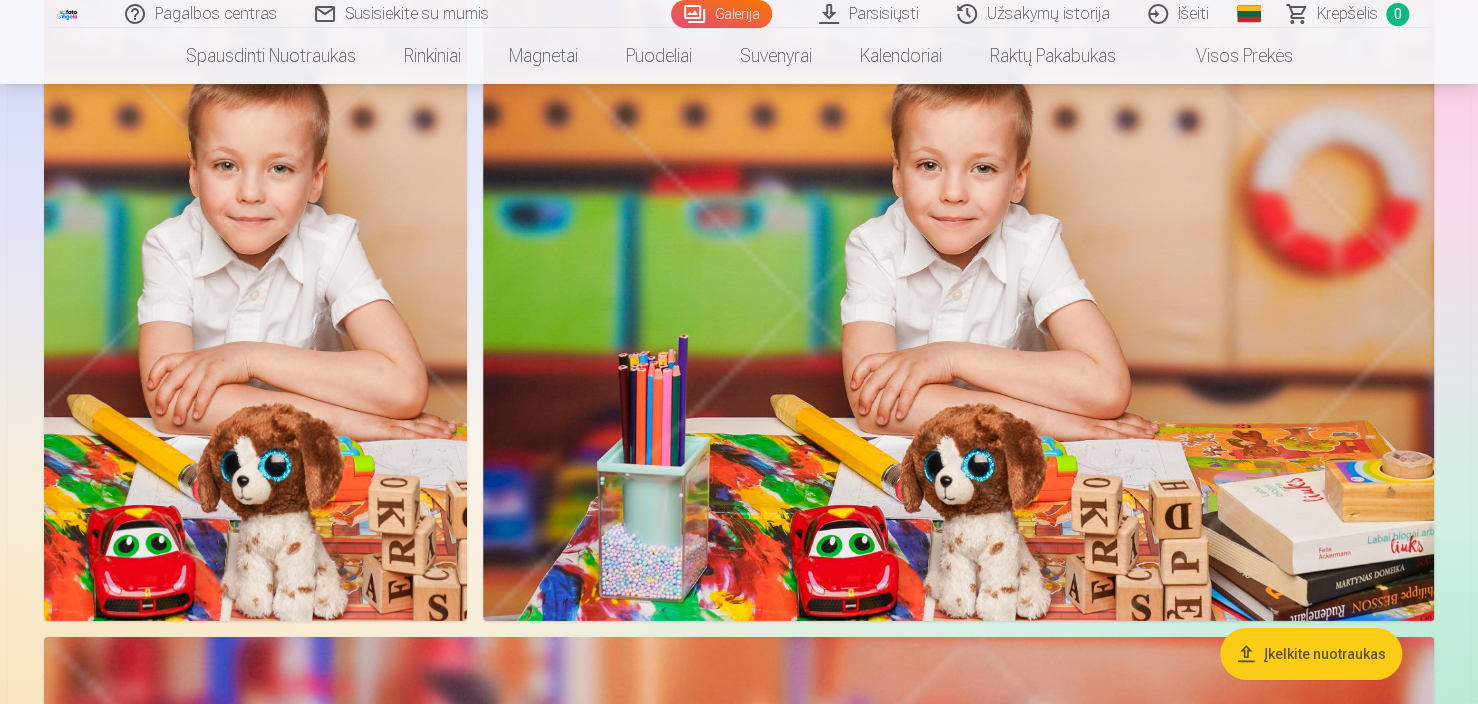 click at bounding box center (958, 304) 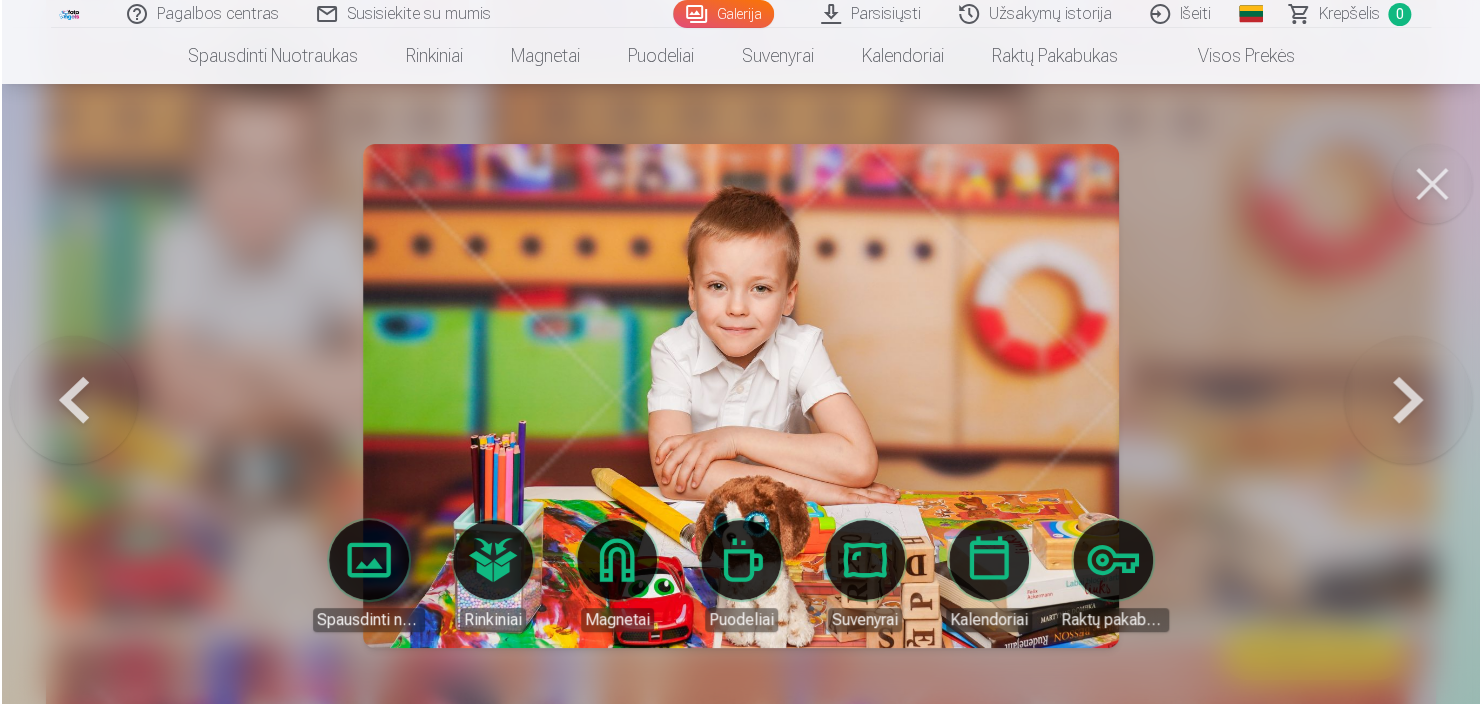 scroll, scrollTop: 6796, scrollLeft: 0, axis: vertical 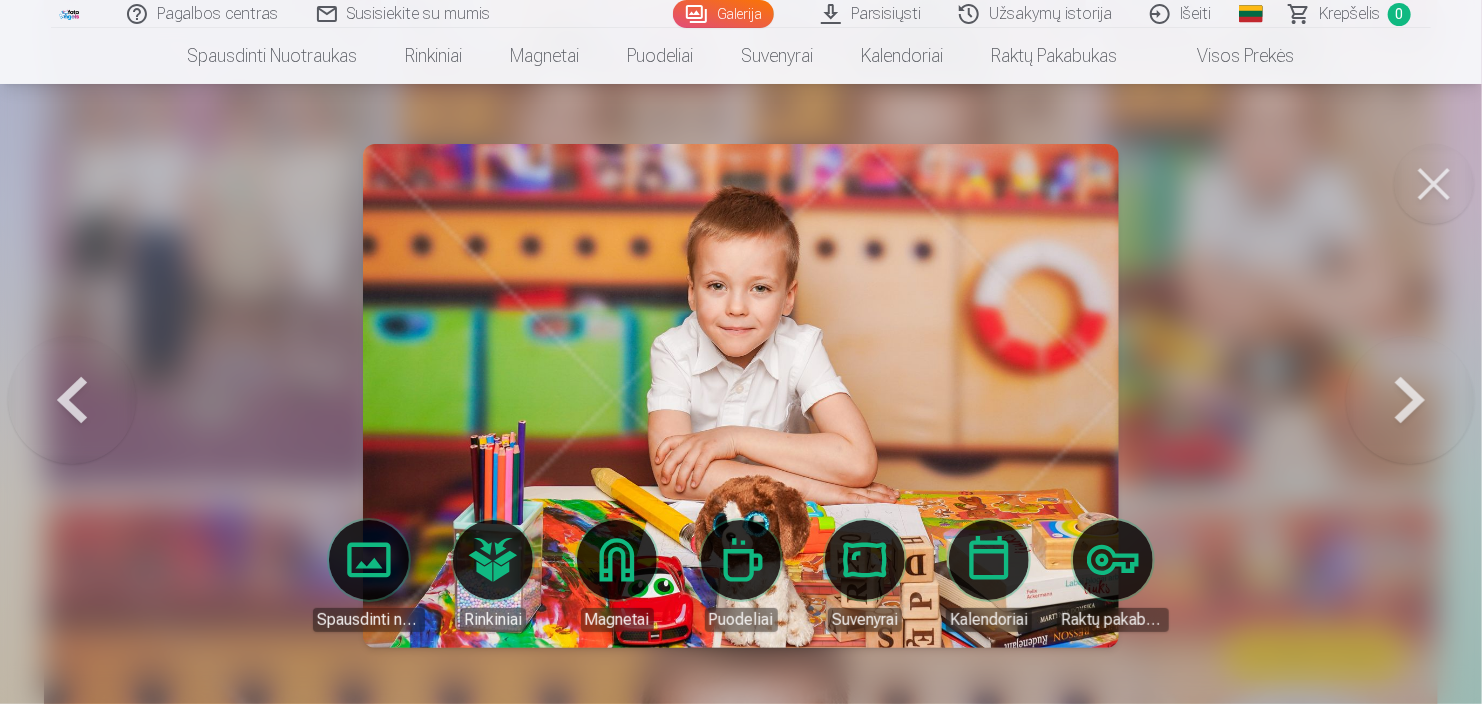 click at bounding box center [1434, 184] 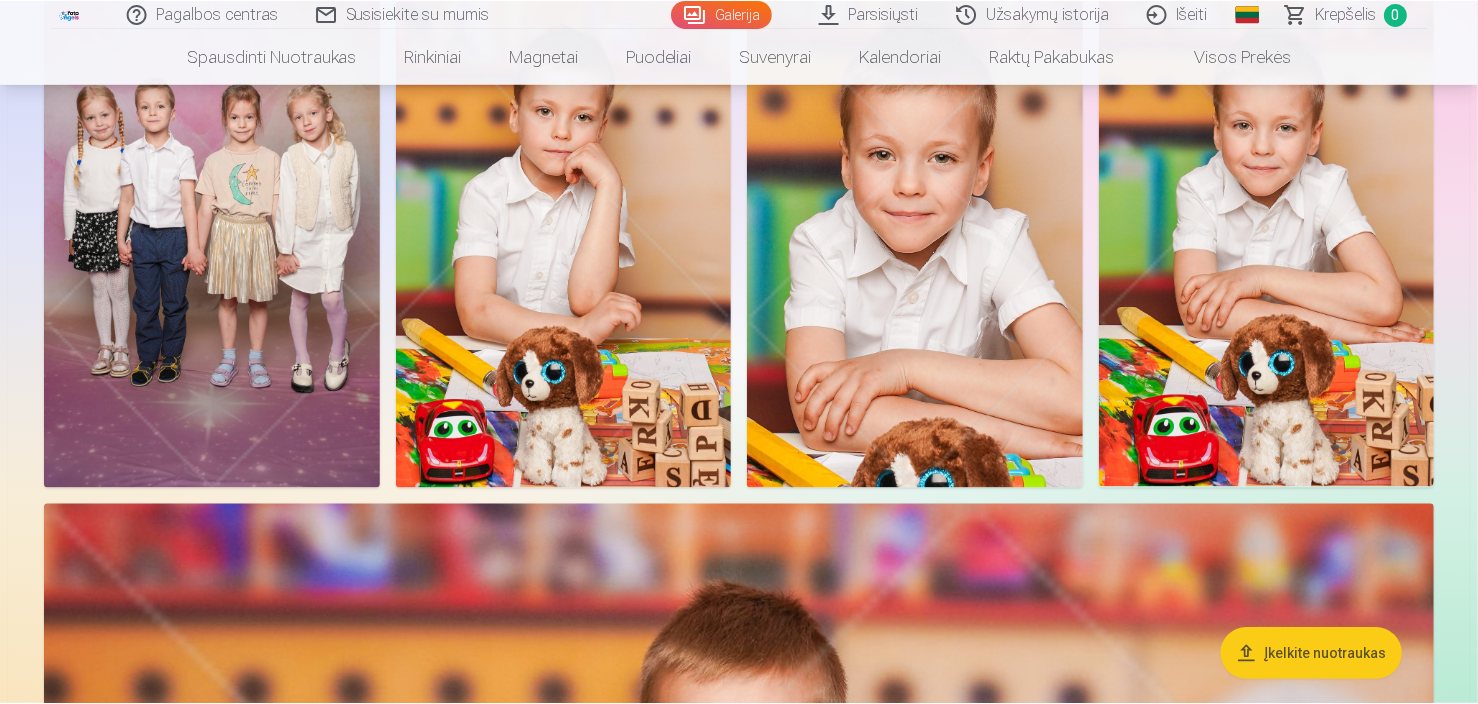 scroll, scrollTop: 9640, scrollLeft: 0, axis: vertical 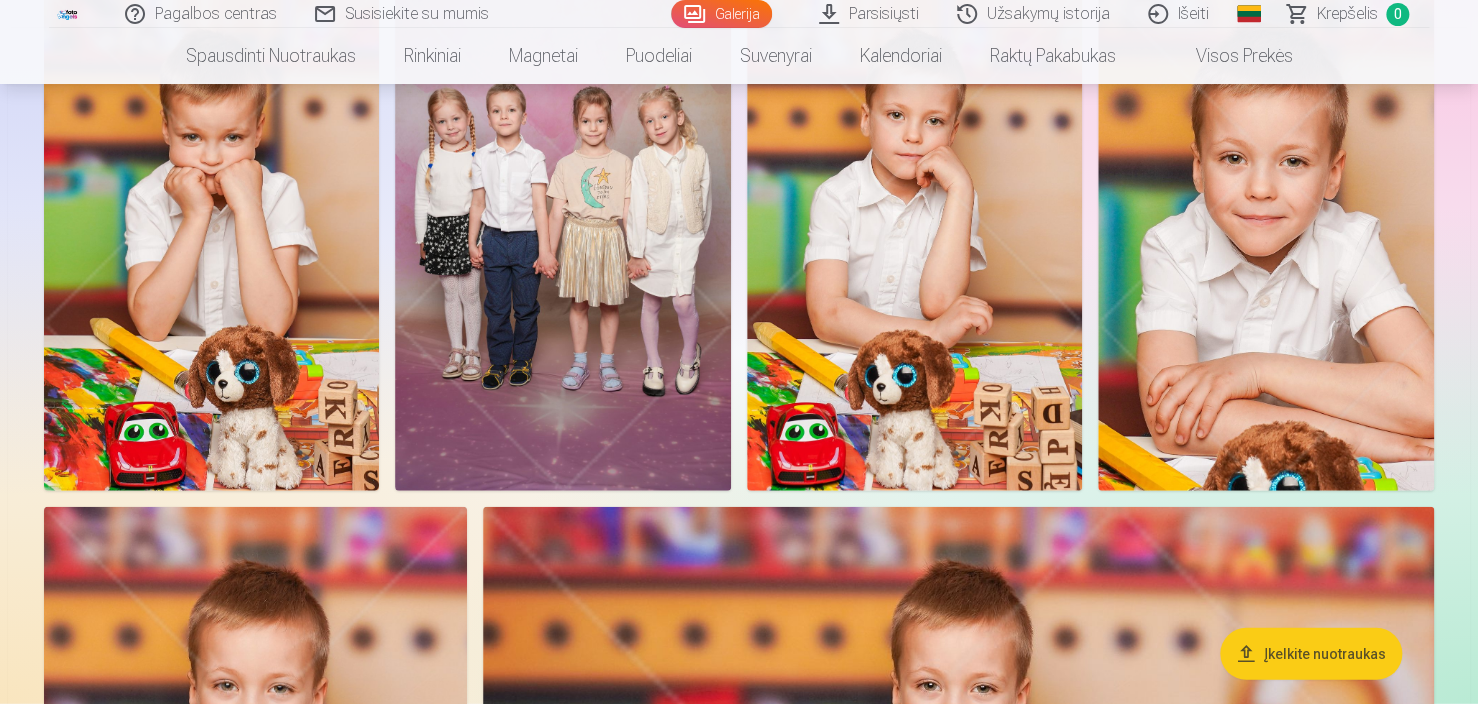 click on "Įkelkite nuotraukas" at bounding box center [1311, 654] 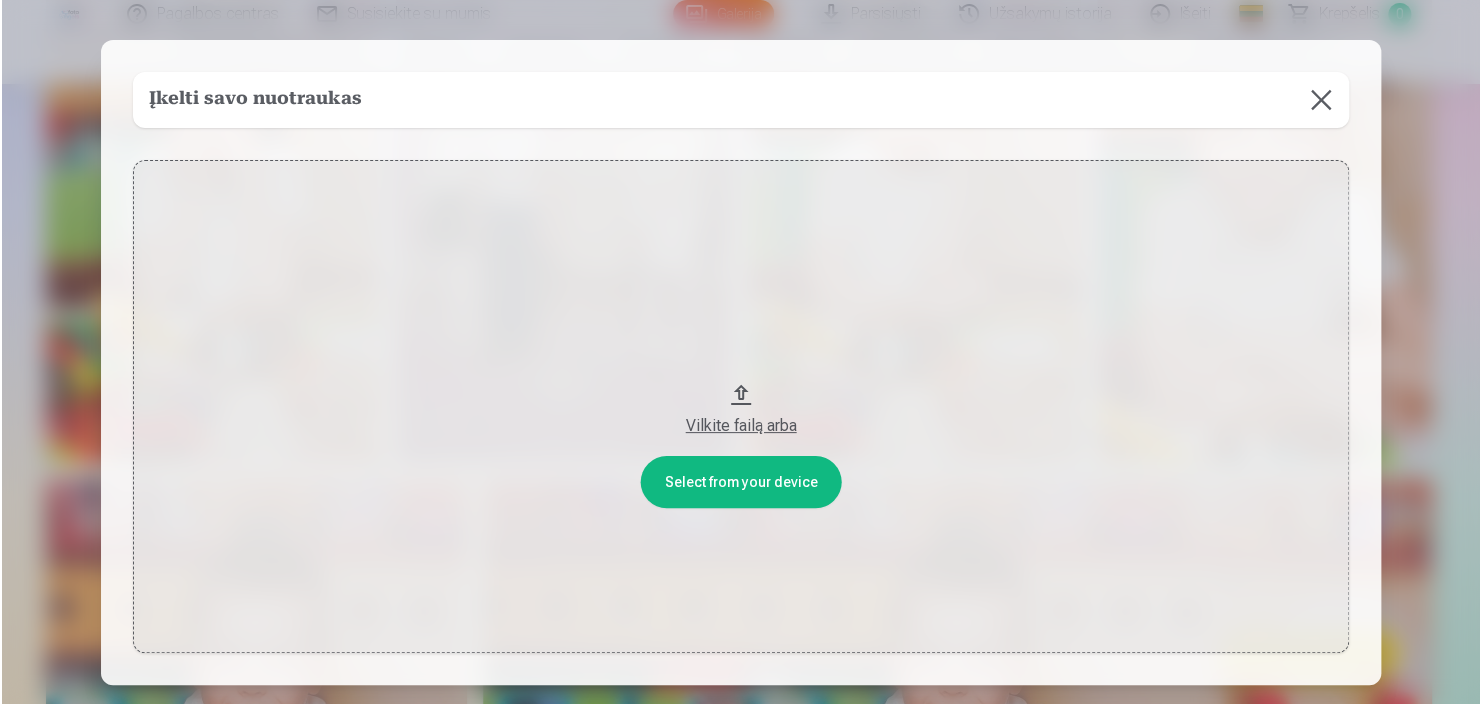 scroll, scrollTop: 6298, scrollLeft: 0, axis: vertical 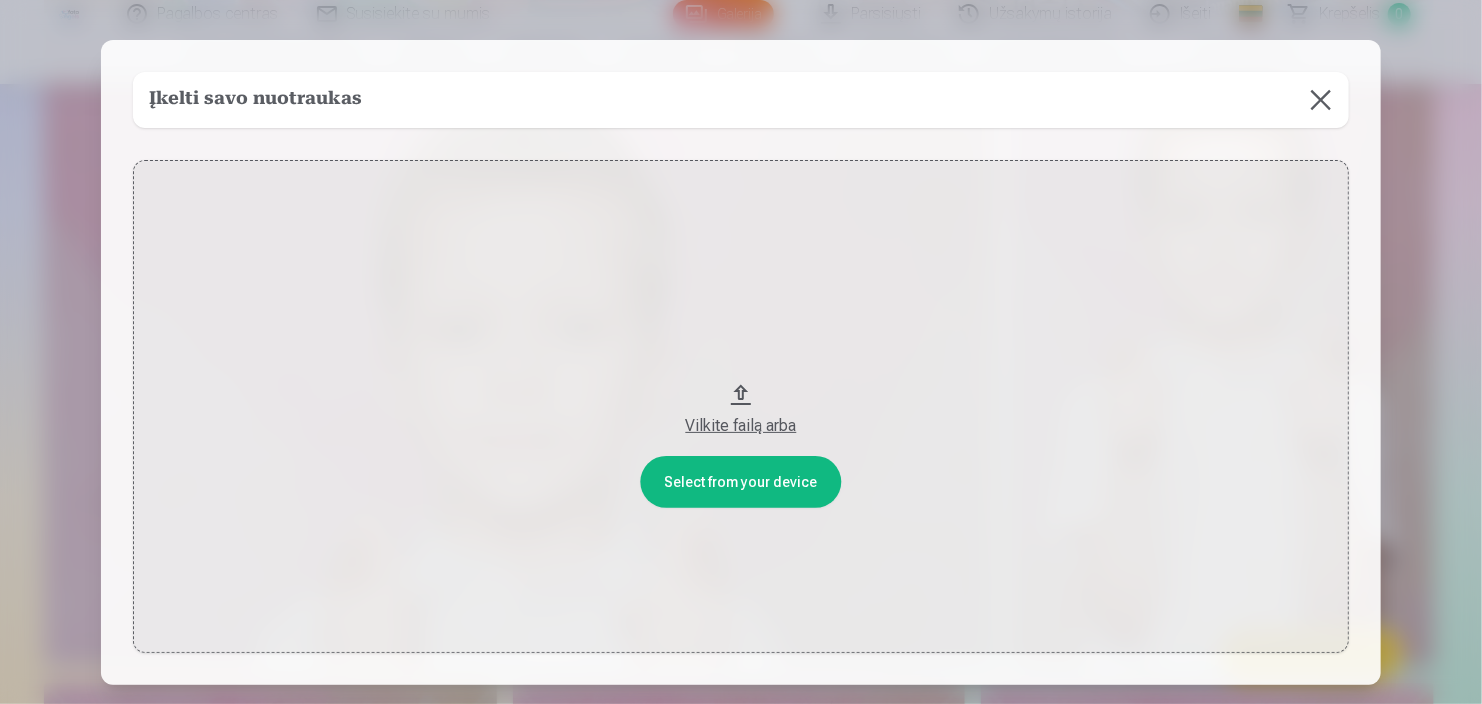 click on "Vilkite failą arba" at bounding box center (741, 426) 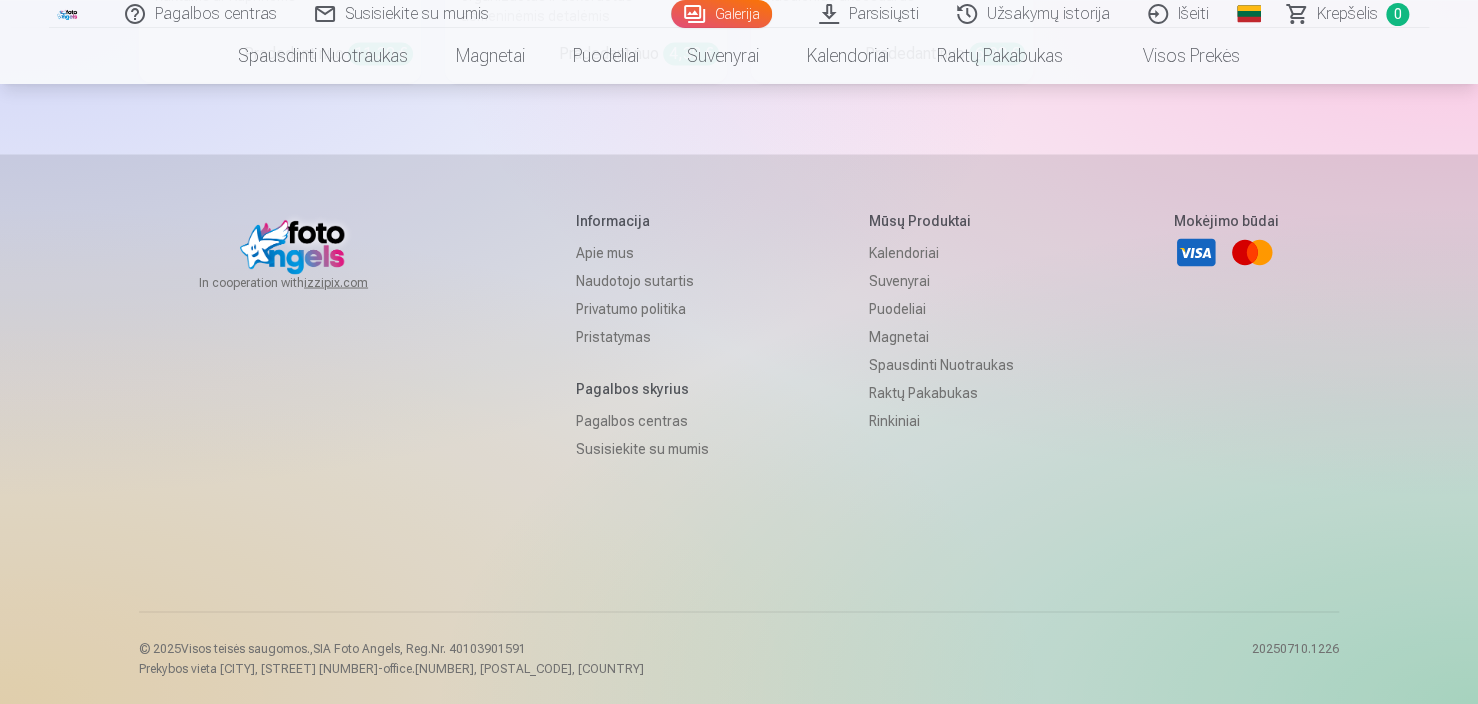 scroll, scrollTop: 17644, scrollLeft: 0, axis: vertical 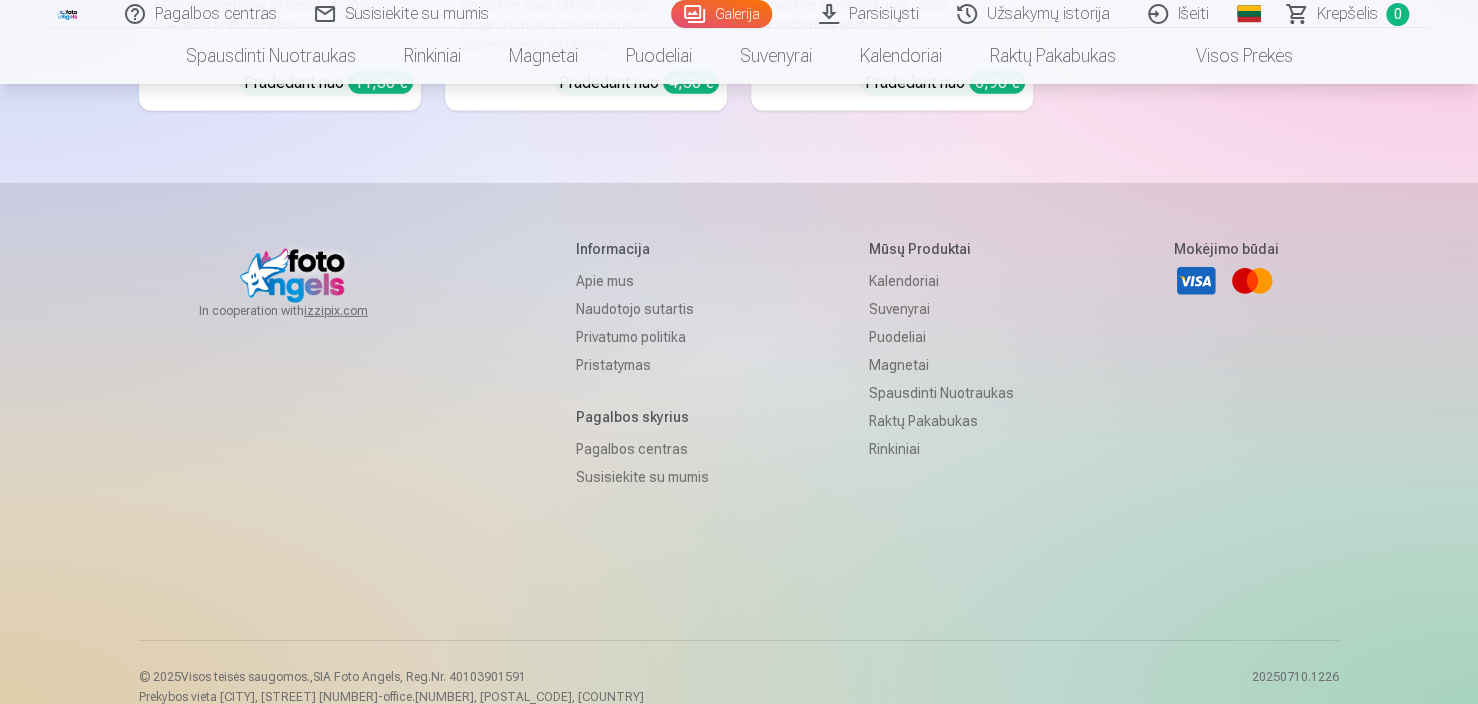 click at bounding box center [68, 14] 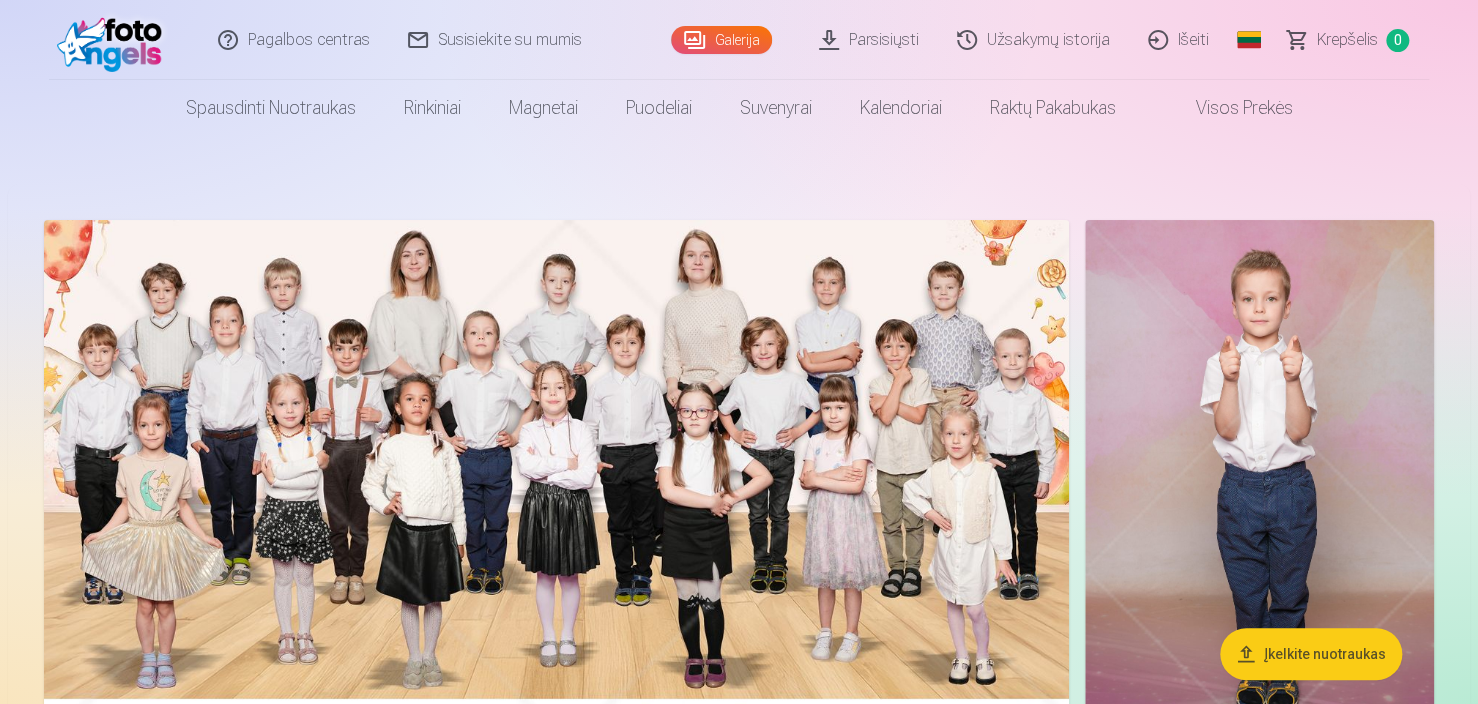 click on "Įkelkite nuotraukas" at bounding box center [1311, 654] 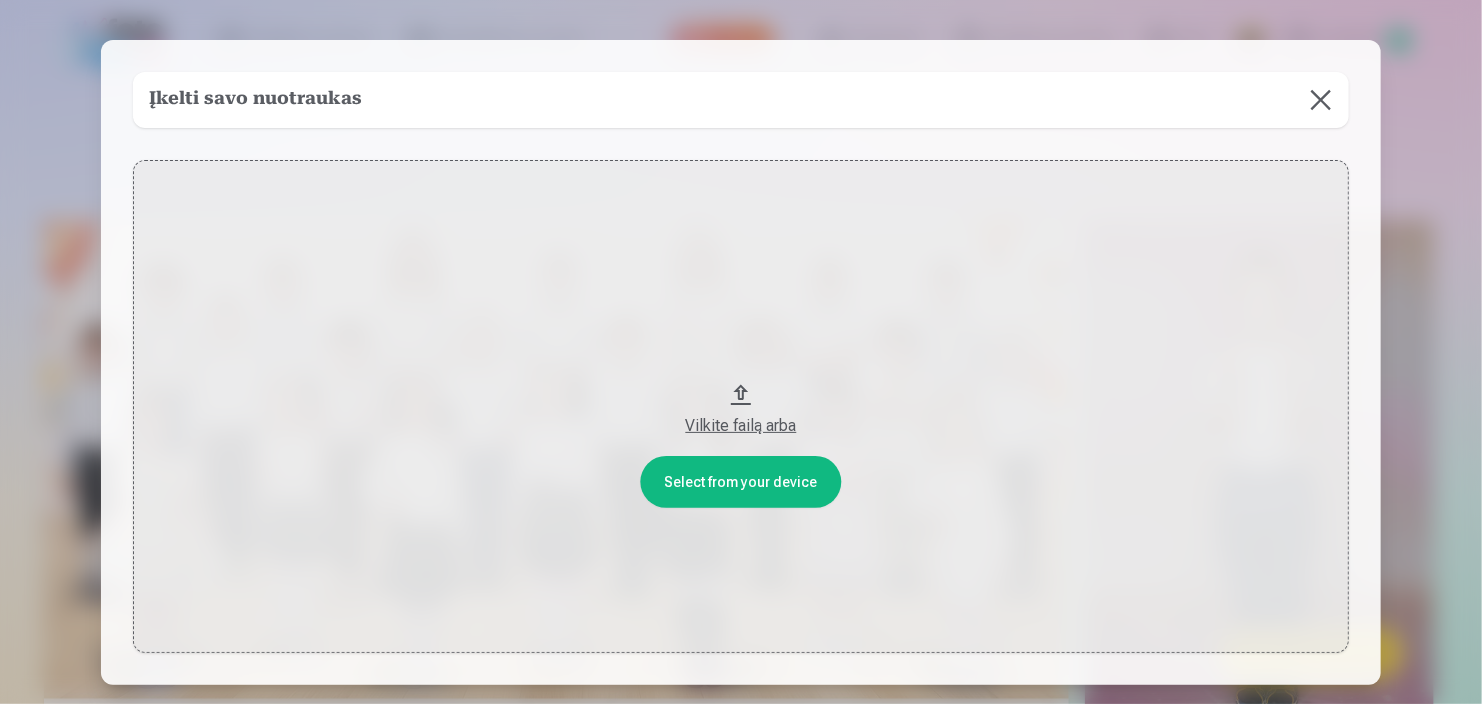 click on "Vilkite failą arba" at bounding box center [741, 426] 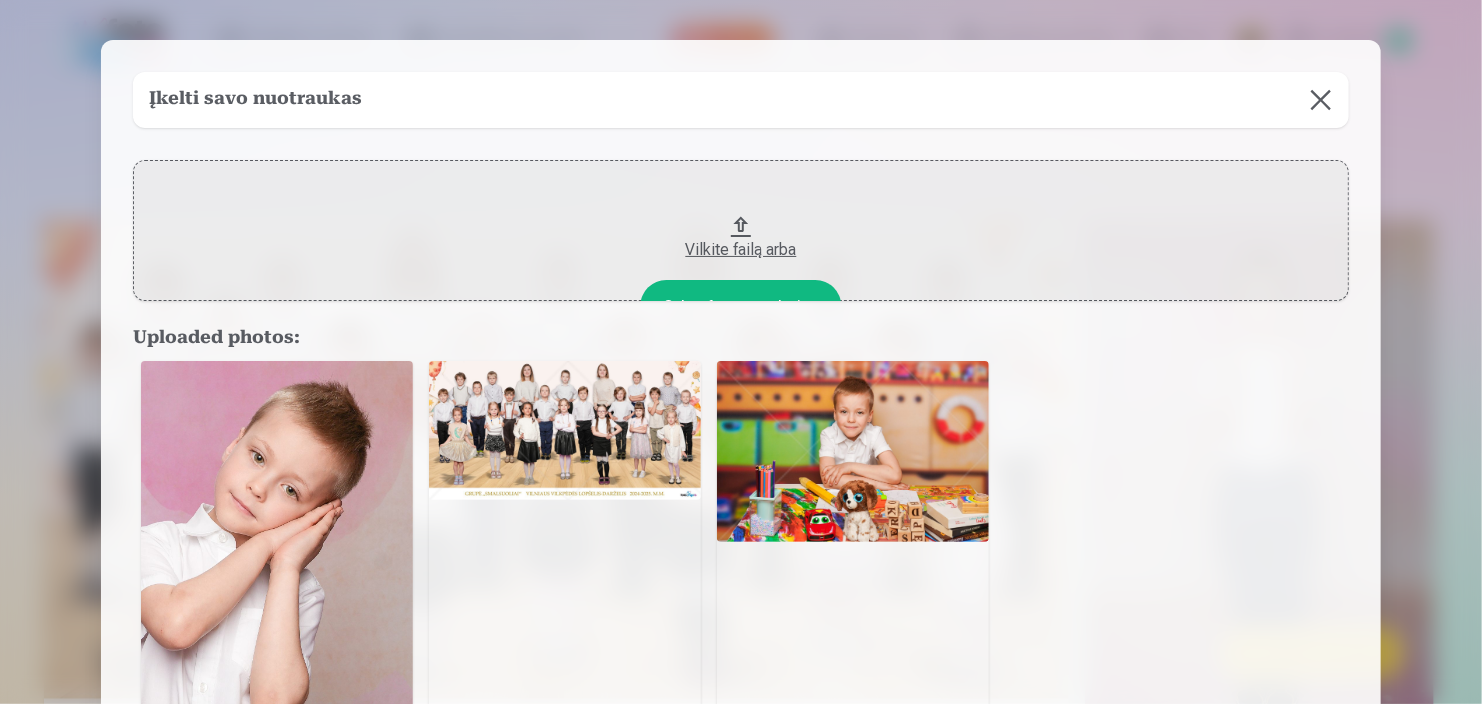 click at bounding box center (741, 352) 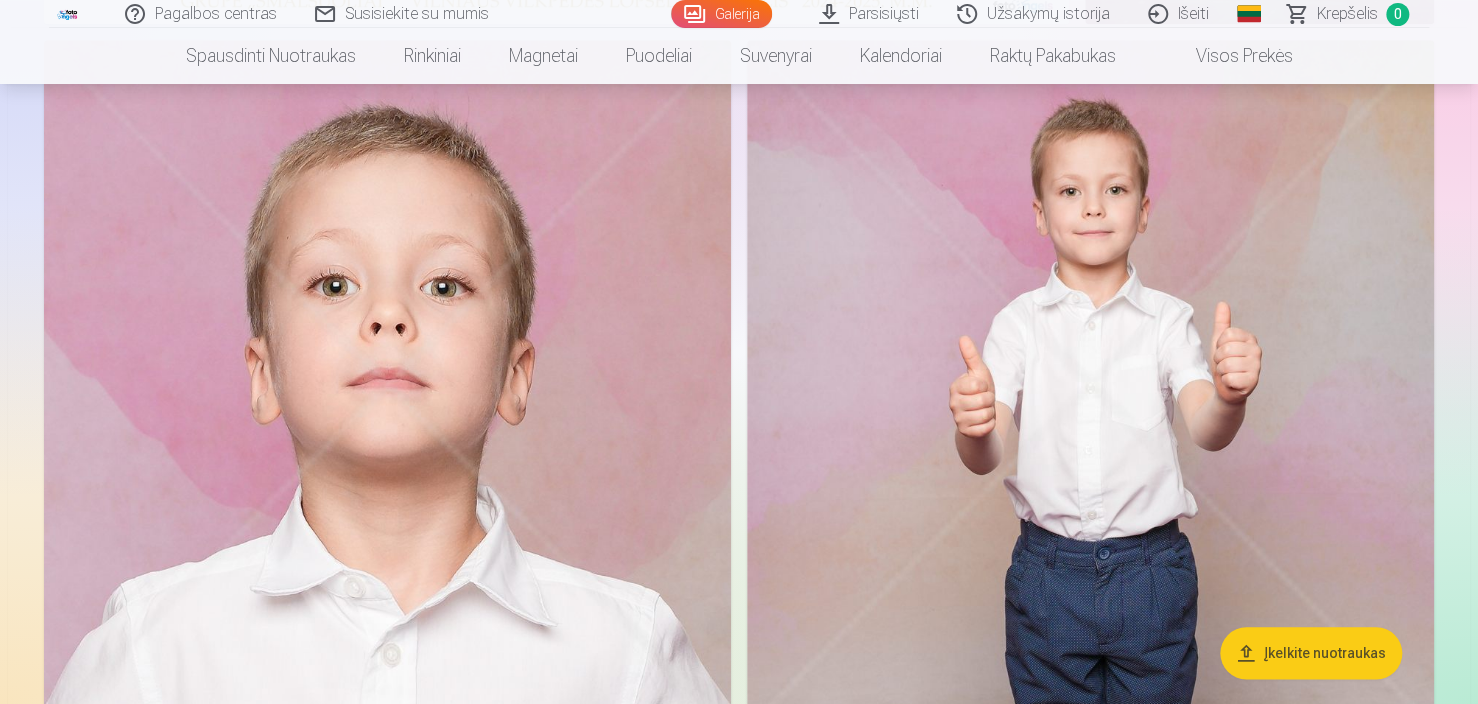scroll, scrollTop: 0, scrollLeft: 0, axis: both 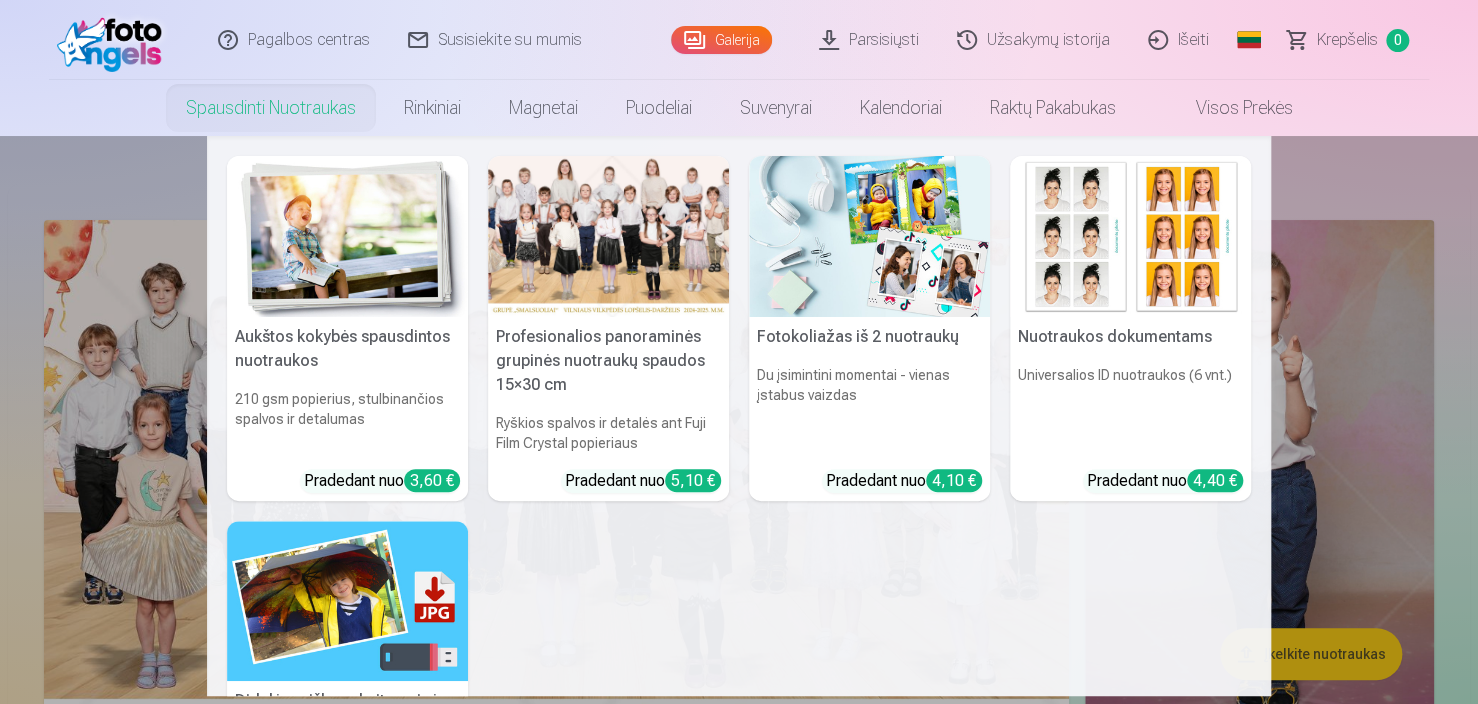 click on "Aukštos kokybės spausdintos nuotraukos  210 gsm popierius, stulbinančios spalvos ir detalumas Pradedant nuo  3,60 € Profesionalios panoraminės grupinės nuotraukų spaudos 15×30 cm Ryškios spalvos ir detalės ant Fuji Film Crystal popieriaus Pradedant nuo  5,10 € Fotokoliažas iš 2 nuotraukų Du įsimintini momentai - vienas įstabus vaizdas Pradedant nuo  4,10 € Nuotraukos dokumentams Universalios ID nuotraukos (6 vnt.)  Pradedant nuo  4,40 € Didelės raiškos skaitmeninė nuotrauka JPG formatu Įamžinkite savo prisiminimus stulbinančiose detalėse Pradedant nuo  6,00 € See all products" at bounding box center (739, 416) 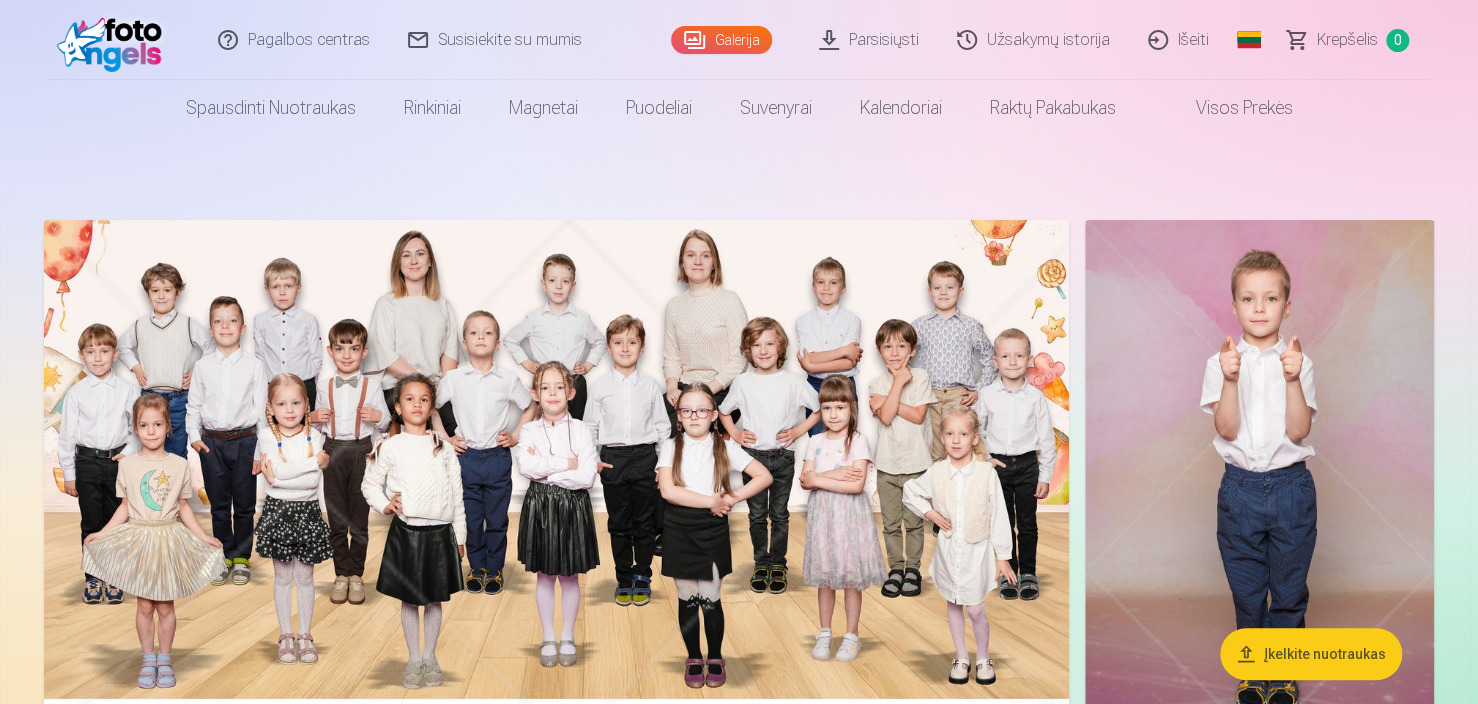 click on "Įkelkite nuotraukas" at bounding box center [1311, 654] 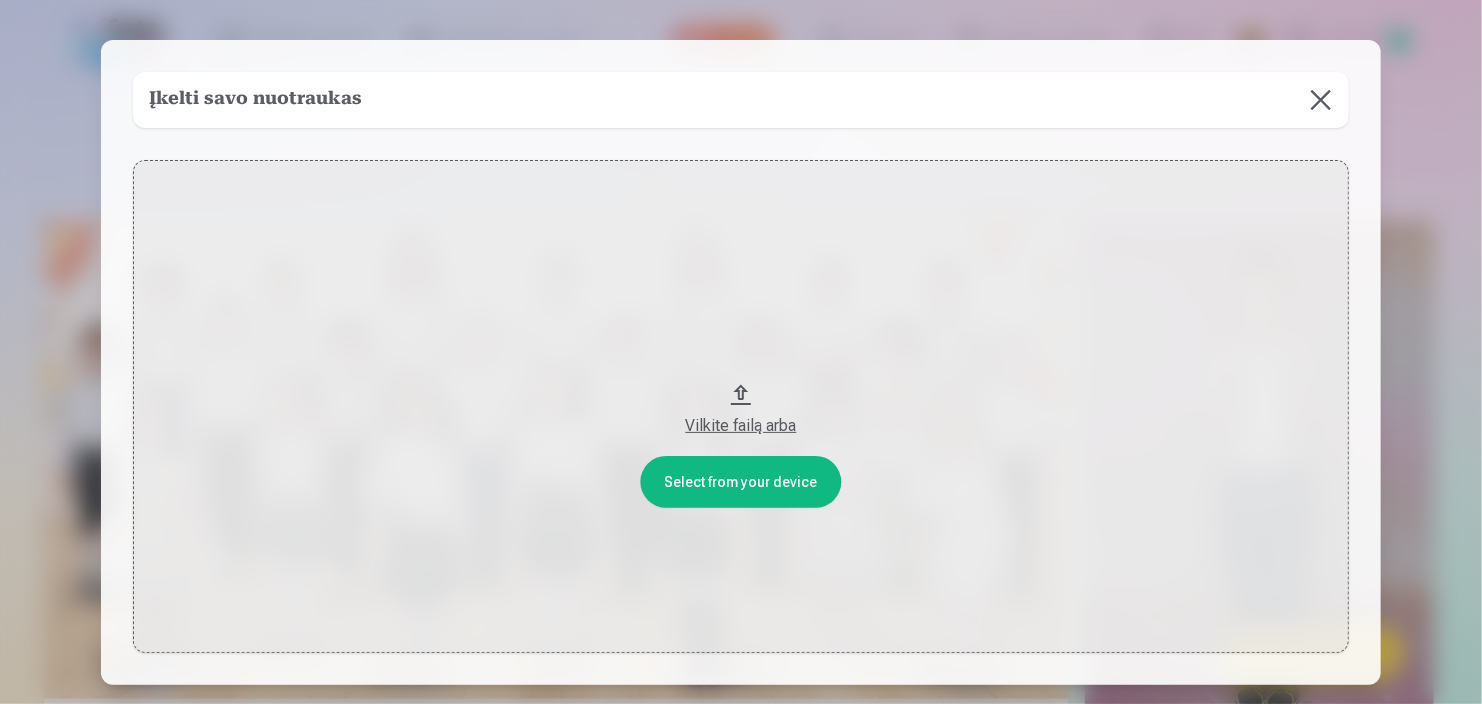 click on "Vilkite failą arba" at bounding box center (741, 426) 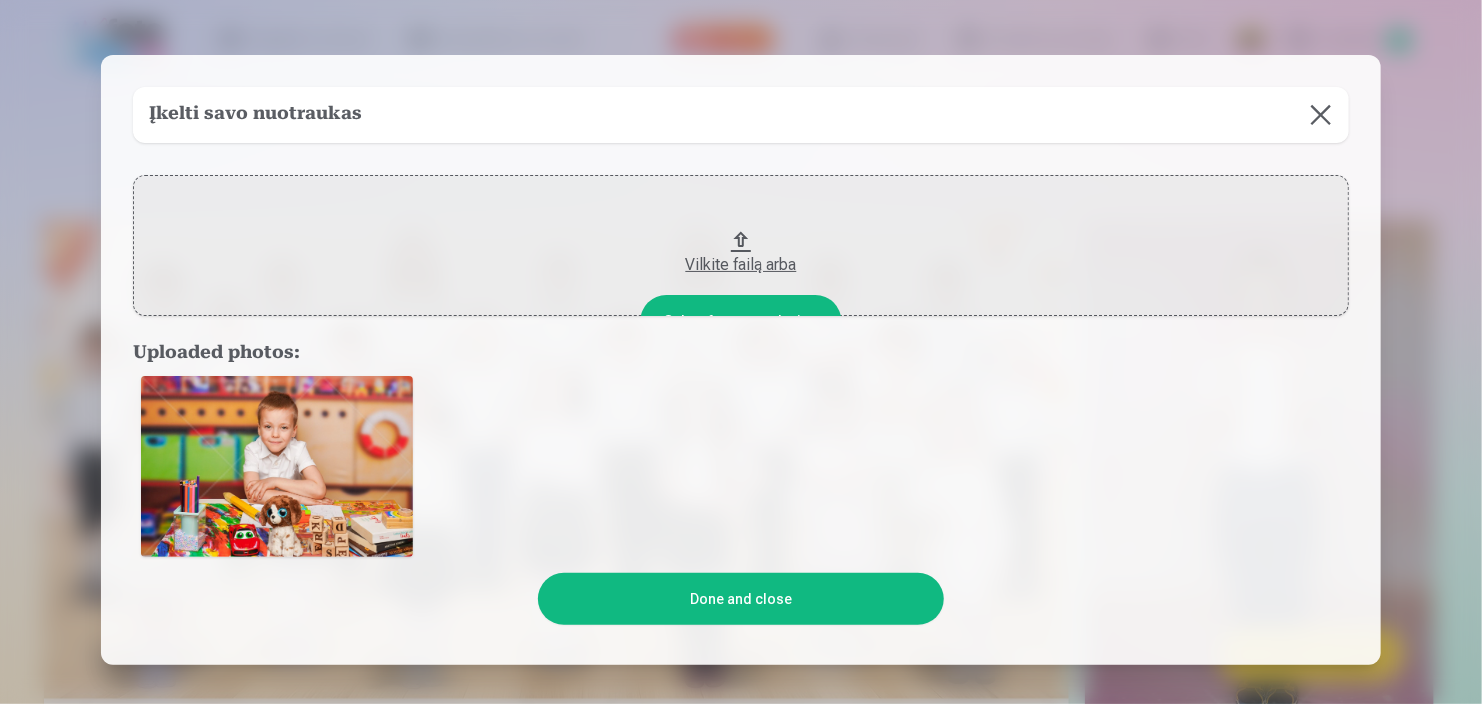 click on "Done and close" at bounding box center (740, 599) 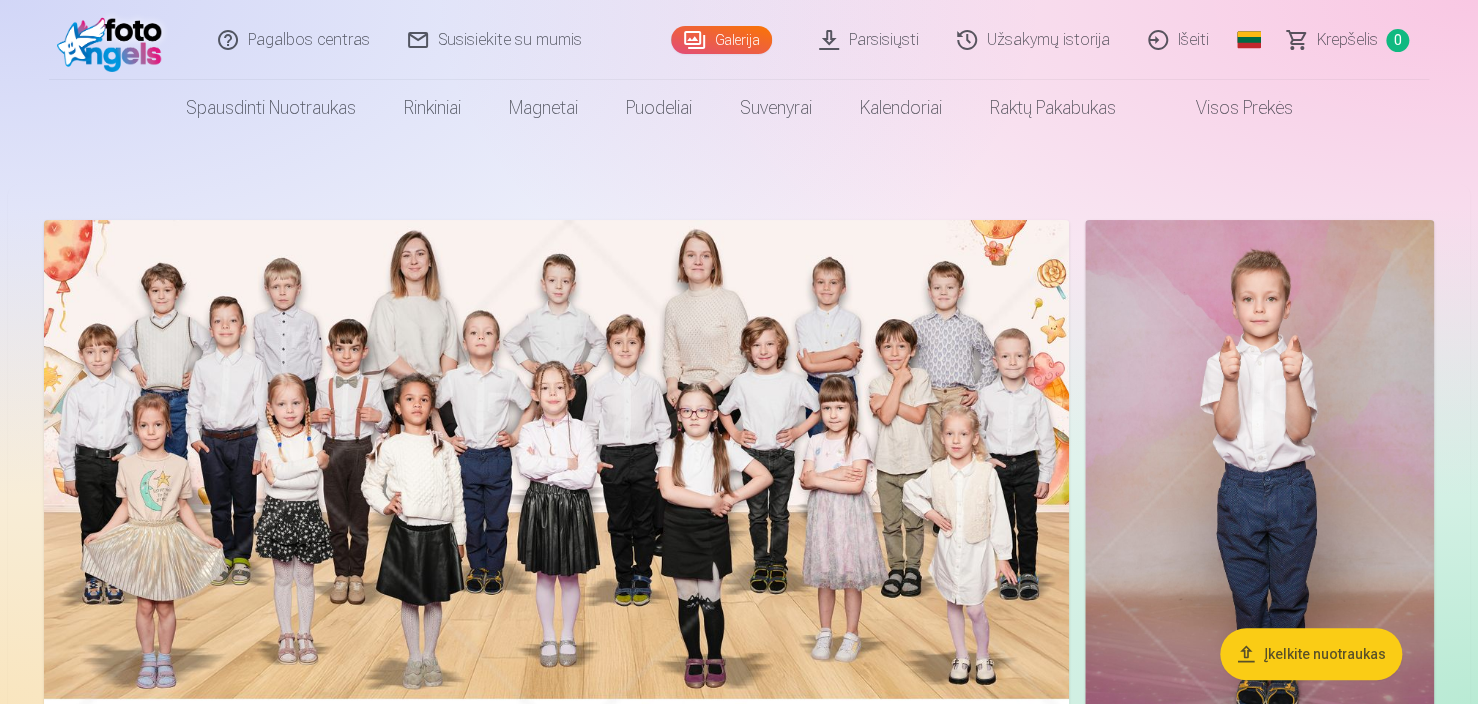 click on "Parsisiųsti" at bounding box center [870, 40] 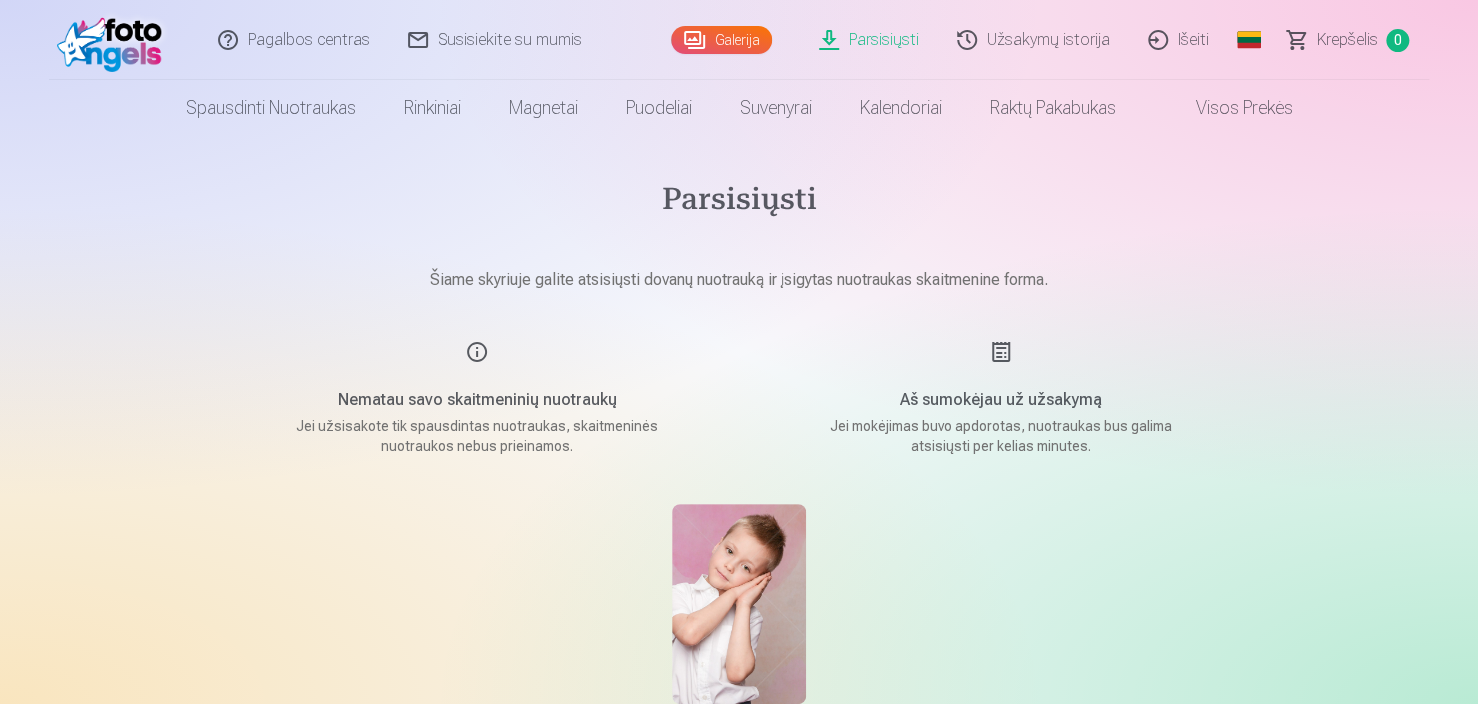 click on "Parsisiųsti" at bounding box center [870, 40] 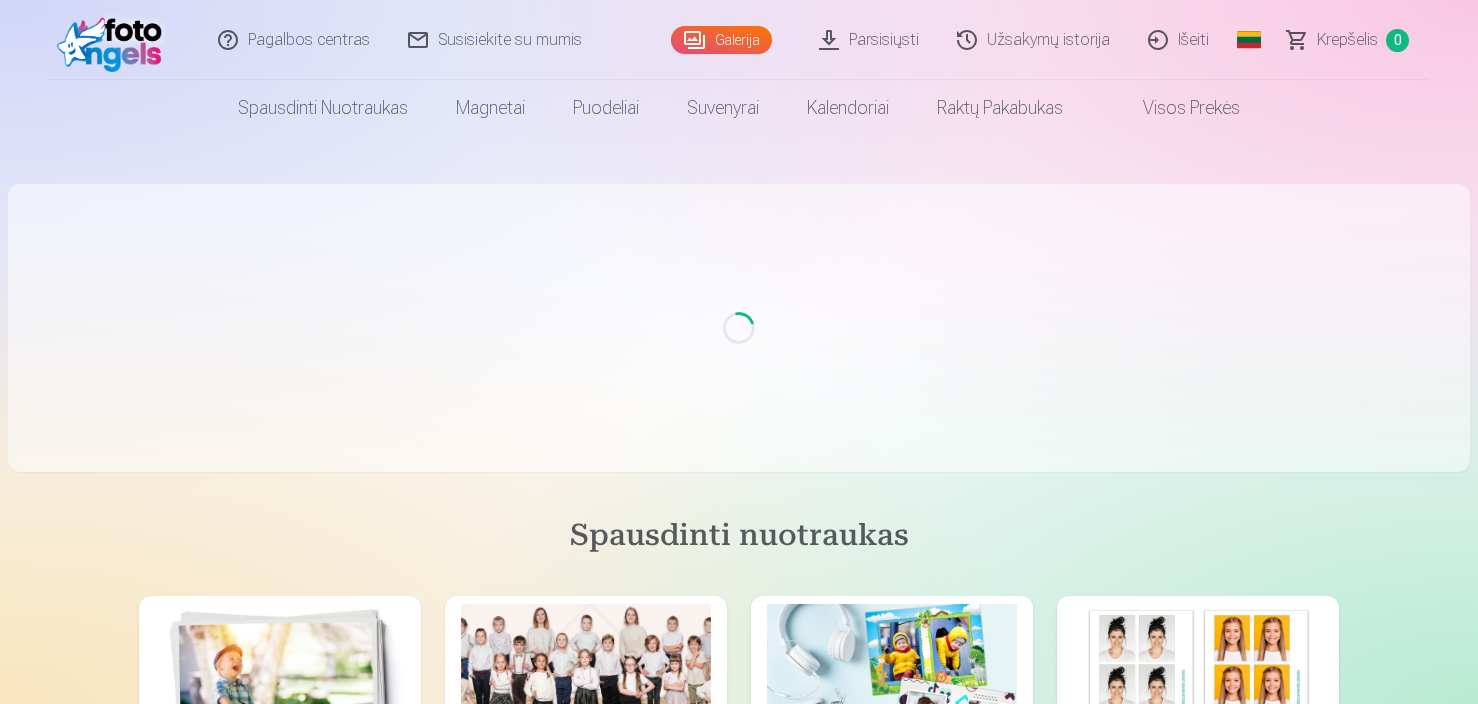 scroll, scrollTop: 0, scrollLeft: 0, axis: both 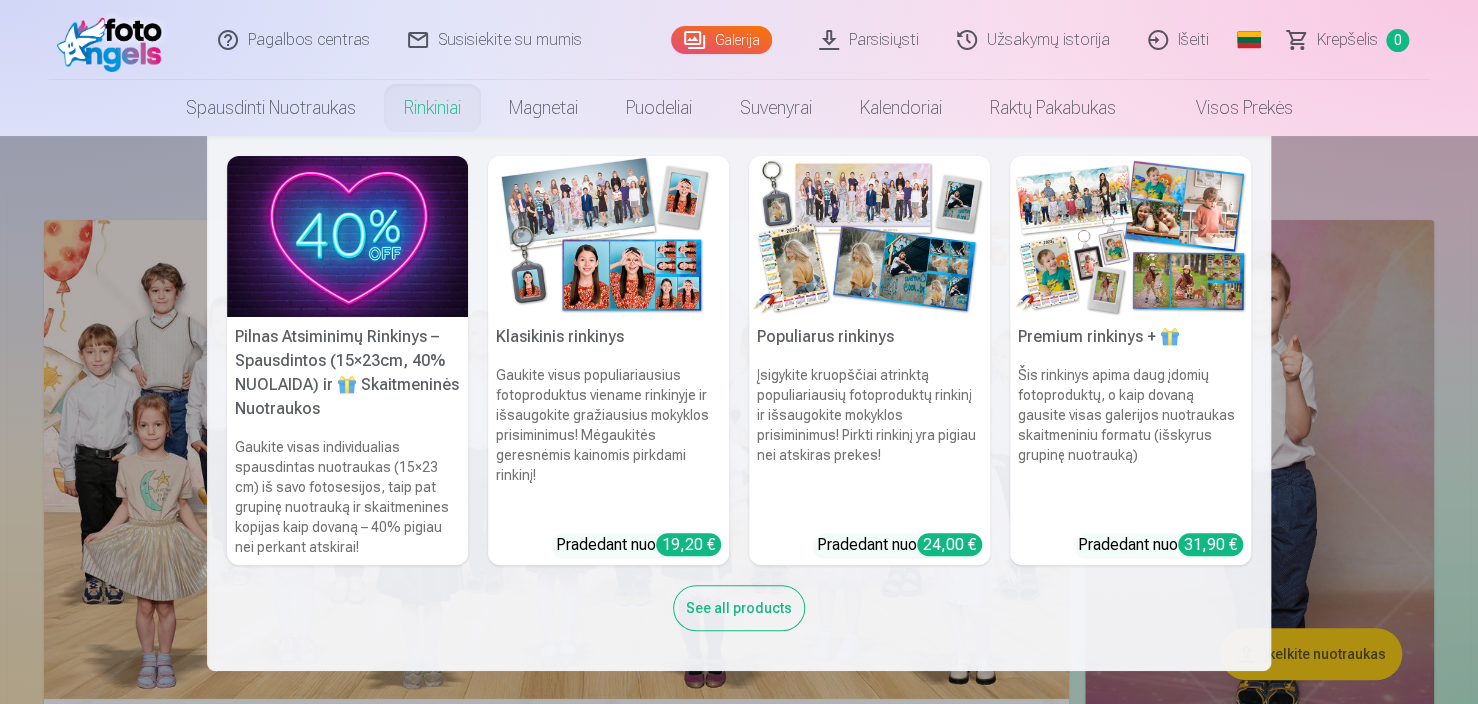 click on "Pilnas Atsiminimų Rinkinys – Spausdintos (15×23cm, 40% NUOLAIDA) ir 🎁 Skaitmeninės Nuotraukos Gaukite visas individualias spausdintas nuotraukas (15×23 cm) iš savo fotosesijos, taip pat grupinę nuotrauką ir skaitmenines kopijas kaip dovaną – 40% pigiau nei perkant atskirai! Klasikinis rinkinys Gaukite visus populiariausius fotoproduktus viename rinkinyje ir išsaugokite gražiausius mokyklos prisiminimus! Mėgaukitės geresnėmis kainomis pirkdami rinkinį! Pradedant nuo  19,20 € Populiarus rinkinys Įsigykite kruopščiai atrinktą populiariausių fotoproduktų rinkinį ir išsaugokite mokyklos prisiminimus! Pirkti rinkinį yra pigiau nei atskiras prekes! Pradedant nuo  24,00 € Premium rinkinys + 🎁 Šis rinkinys apima daug įdomių fotoproduktų, o kaip dovaną gausite visas galerijos nuotraukas skaitmeniniu formatu (išskyrus grupinę nuotrauką) Pradedant nuo  31,90 € See all products" at bounding box center [739, 403] 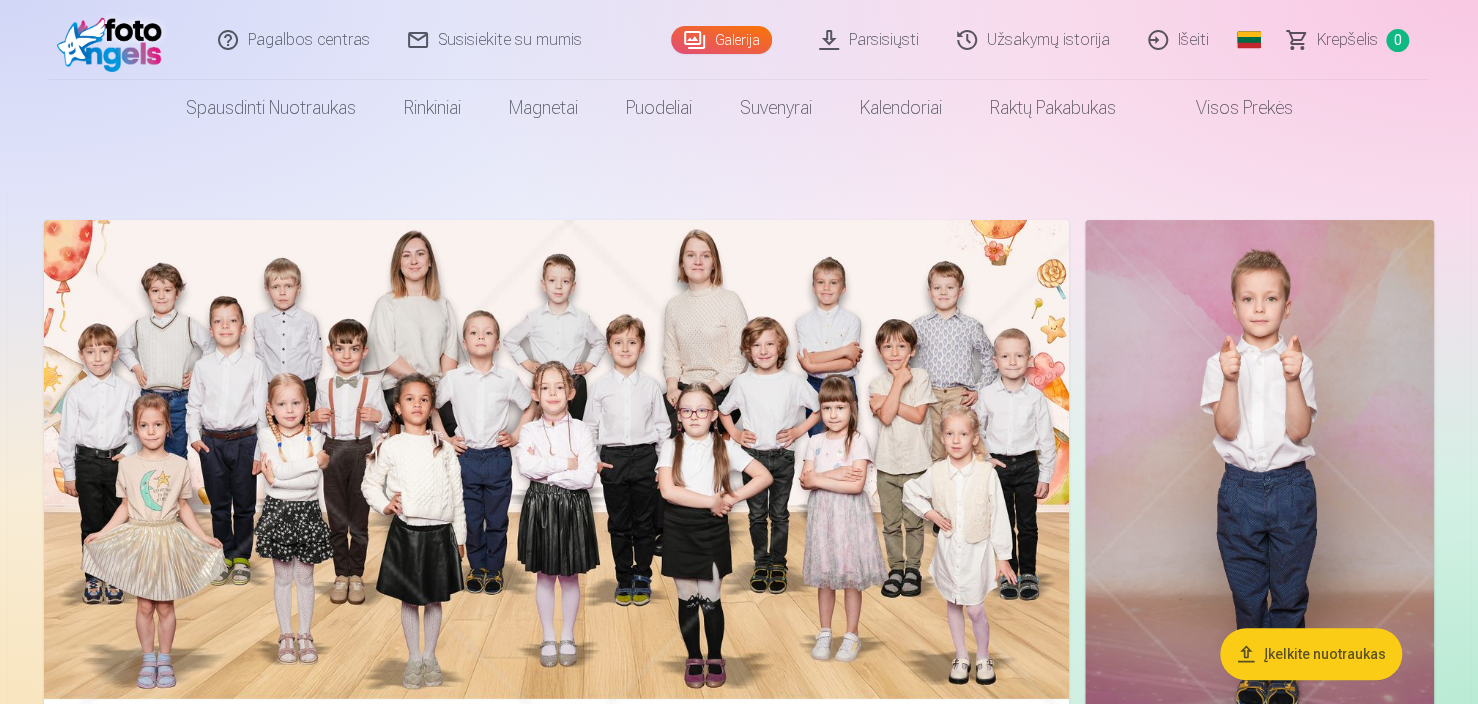 click at bounding box center [1259, 482] 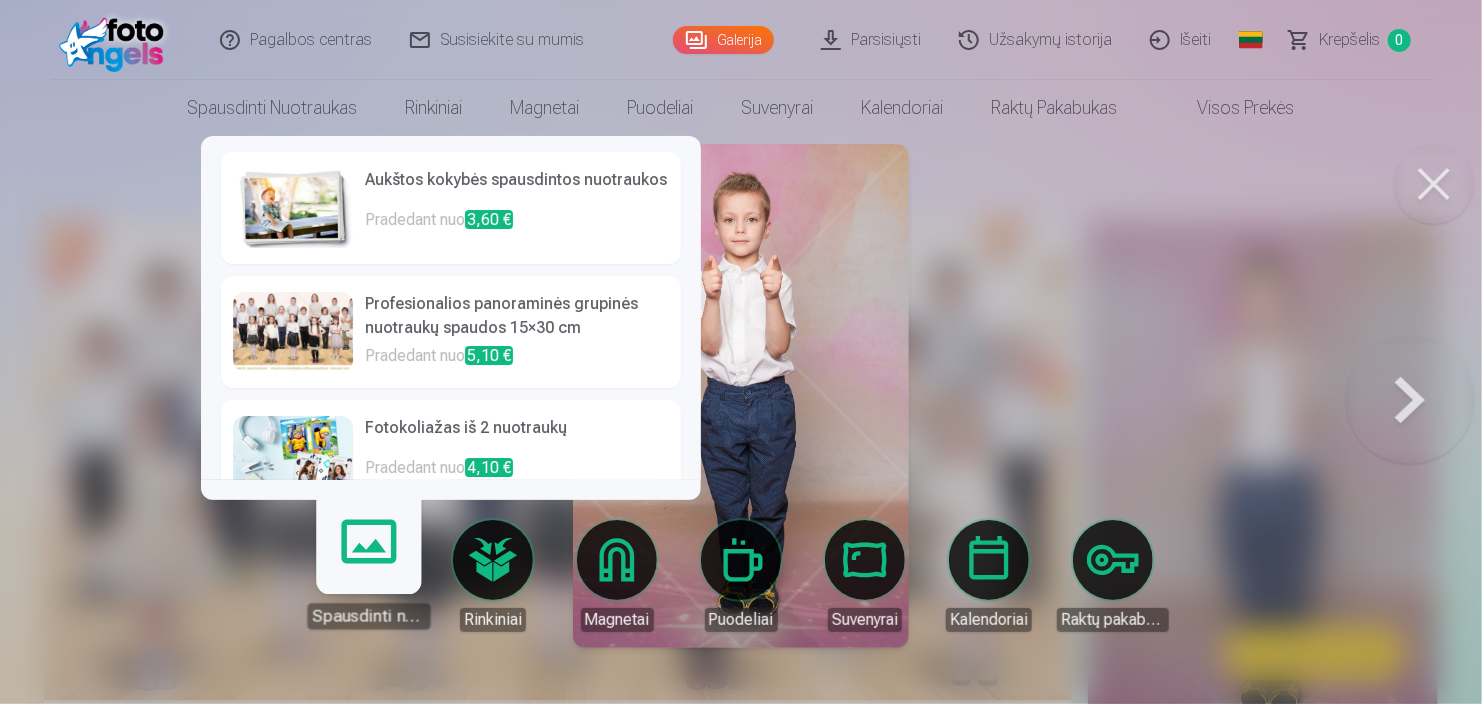 click on "Spausdinti nuotraukas" at bounding box center (368, 567) 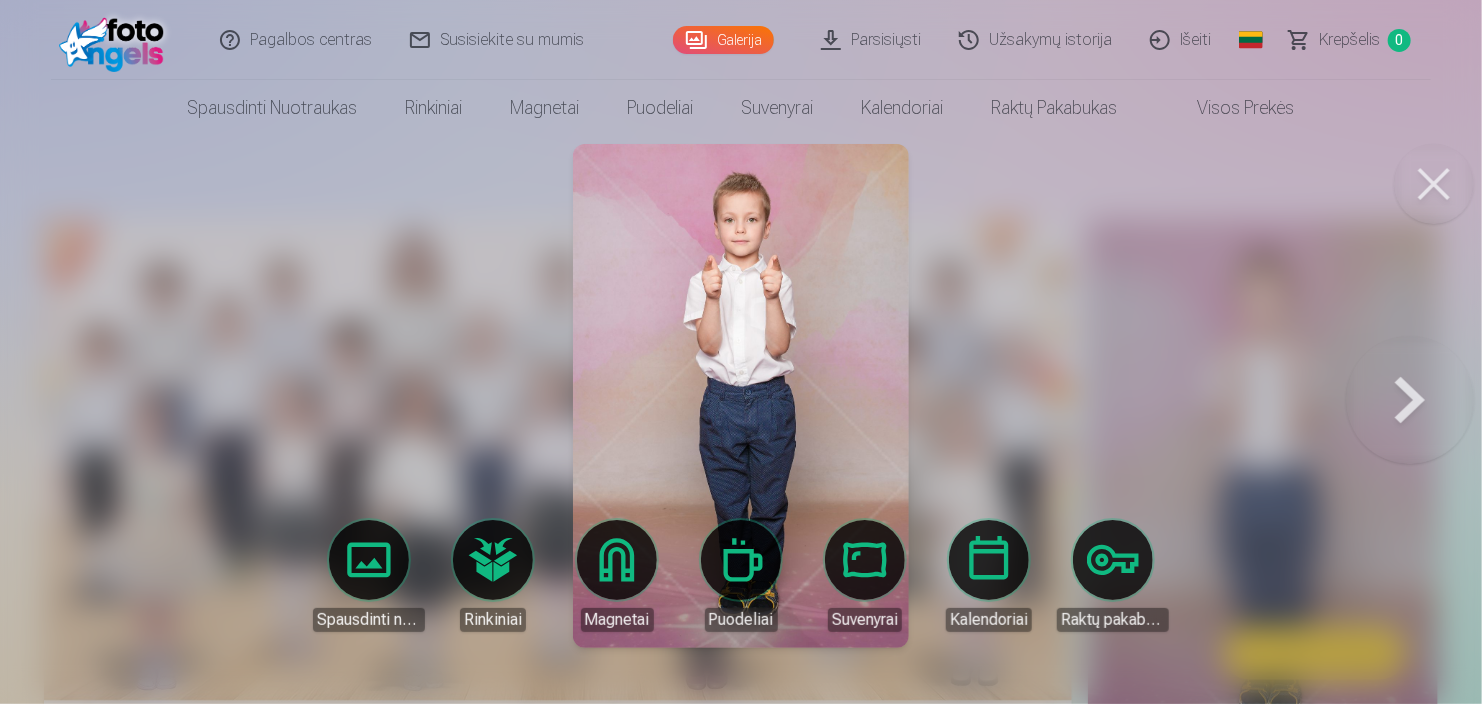 click at bounding box center (1410, 396) 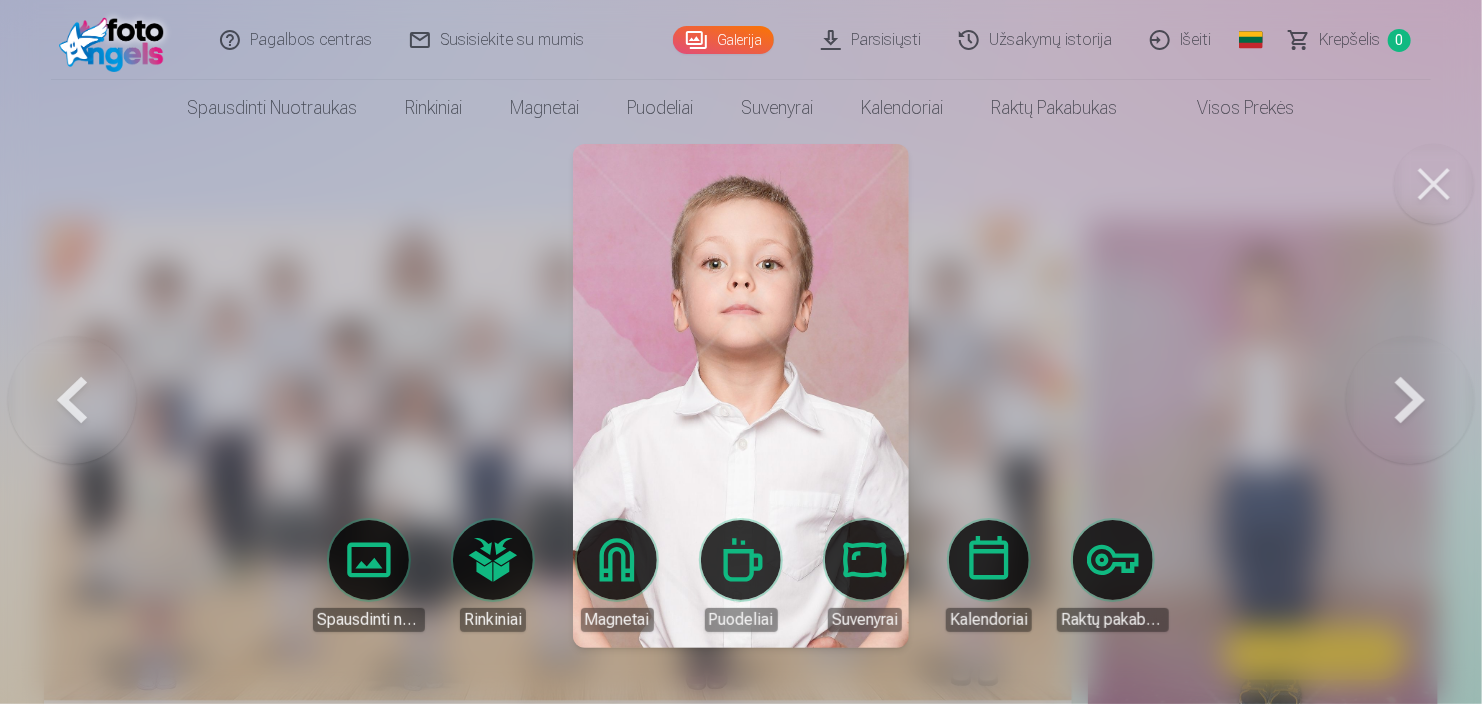 click at bounding box center (1434, 184) 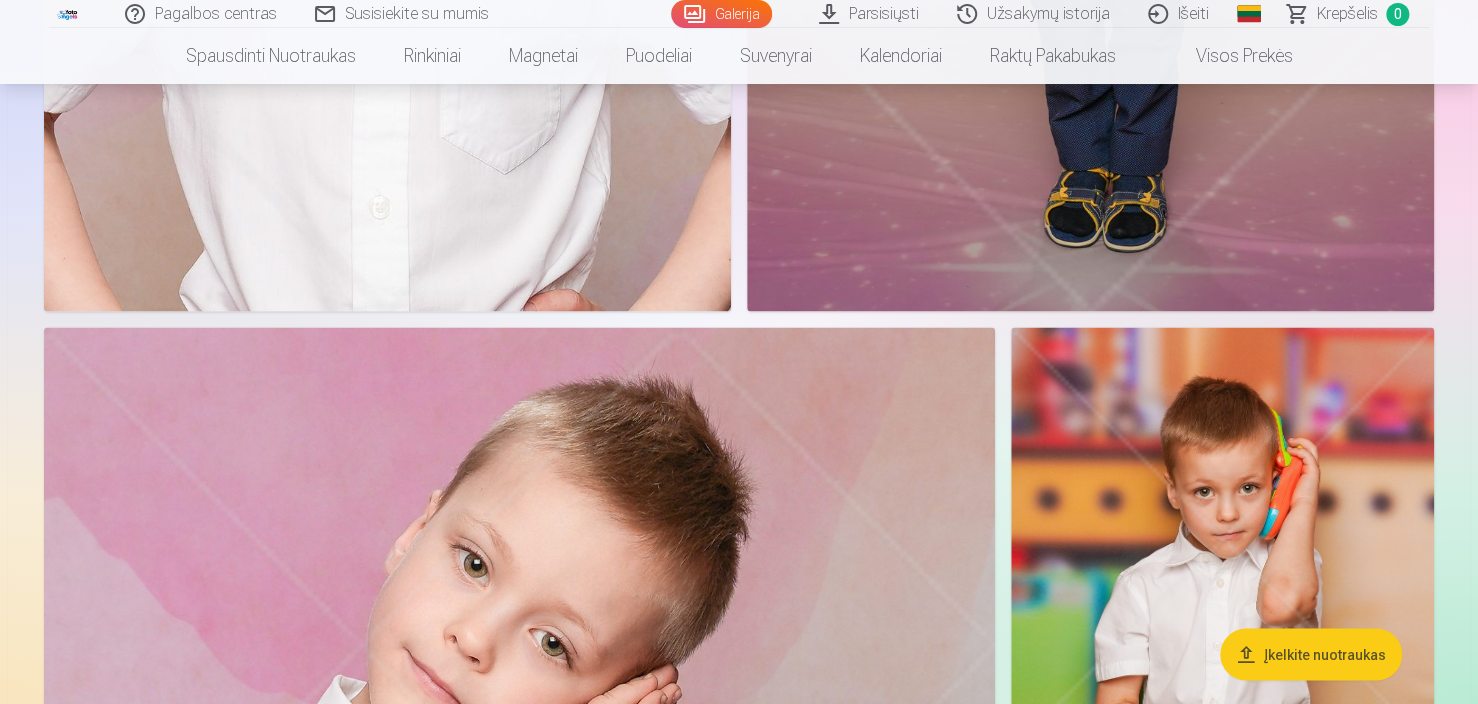 scroll, scrollTop: 1520, scrollLeft: 0, axis: vertical 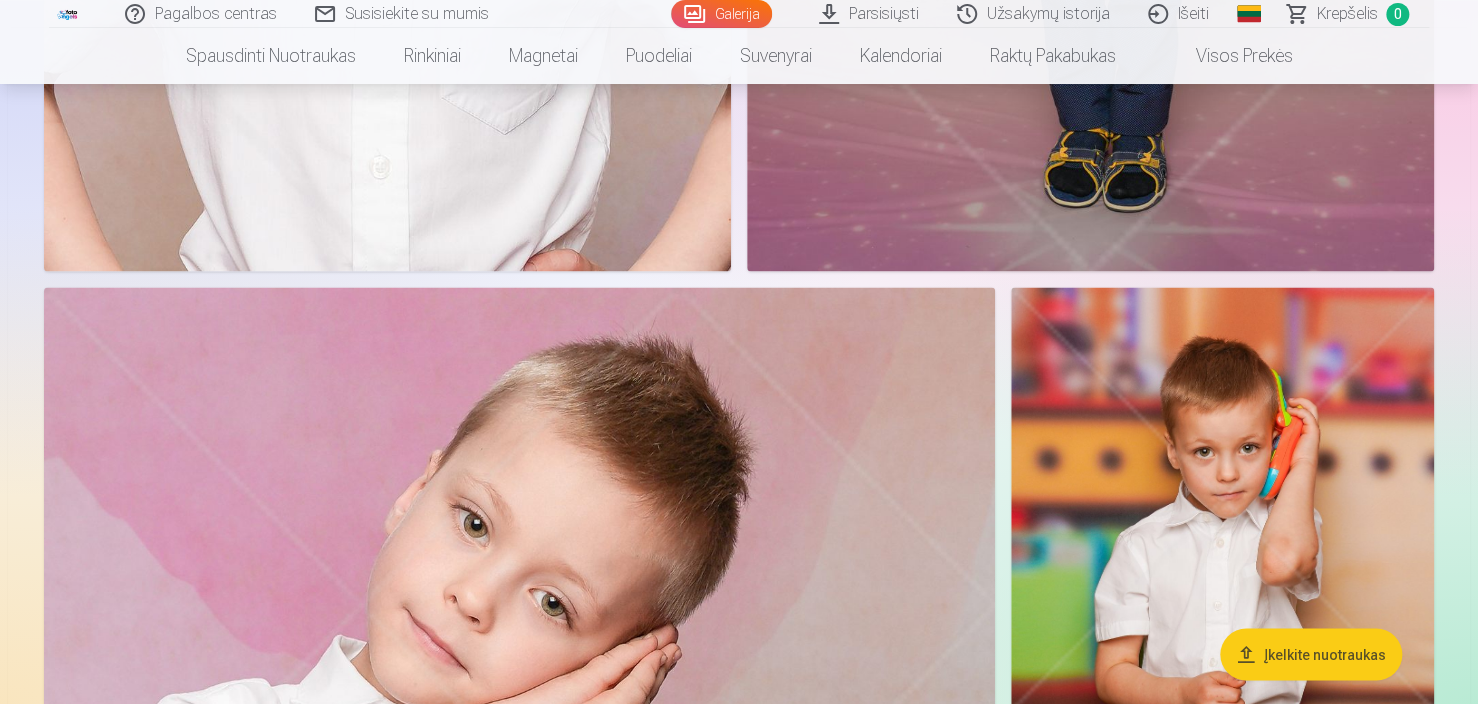 click at bounding box center [519, 604] 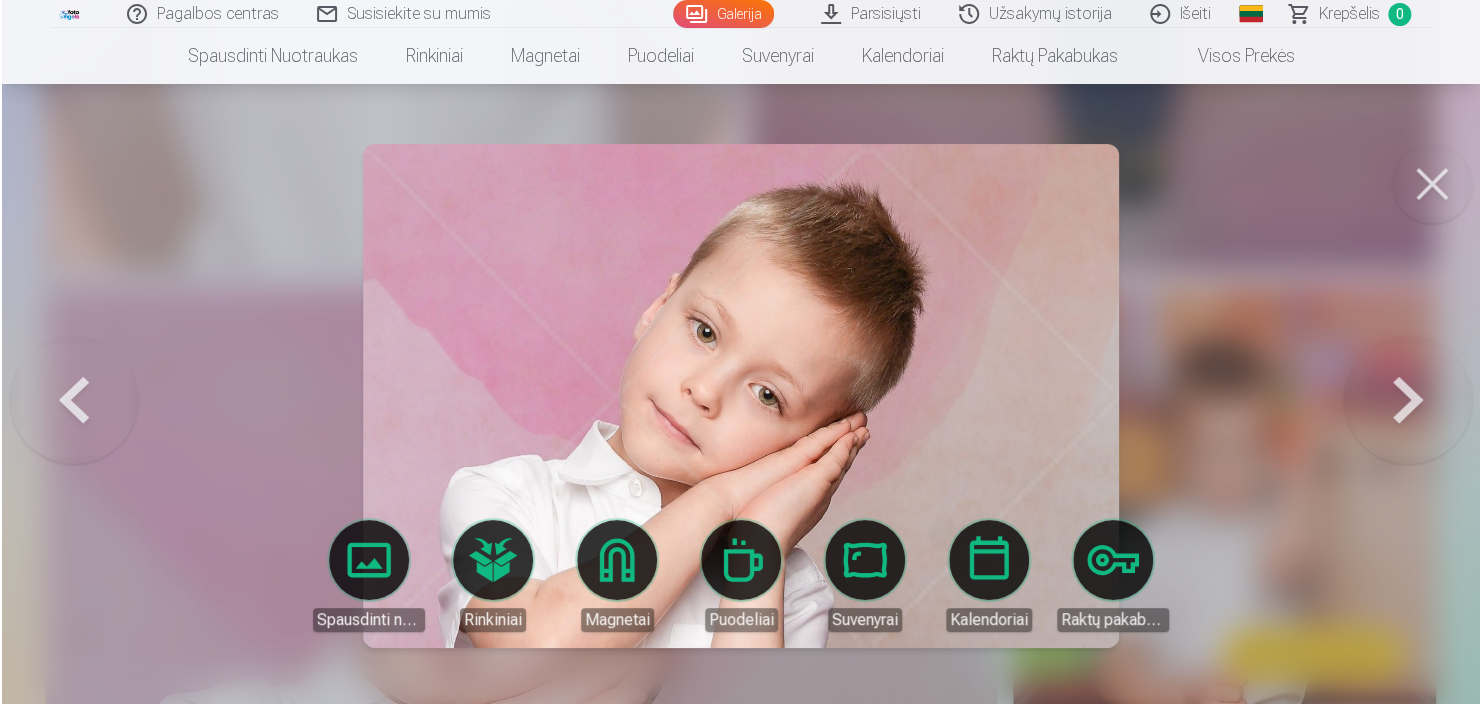 scroll, scrollTop: 1522, scrollLeft: 0, axis: vertical 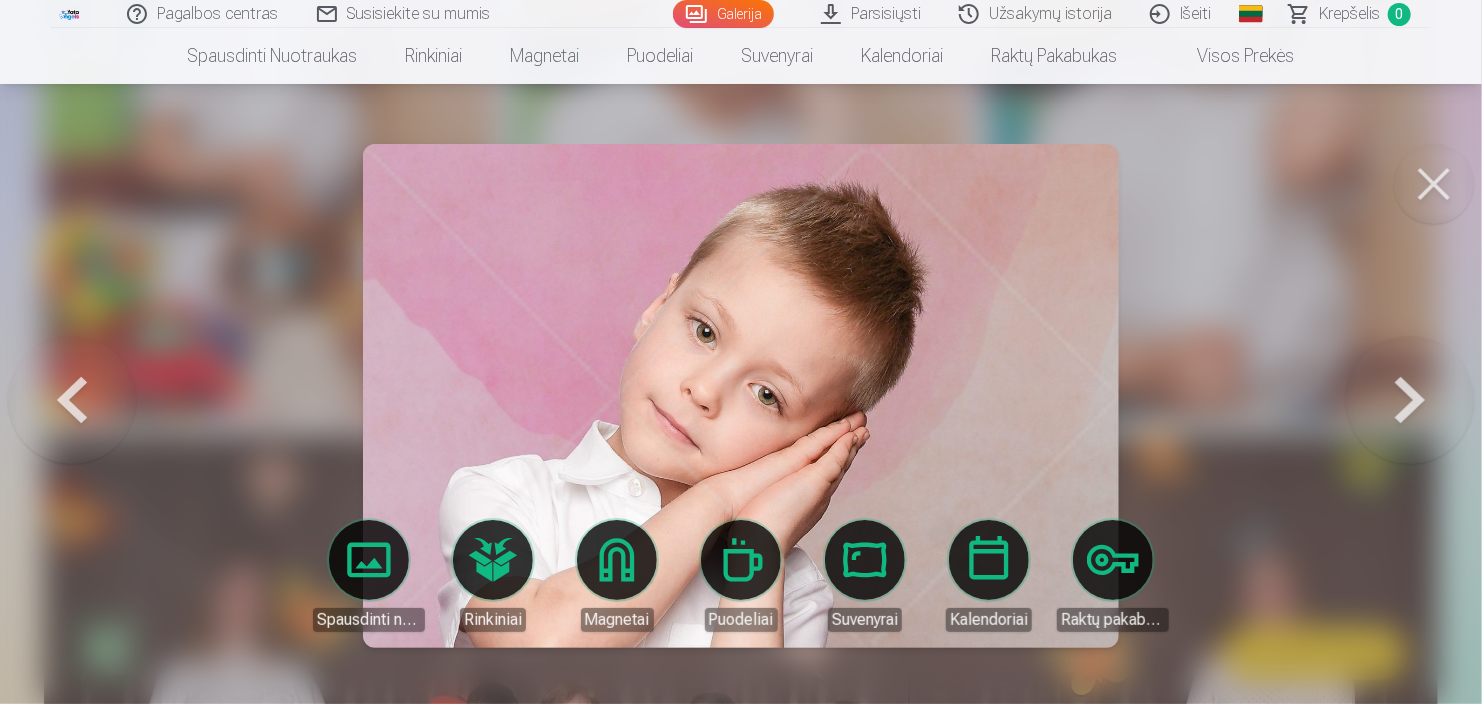 click at bounding box center [741, 352] 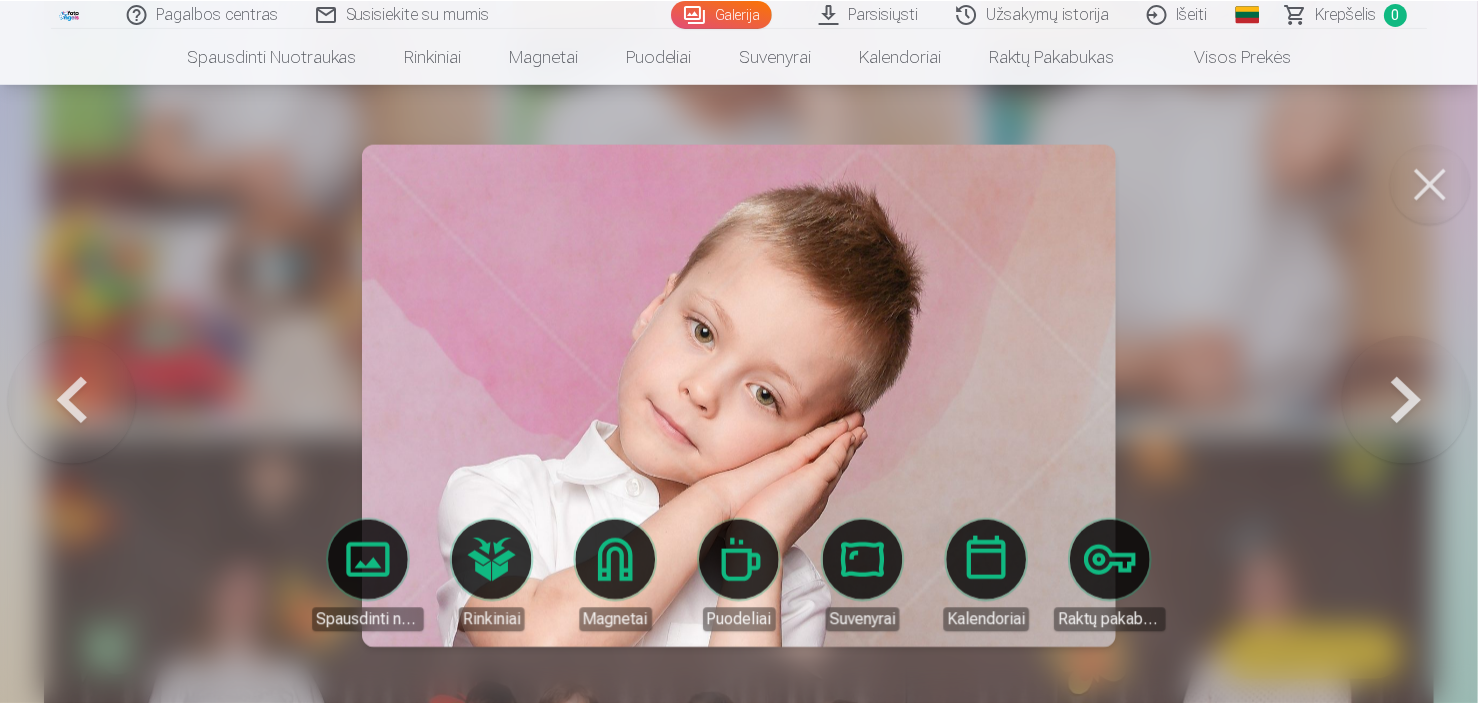 scroll, scrollTop: 1520, scrollLeft: 0, axis: vertical 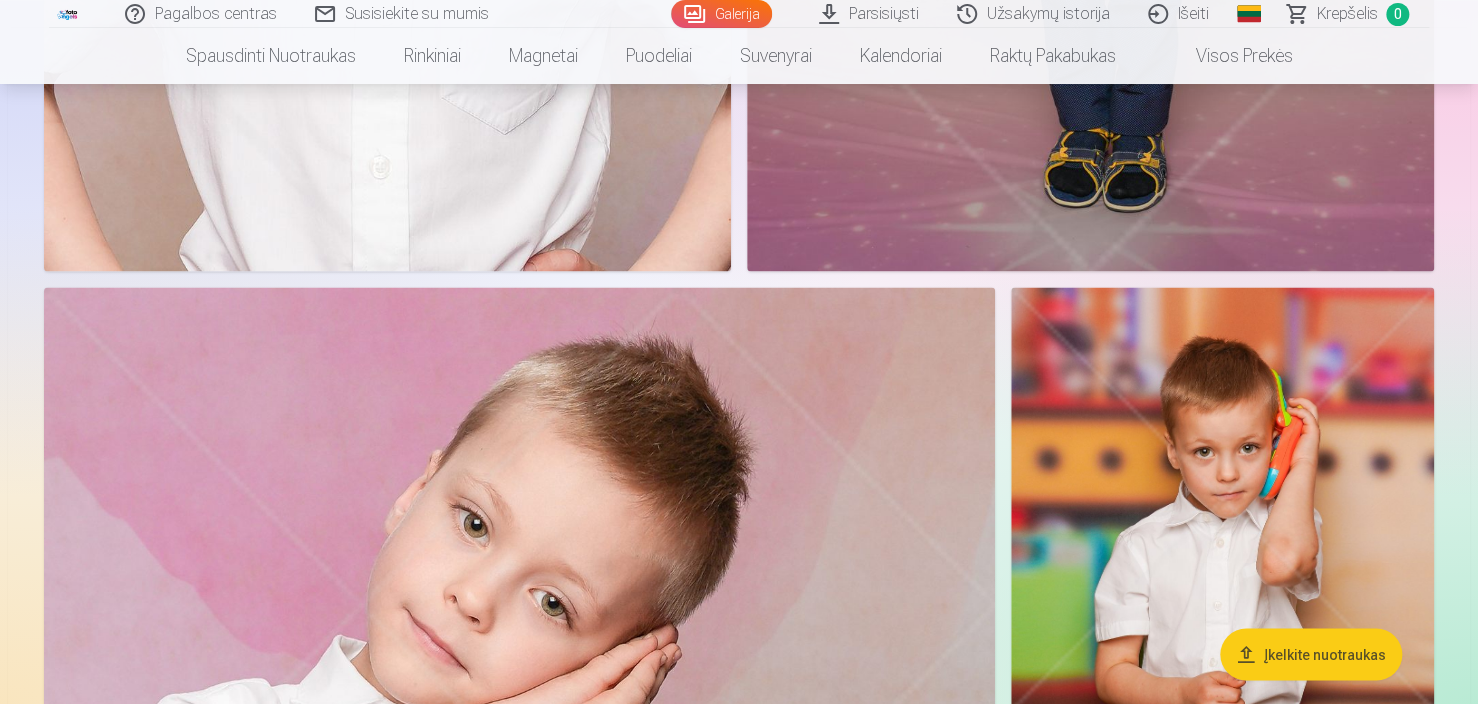 click at bounding box center (739, 5721) 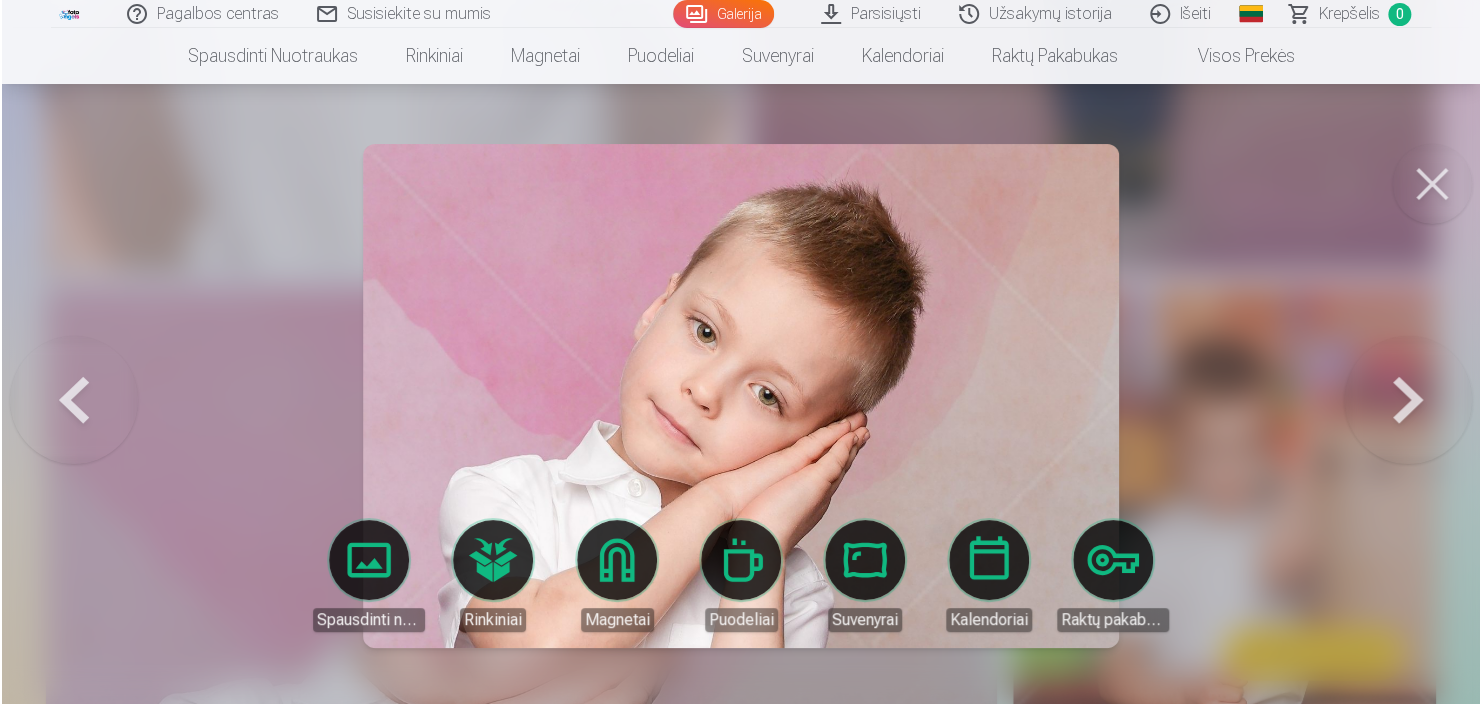 scroll, scrollTop: 1522, scrollLeft: 0, axis: vertical 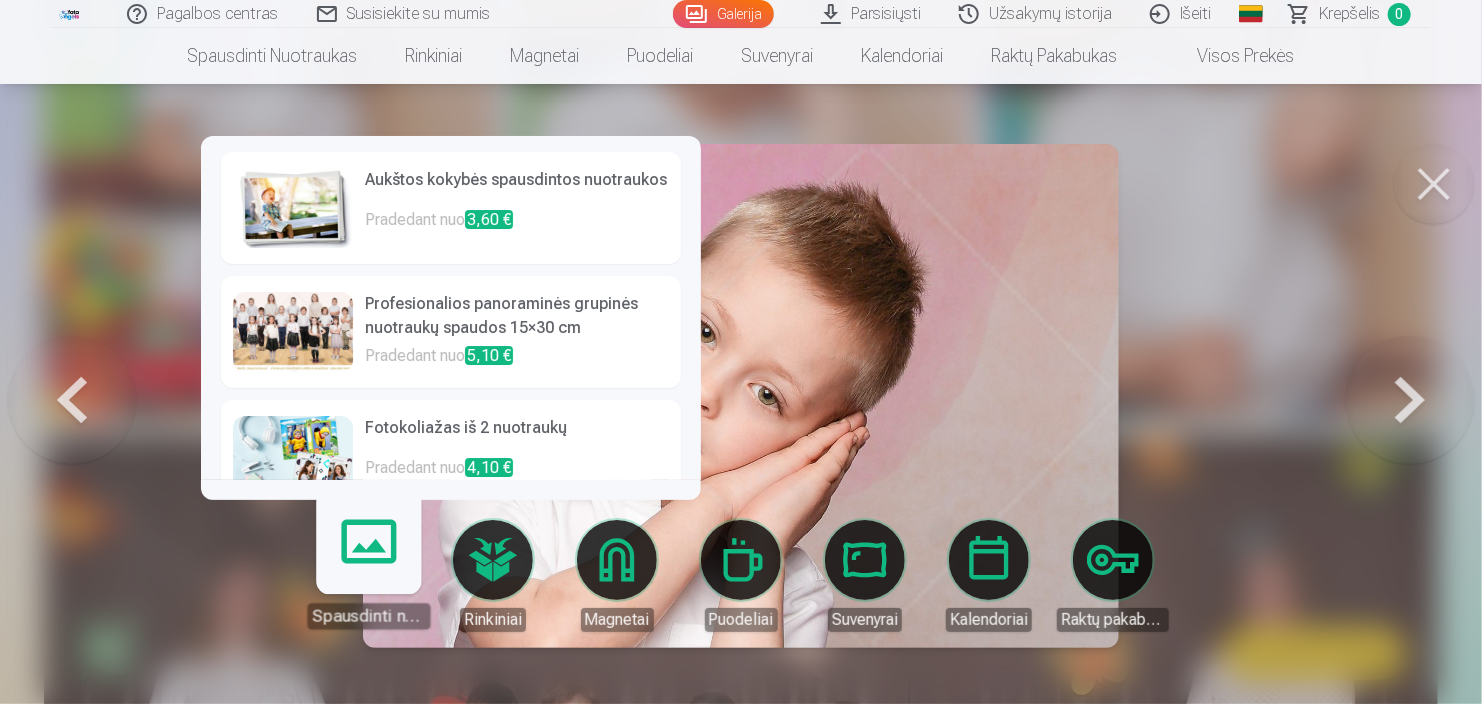 click on "Pagalbos centras Susisiekite su mumis Galerija Parsisiųsti Užsakymų istorija Išeiti Global English (en) Latvian (lv) Russian (ru) Lithuanian (lt) Estonian (et) Krepšelis 0 Spausdinti nuotraukas Aukštos kokybės spausdintos nuotraukos  210 gsm popierius, stulbinančios spalvos ir detalumas Pradedant nuo  3,60 € Profesionalios panoraminės grupinės nuotraukų spaudos 15×30 cm Ryškios spalvos ir detalės ant Fuji Film Crystal popieriaus Pradedant nuo  5,10 € Fotokoliažas iš 2 nuotraukų Du įsimintini momentai - vienas įstabus vaizdas Pradedant nuo  4,10 € Nuotraukos dokumentams Universalios ID nuotraukos (6 vnt.)  Pradedant nuo  4,40 € Didelės raiškos skaitmeninė nuotrauka JPG formatu Įamžinkite savo prisiminimus stulbinančiose detalėse Pradedant nuo  6,00 € See all products Rinkiniai Pilnas Atsiminimų Rinkinys – Spausdintos (15×23cm, 40% NUOLAIDA) ir 🎁 Skaitmeninės Nuotraukos Klasikinis rinkinys Pradedant nuo  19,20 € Populiarus rinkinys Pradedant nuo  24,00 €" at bounding box center [741, -1170] 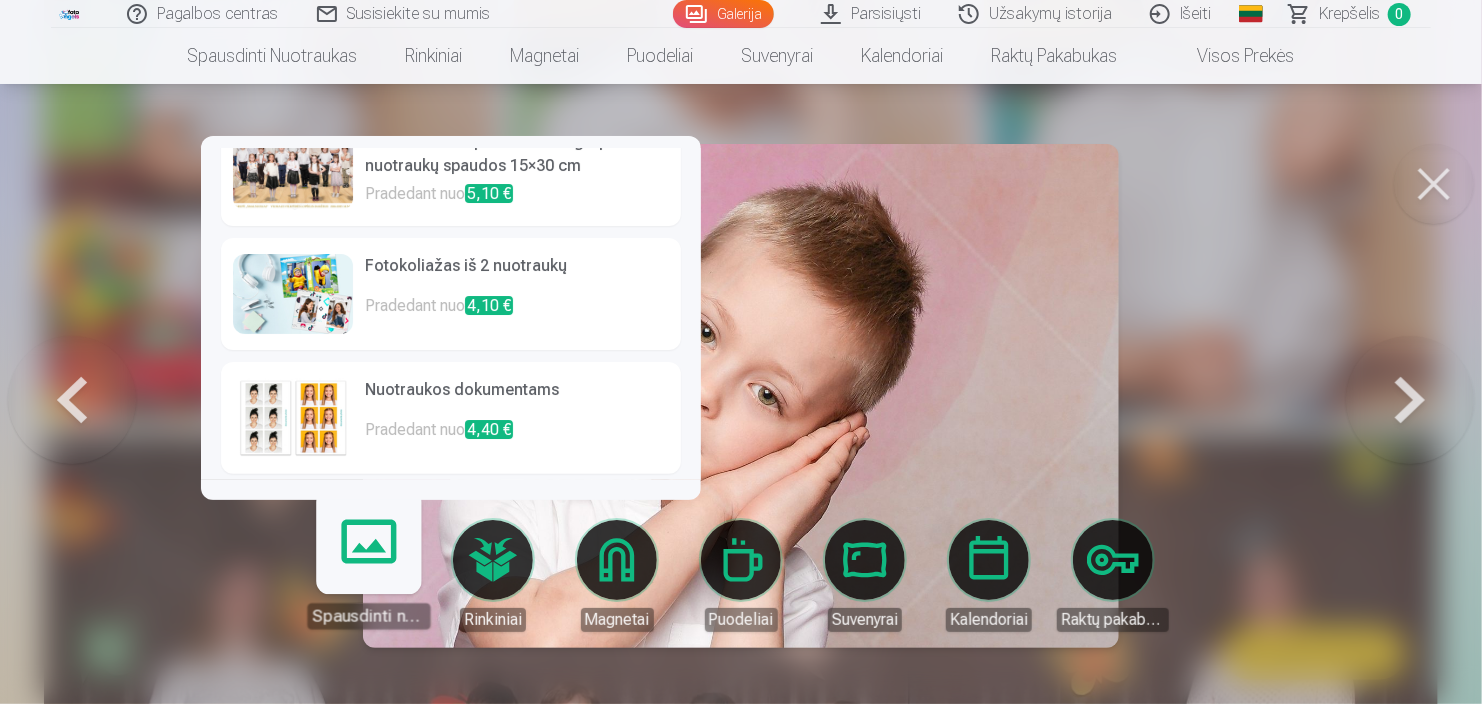 scroll, scrollTop: 284, scrollLeft: 0, axis: vertical 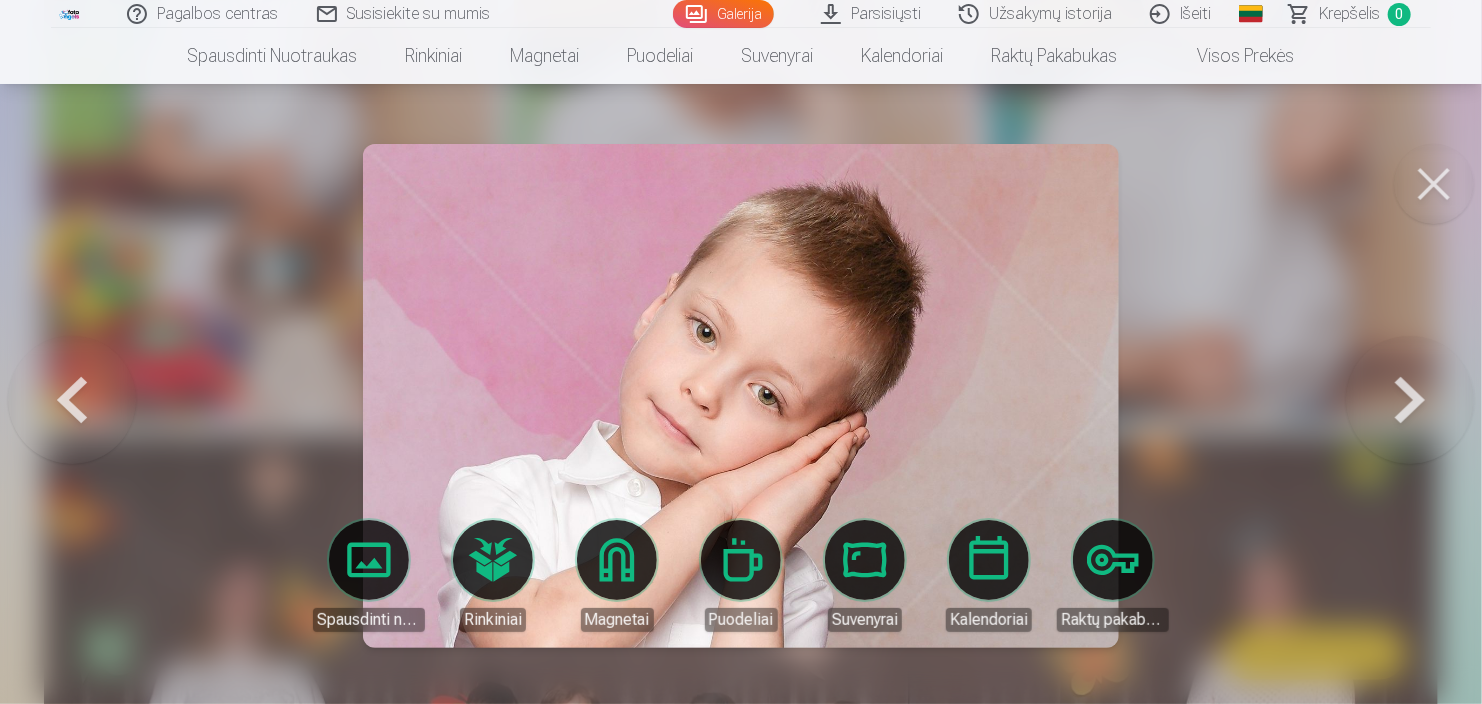 click at bounding box center [1434, 184] 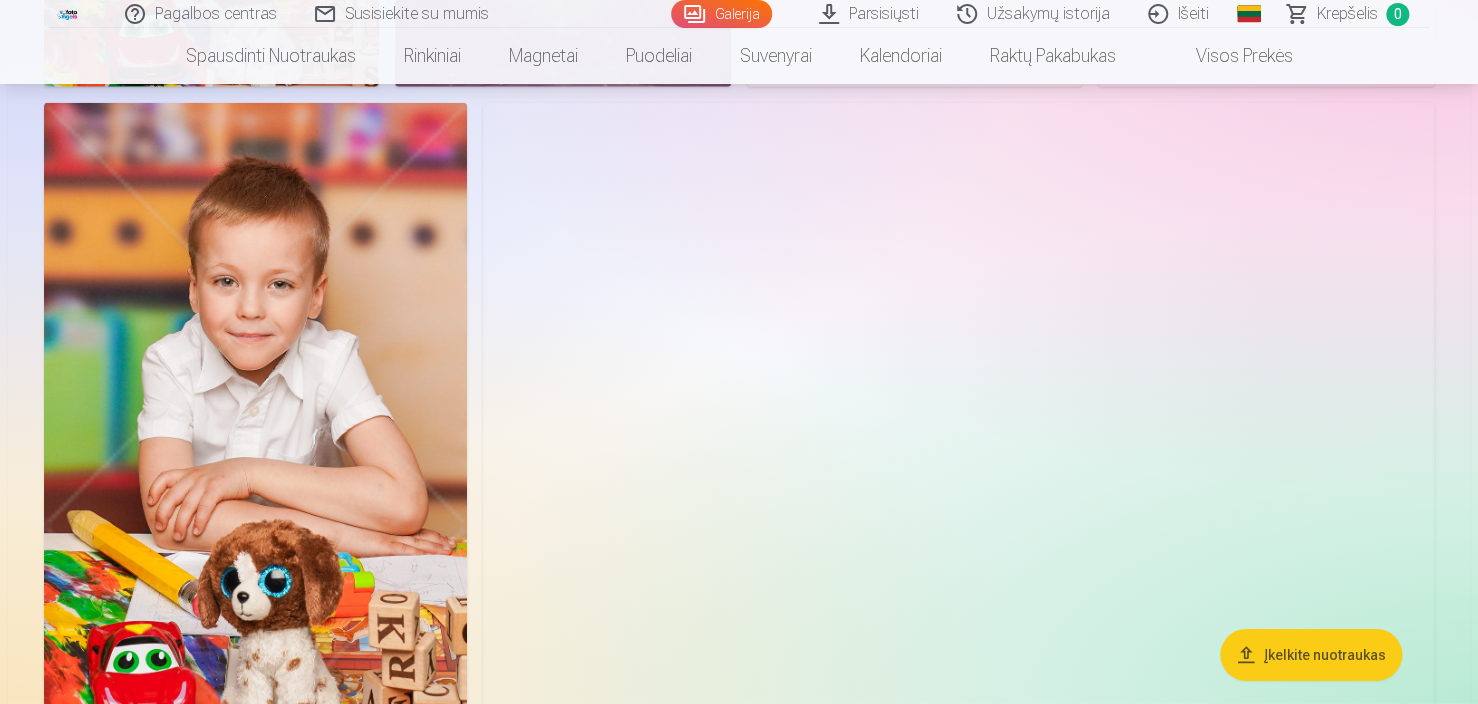 scroll, scrollTop: 9949, scrollLeft: 0, axis: vertical 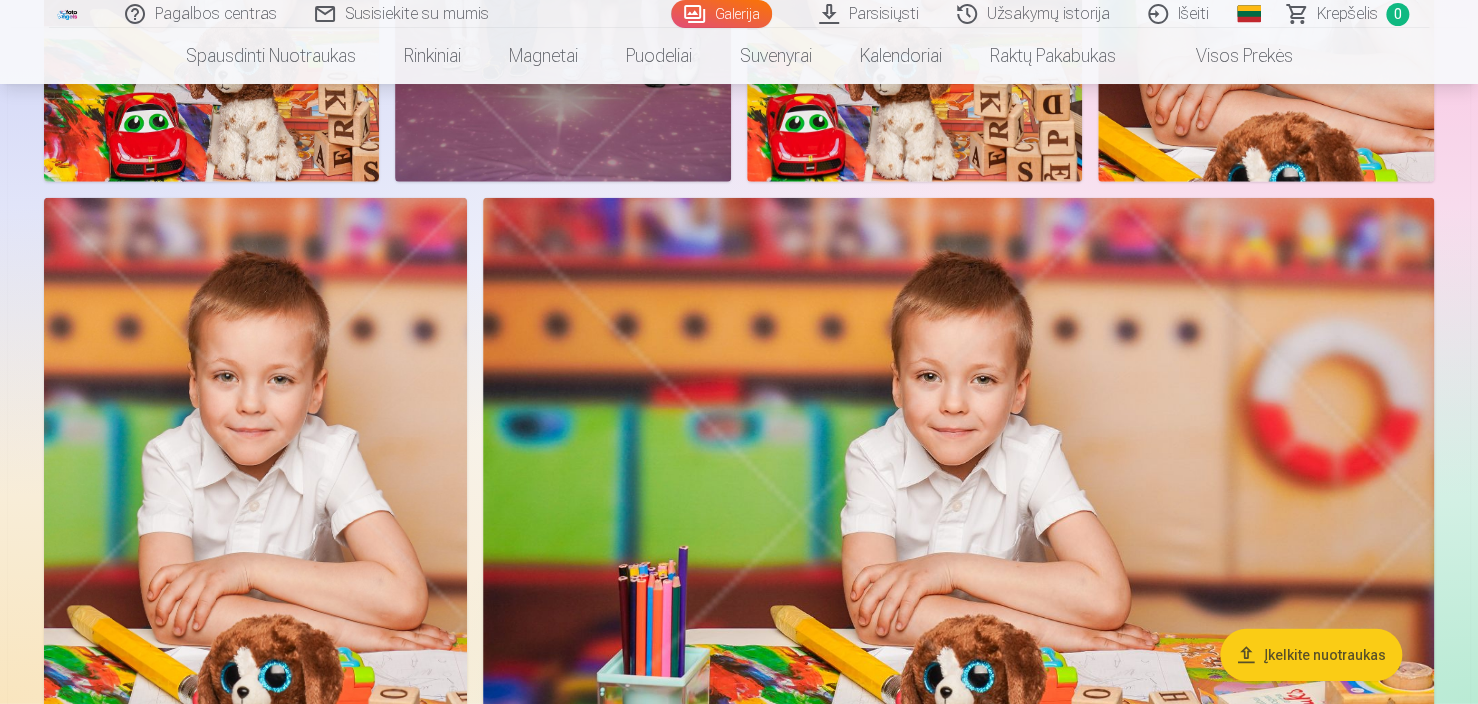 click at bounding box center [958, 515] 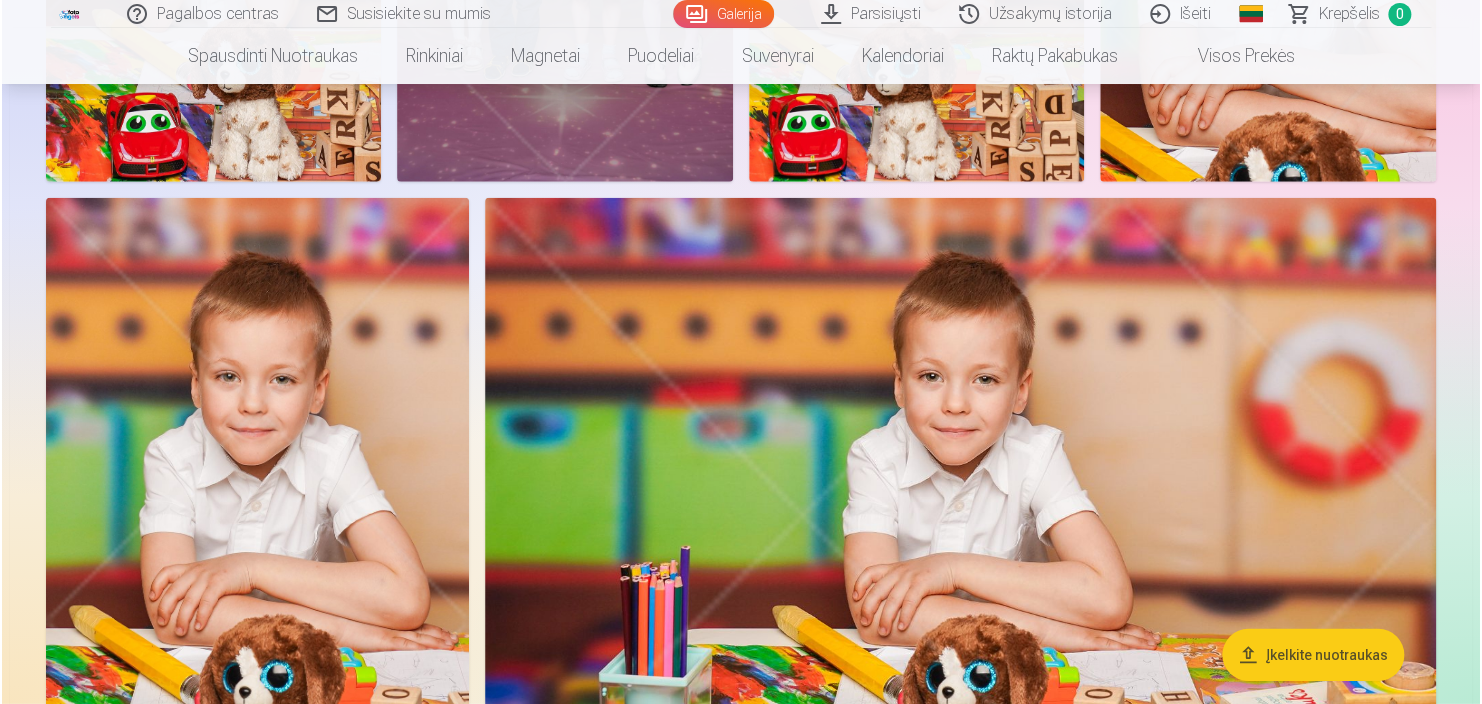 scroll, scrollTop: 6608, scrollLeft: 0, axis: vertical 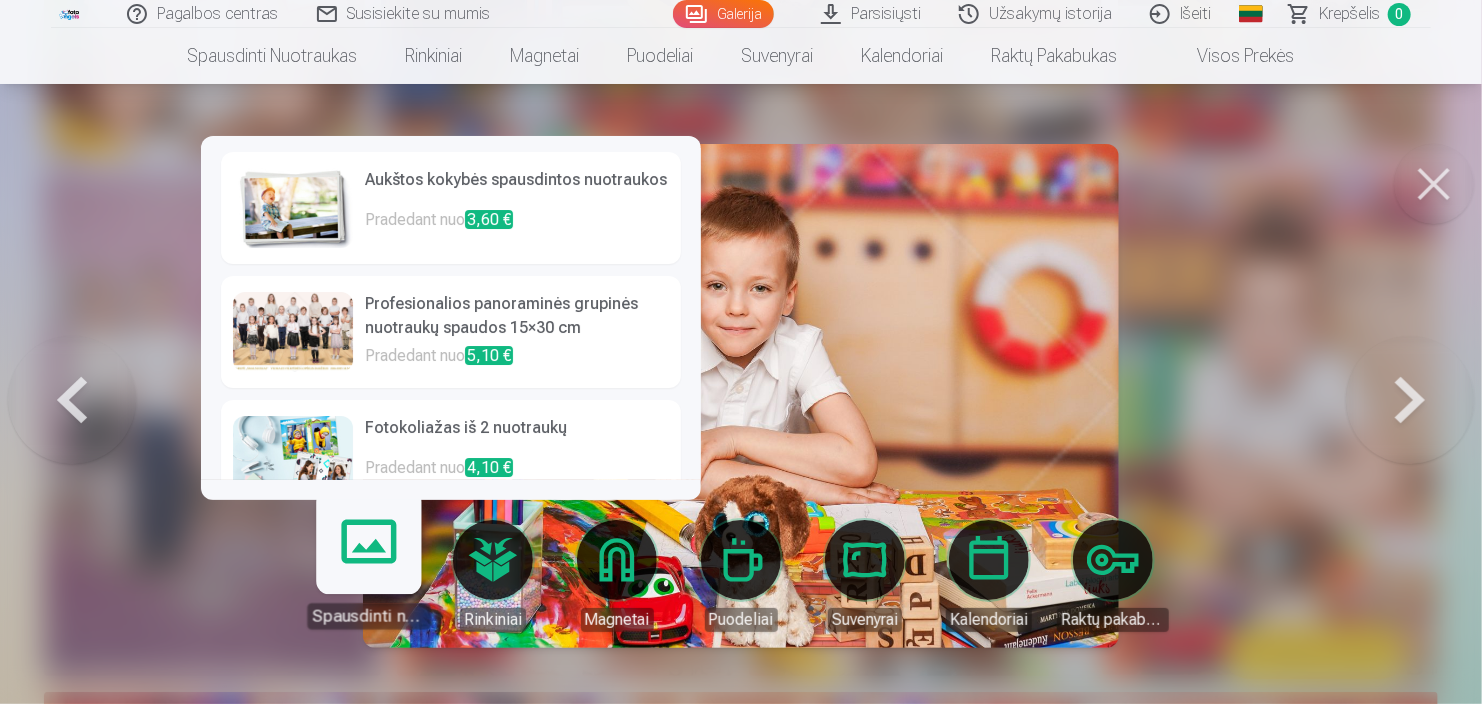 click on "Spausdinti nuotraukas" at bounding box center (368, 567) 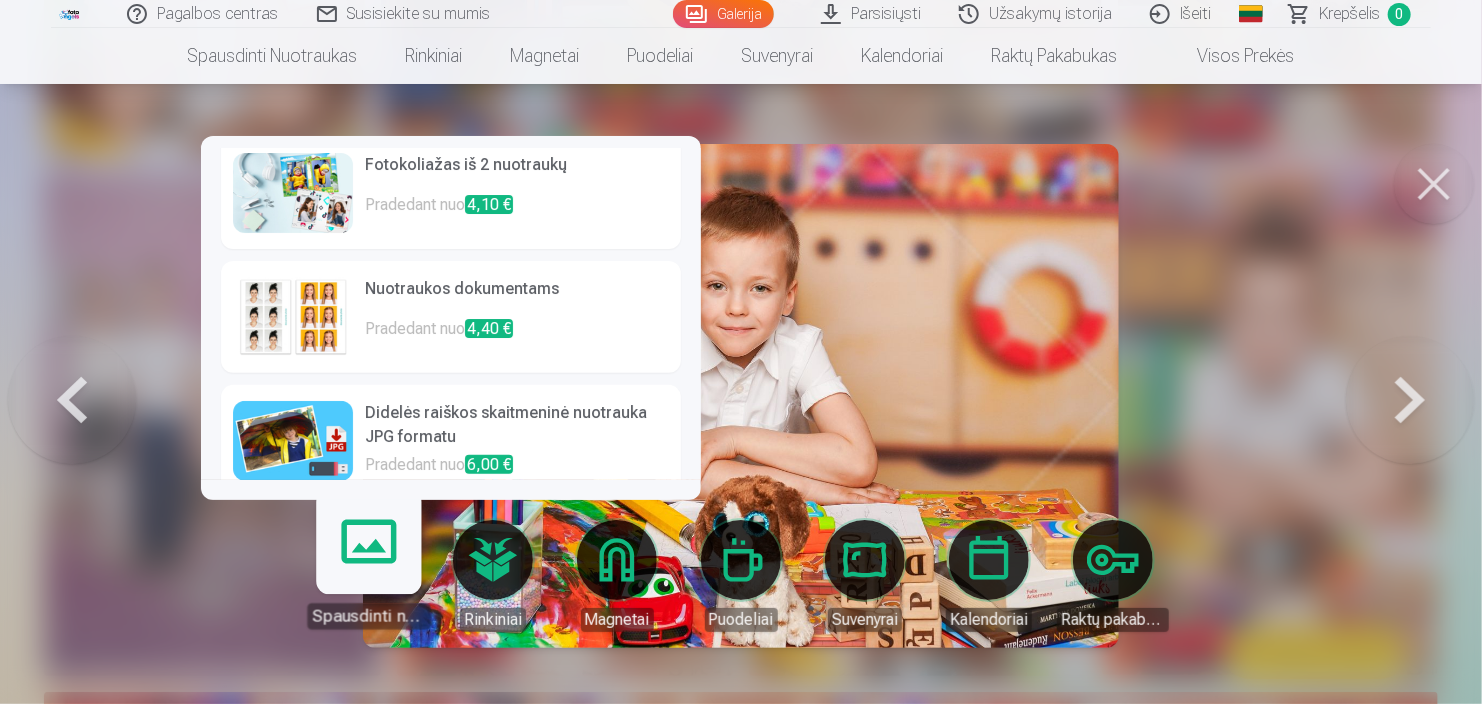 scroll, scrollTop: 284, scrollLeft: 0, axis: vertical 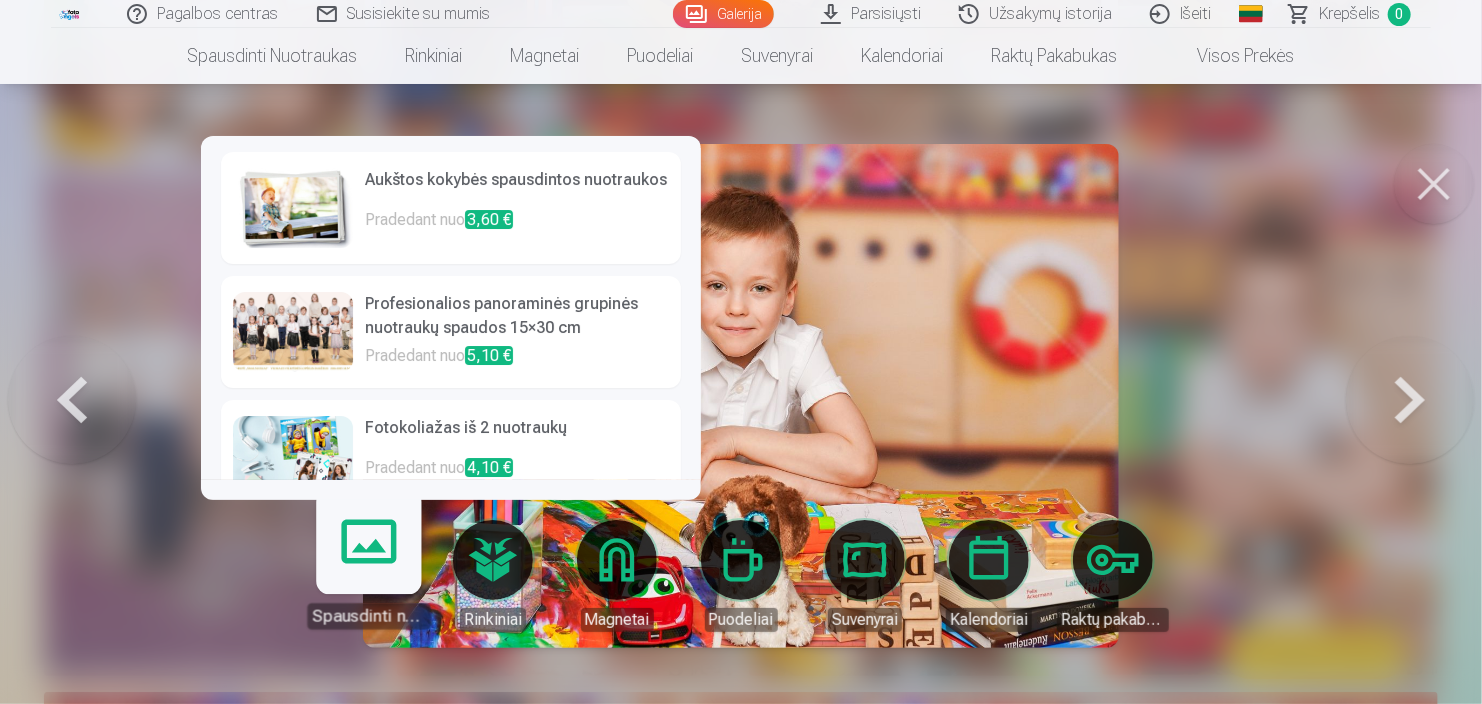 click on "Pagalbos centras Susisiekite su mumis Galerija Parsisiųsti Užsakymų istorija Išeiti Global English (en) Latvian (lv) Russian (ru) Lithuanian (lt) Estonian (et) Krepšelis 0 Spausdinti nuotraukas Aukštos kokybės spausdintos nuotraukos  210 gsm popierius, stulbinančios spalvos ir detalumas Pradedant nuo  3,60 € Profesionalios panoraminės grupinės nuotraukų spaudos 15×30 cm Ryškios spalvos ir detalės ant Fuji Film Crystal popieriaus Pradedant nuo  5,10 € Fotokoliažas iš 2 nuotraukų Du įsimintini momentai - vienas įstabus vaizdas Pradedant nuo  4,10 € Nuotraukos dokumentams Universalios ID nuotraukos (6 vnt.)  Pradedant nuo  4,40 € Didelės raiškos skaitmeninė nuotrauka JPG formatu Įamžinkite savo prisiminimus stulbinančiose detalėse Pradedant nuo  6,00 € See all products Rinkiniai Pilnas Atsiminimų Rinkinys – Spausdintos (15×23cm, 40% NUOLAIDA) ir 🎁 Skaitmeninės Nuotraukos Klasikinis rinkinys Pradedant nuo  19,20 € Populiarus rinkinys Pradedant nuo  24,00 €" at bounding box center [741, -6256] 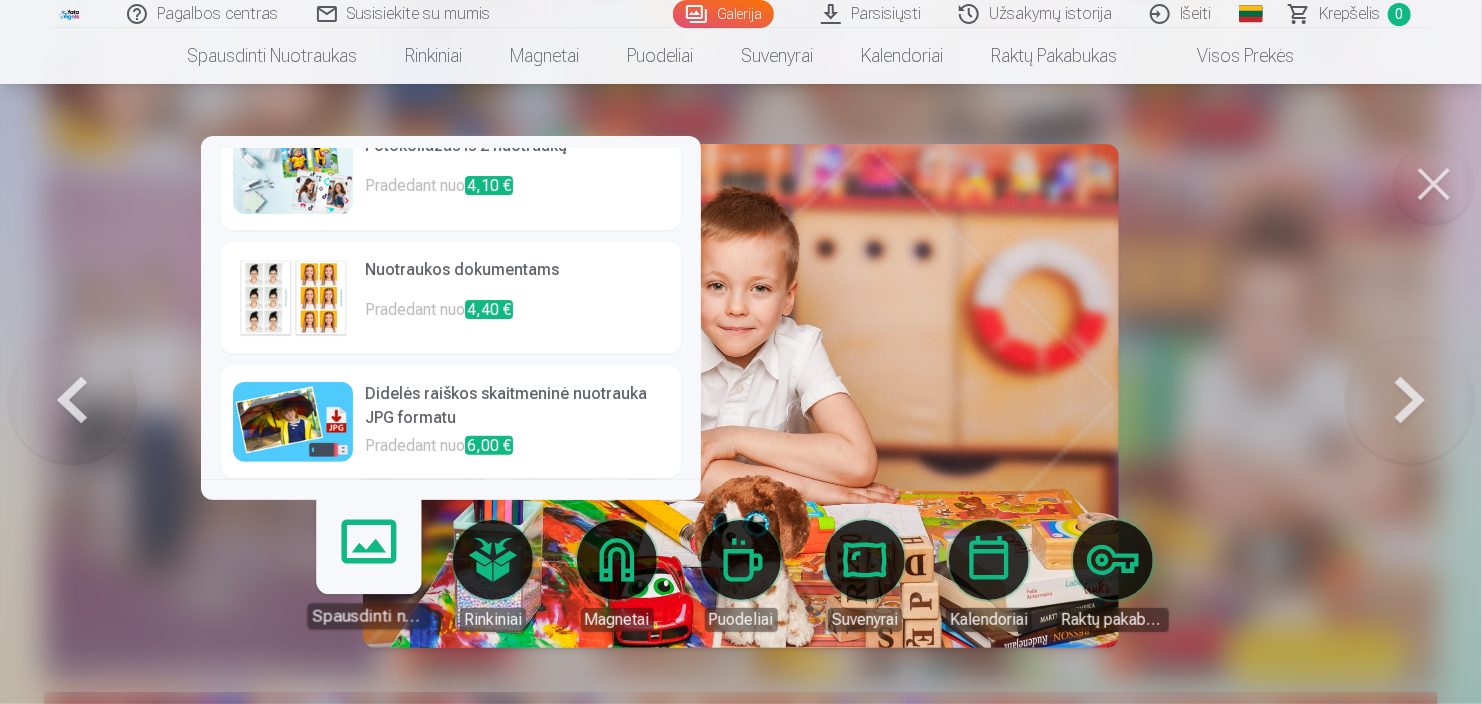 scroll, scrollTop: 284, scrollLeft: 0, axis: vertical 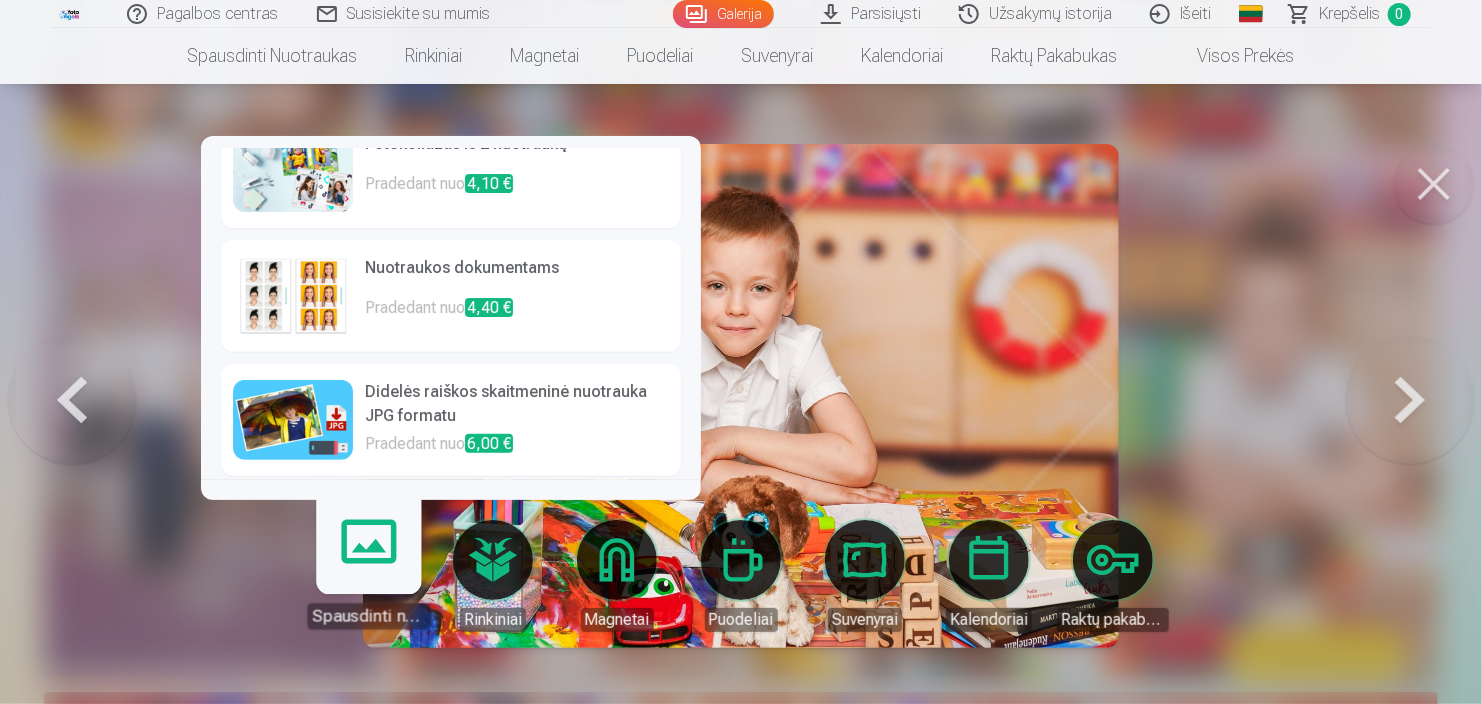 click on "Didelės raiškos skaitmeninė nuotrauka JPG formatu" at bounding box center (517, 406) 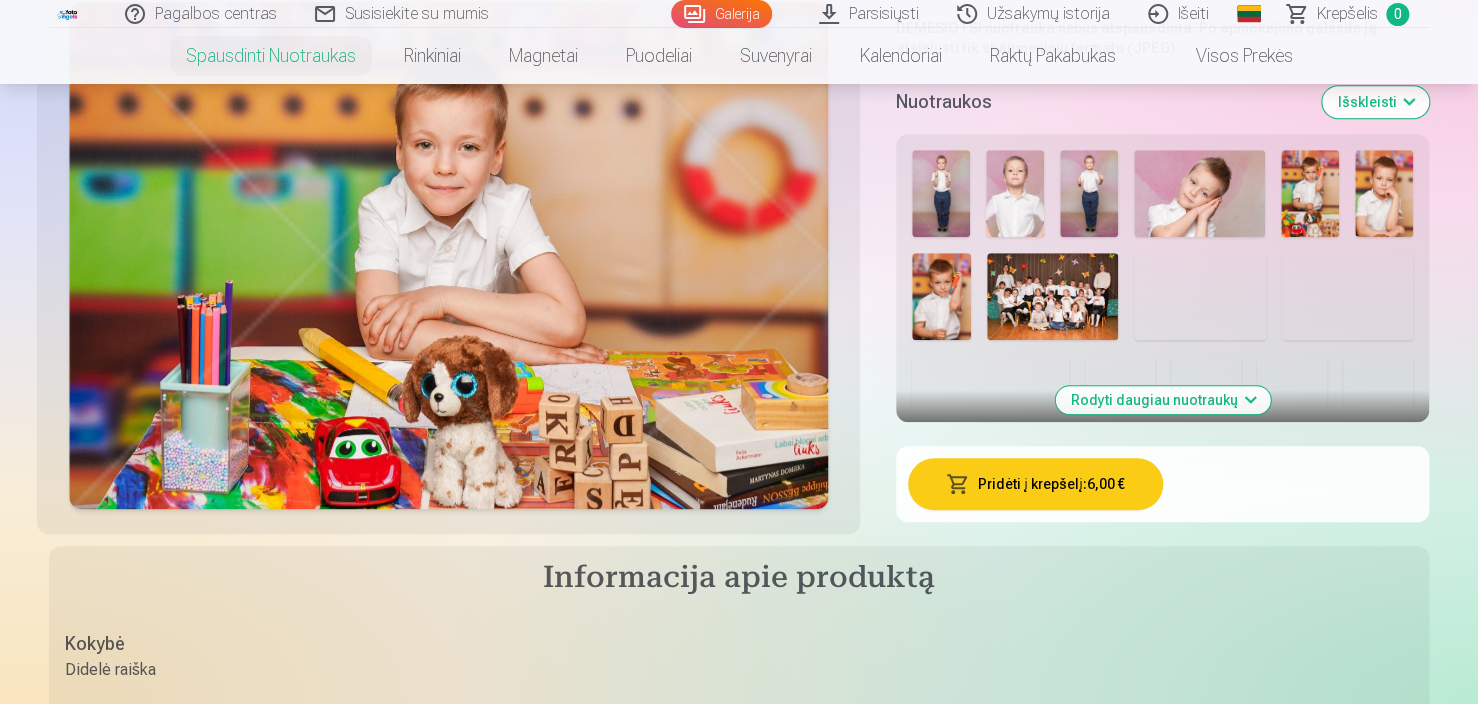 scroll, scrollTop: 520, scrollLeft: 0, axis: vertical 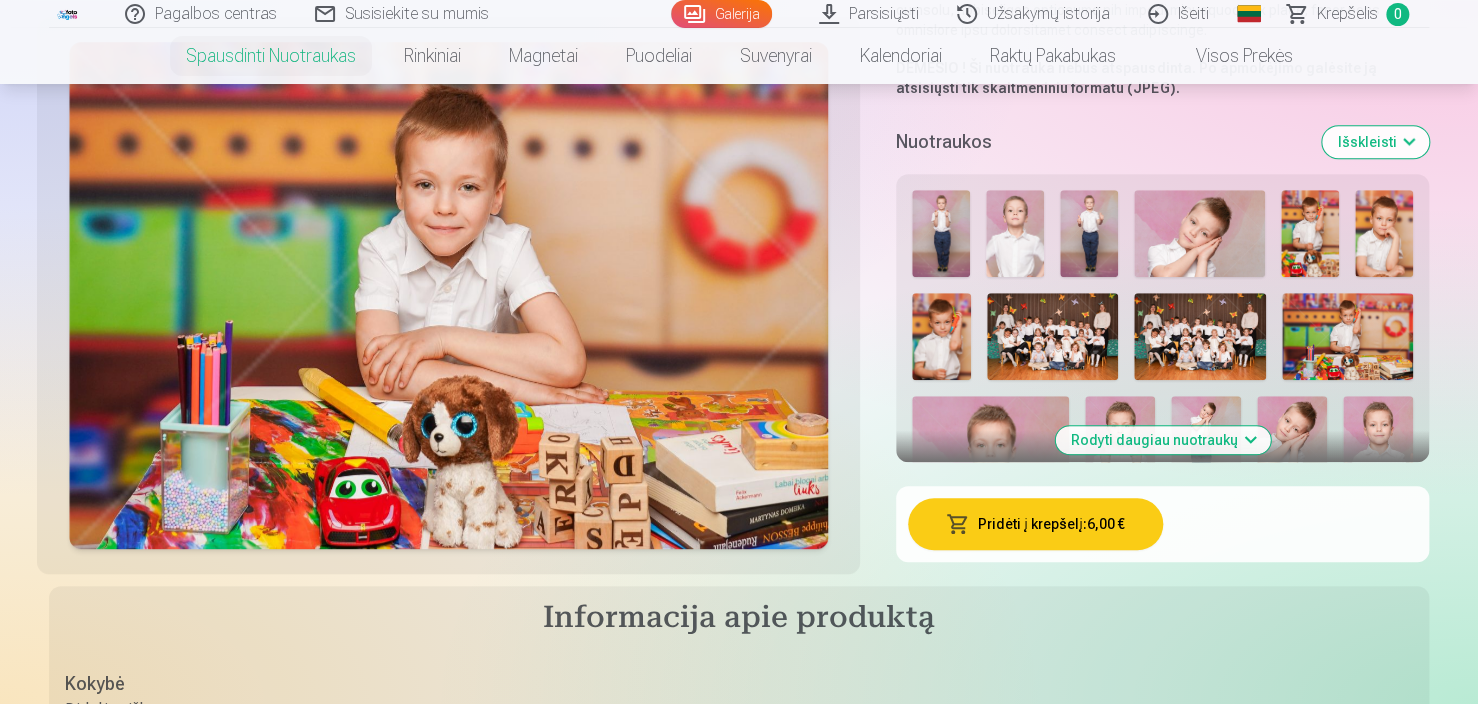 click on "Išskleisti" at bounding box center [1375, 142] 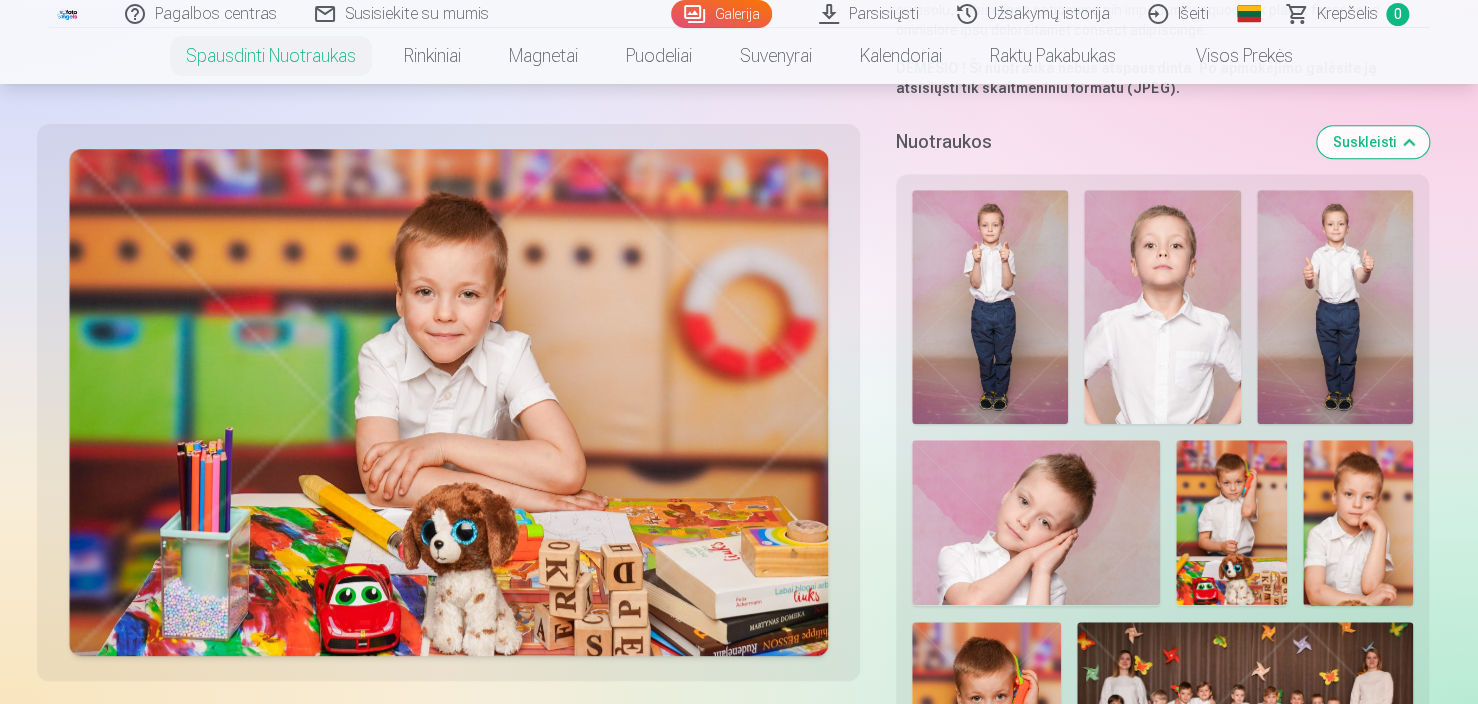 type 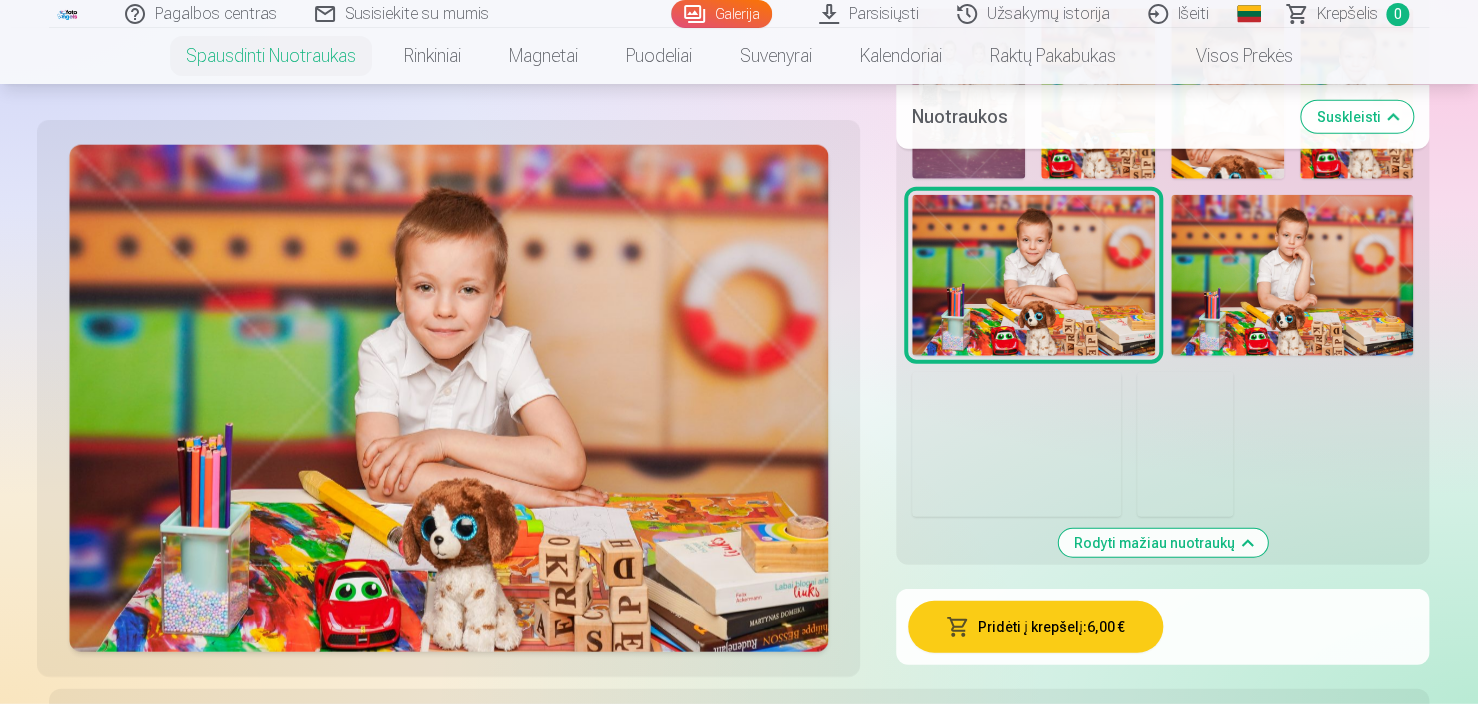 scroll, scrollTop: 2280, scrollLeft: 0, axis: vertical 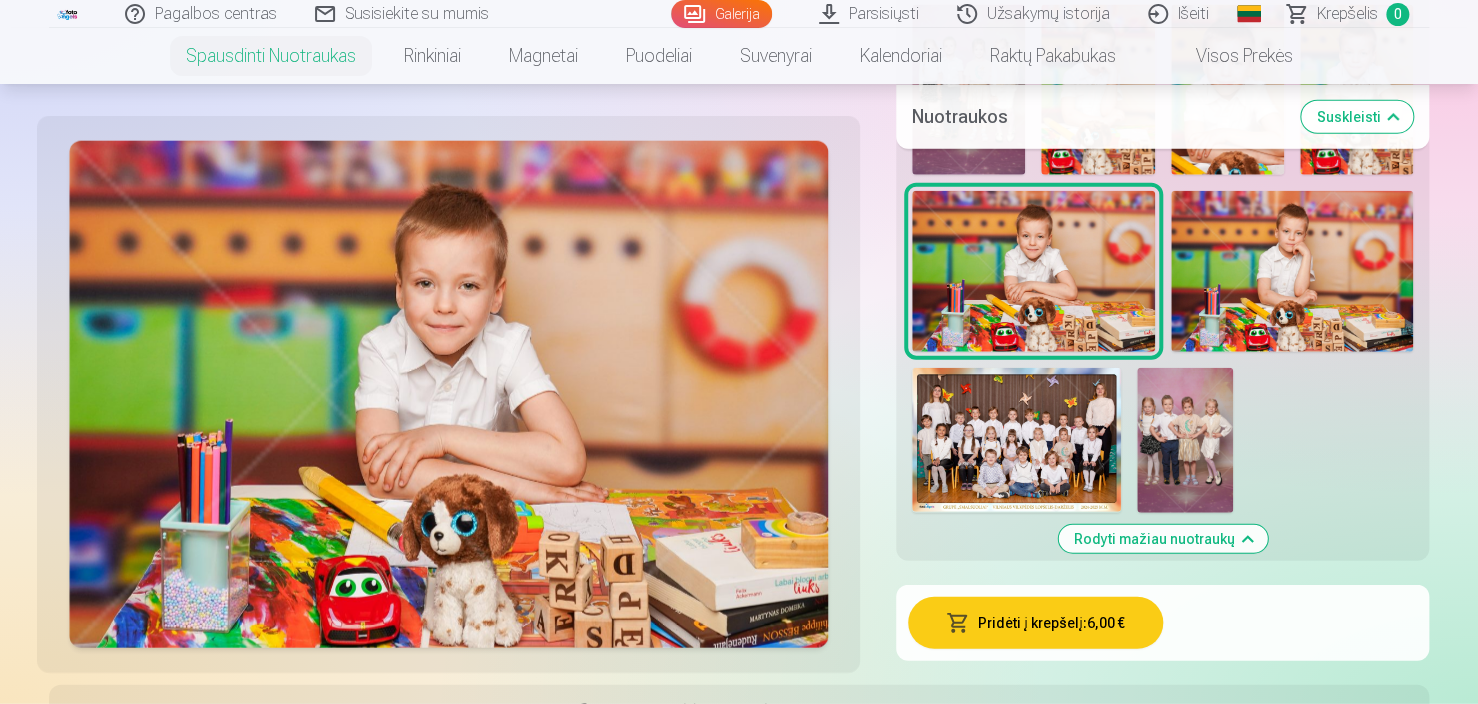 click at bounding box center (1292, 272) 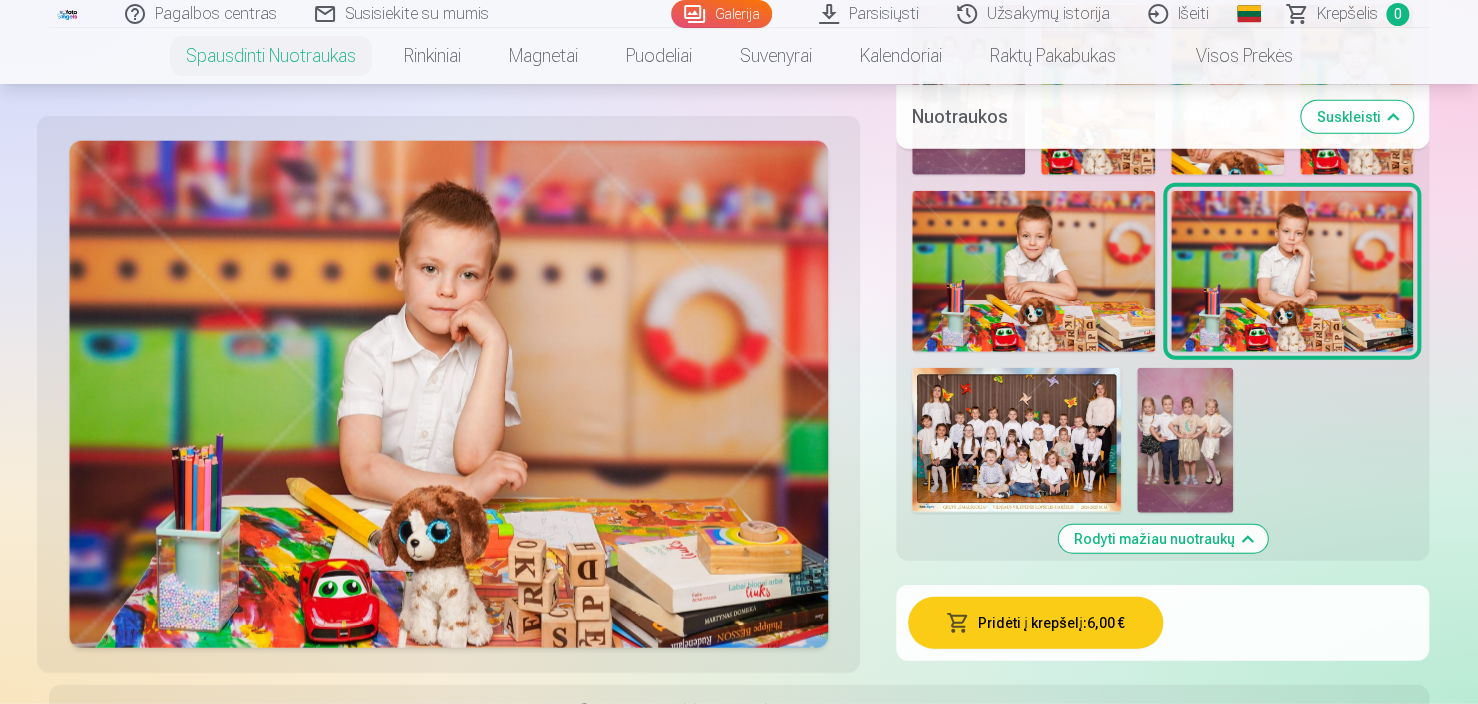 click at bounding box center (1033, 272) 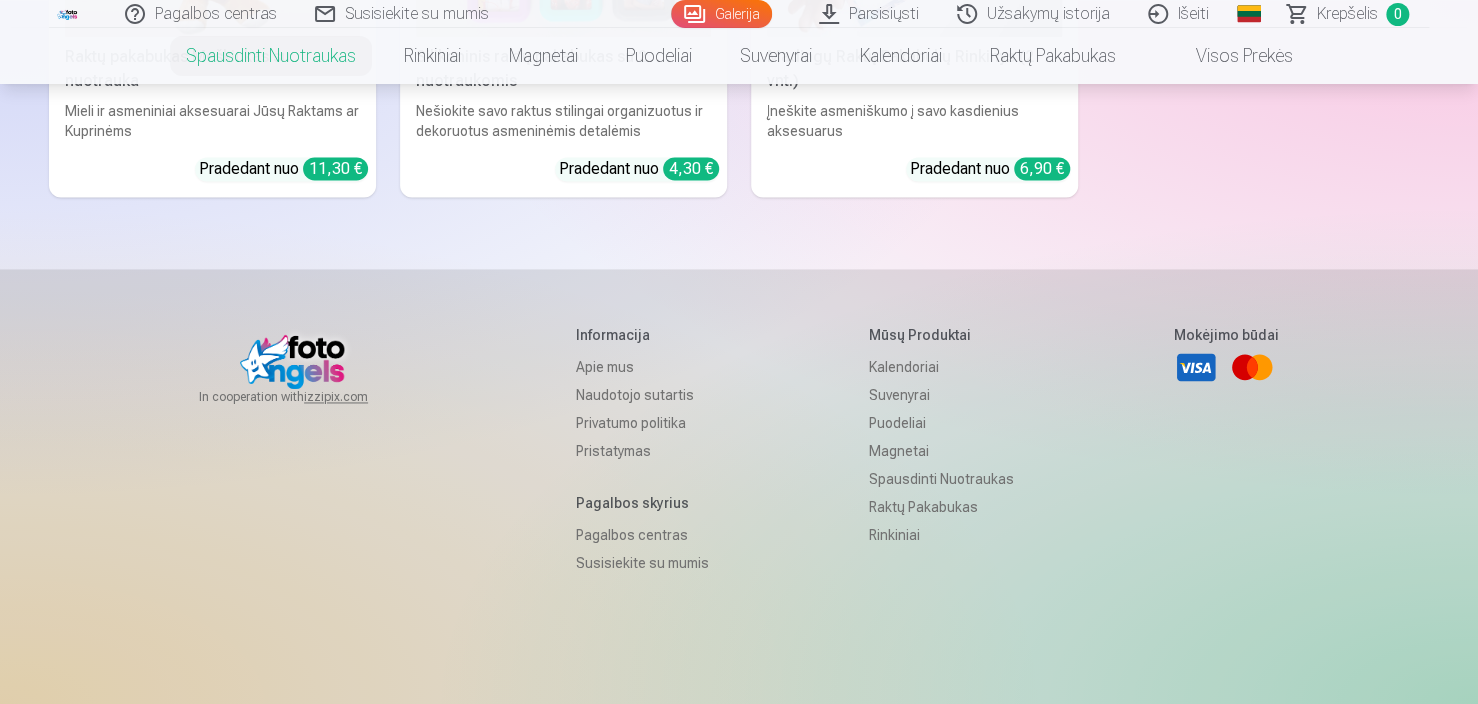 scroll, scrollTop: 8667, scrollLeft: 0, axis: vertical 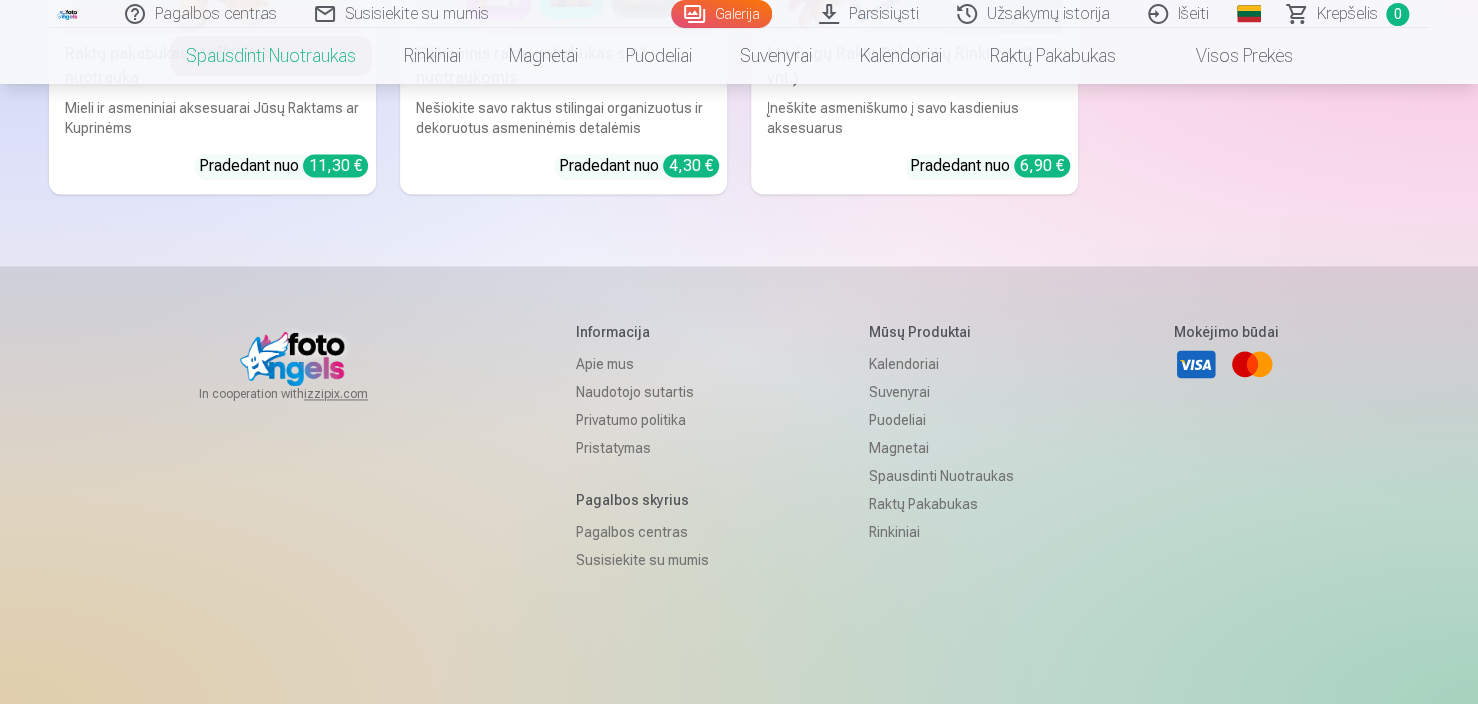 click on "Pagalbos centras" at bounding box center [642, 532] 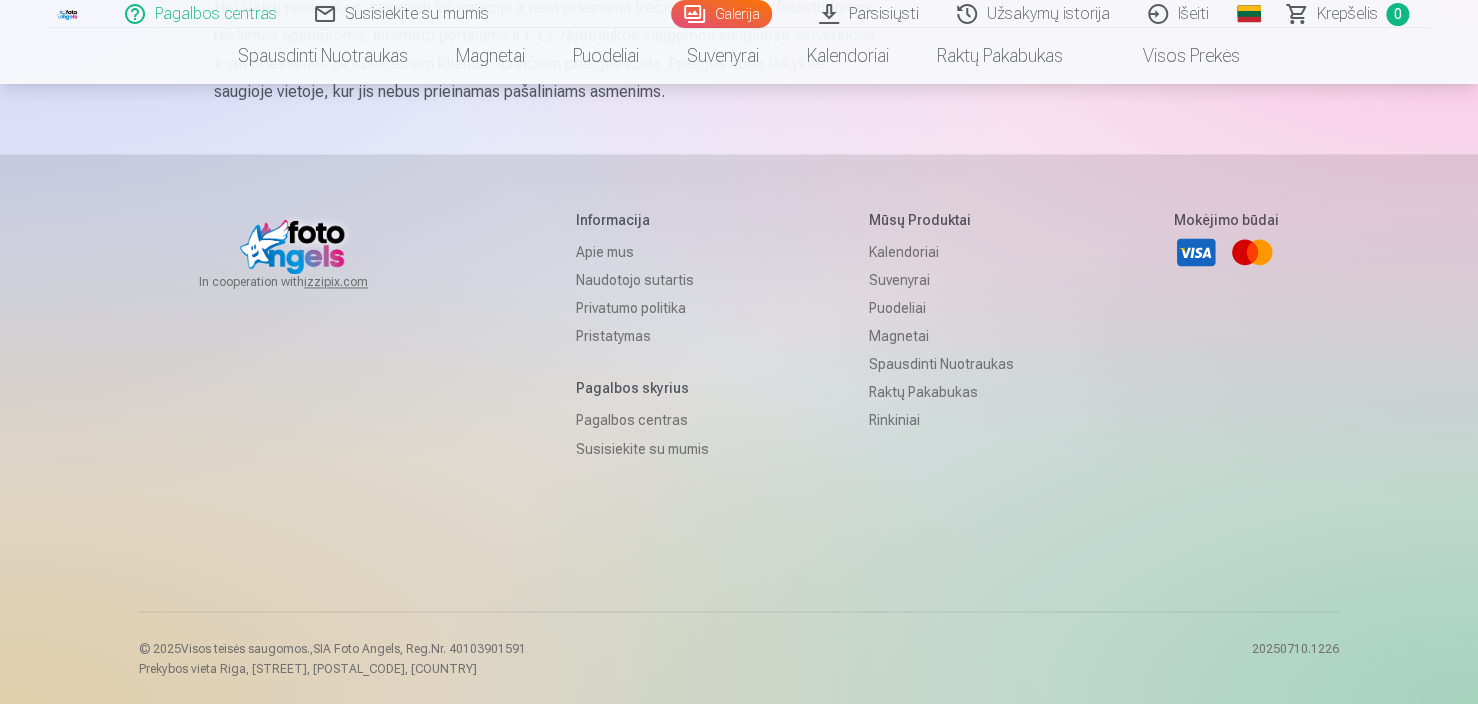 scroll, scrollTop: 1426, scrollLeft: 0, axis: vertical 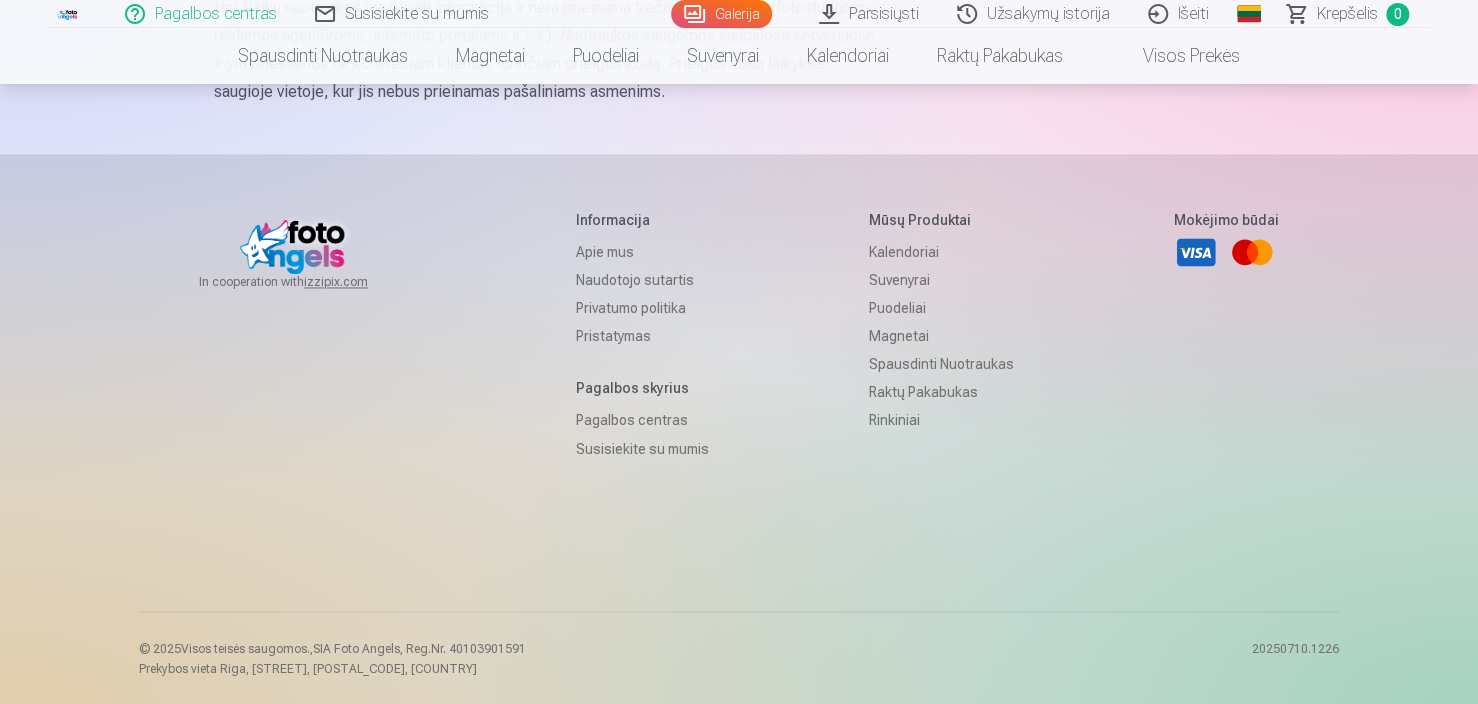 click on "Užsakymų istorija" at bounding box center (1034, 14) 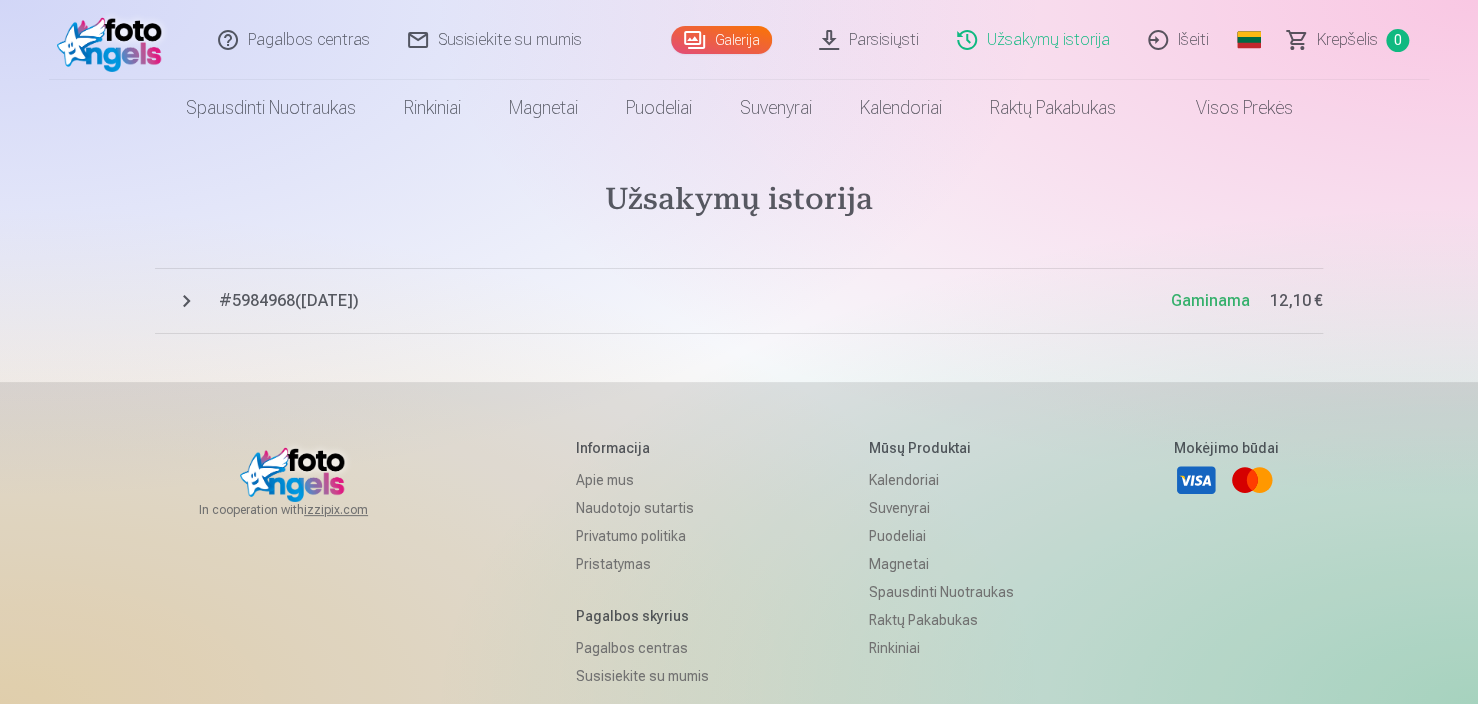 click on "# 5984968  ( [DATE] )" at bounding box center (695, 301) 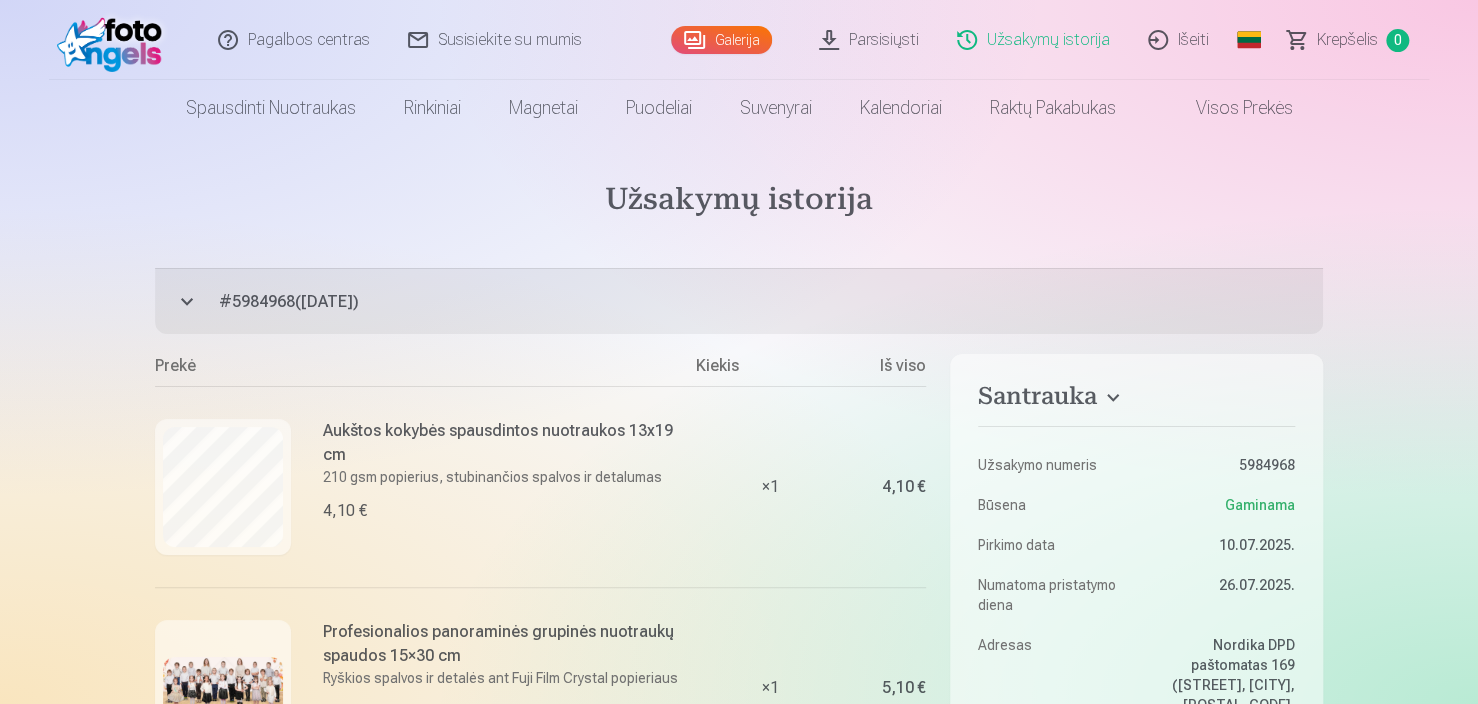 type 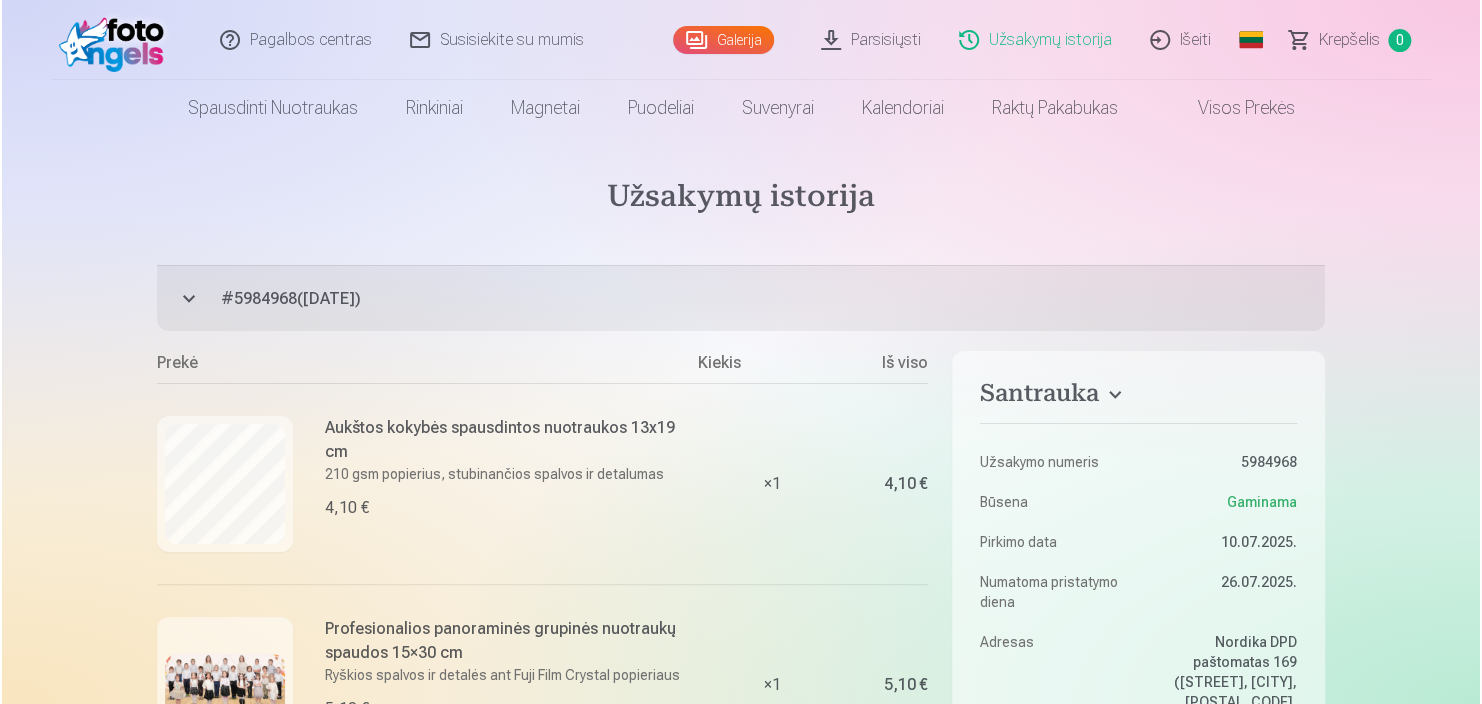scroll, scrollTop: 0, scrollLeft: 0, axis: both 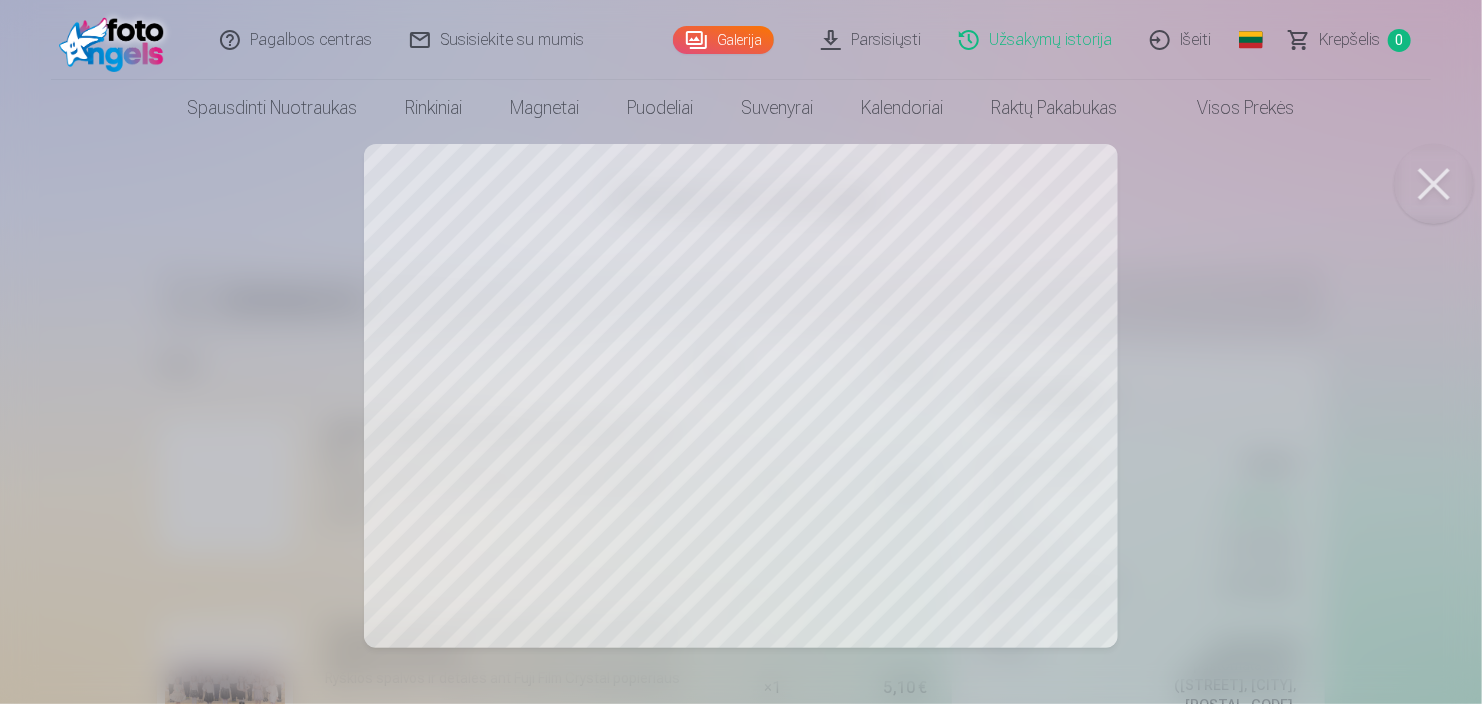 click on "Išeiti" at bounding box center (1181, 40) 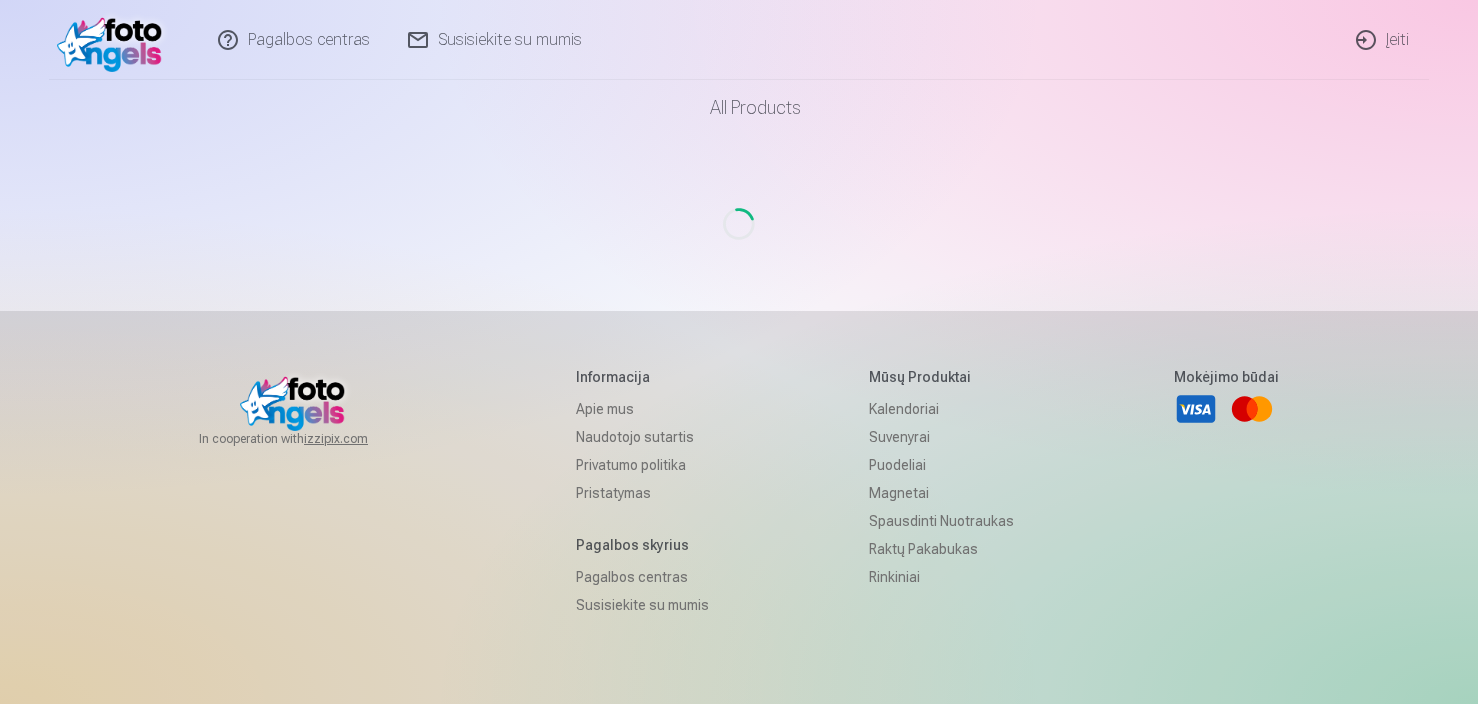 scroll, scrollTop: 0, scrollLeft: 0, axis: both 